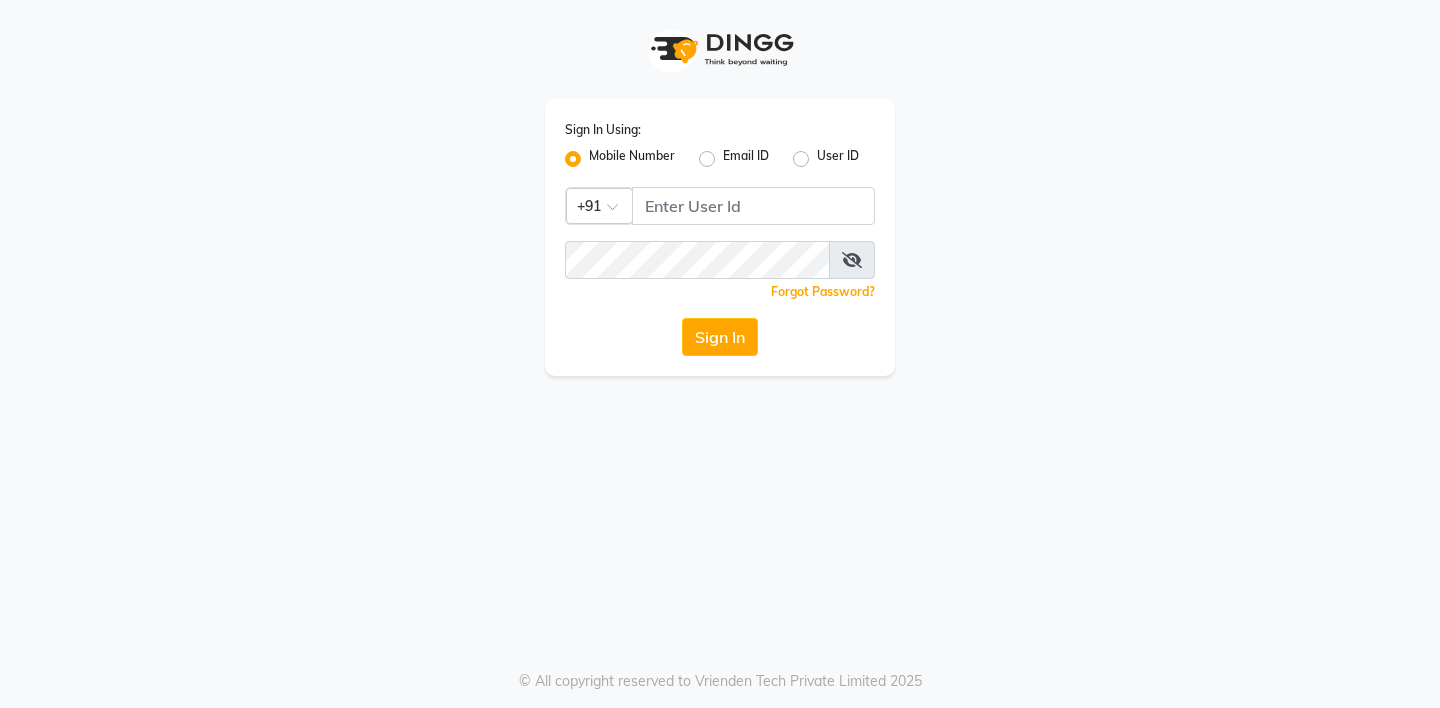 scroll, scrollTop: 0, scrollLeft: 0, axis: both 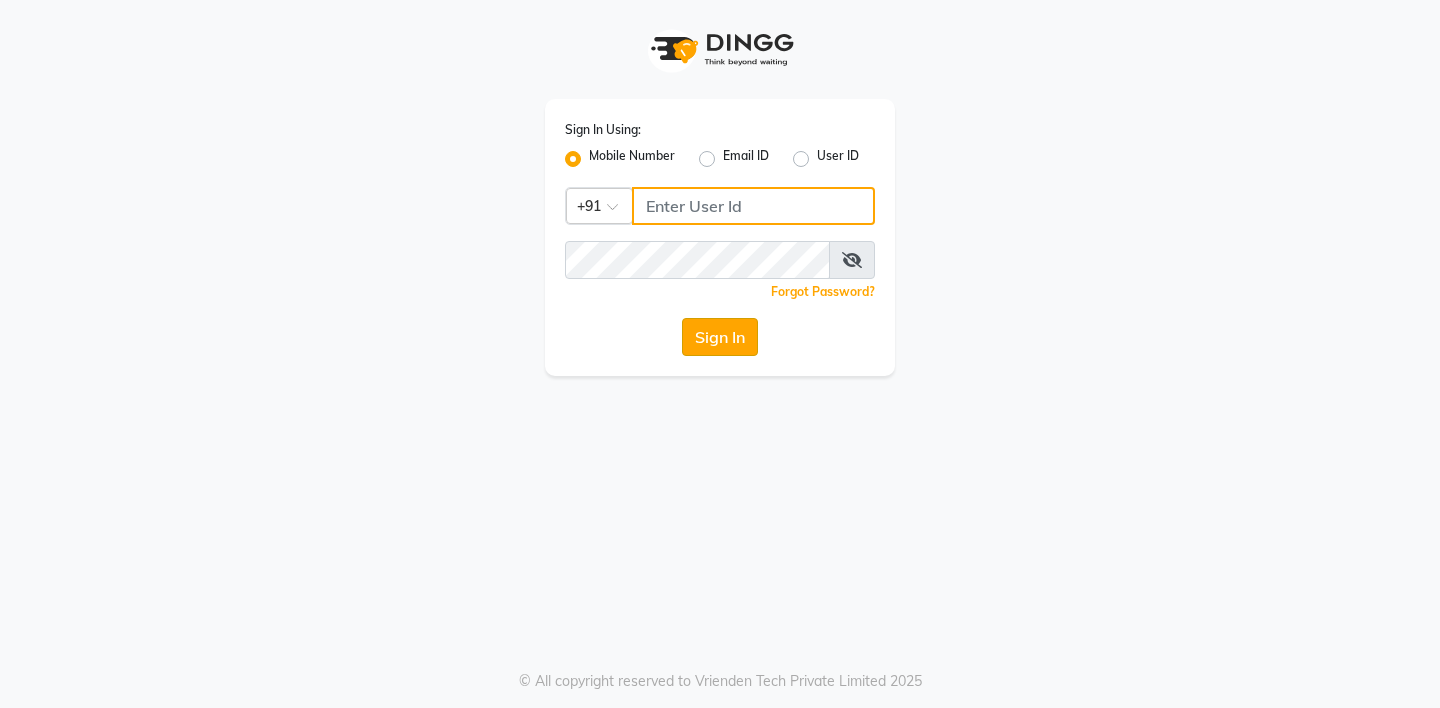 type on "8390500011" 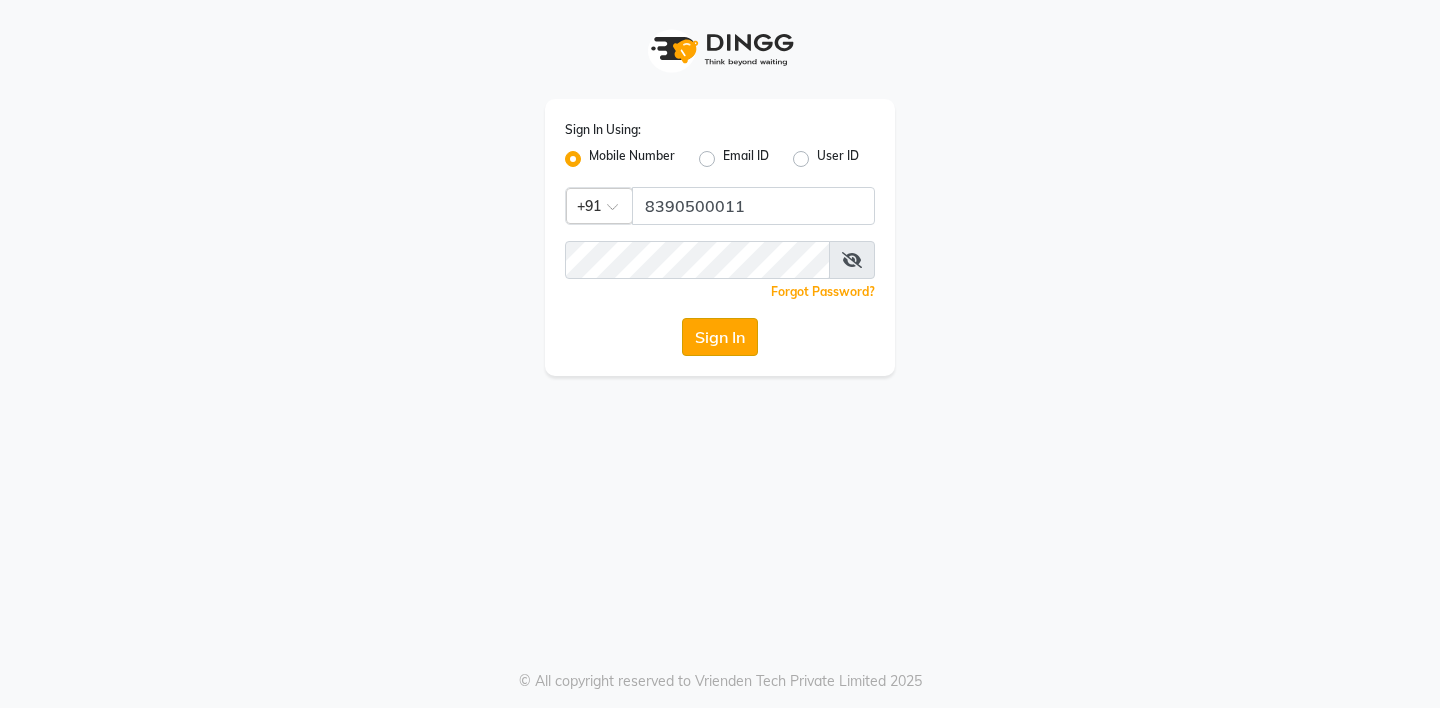 click on "Sign In" 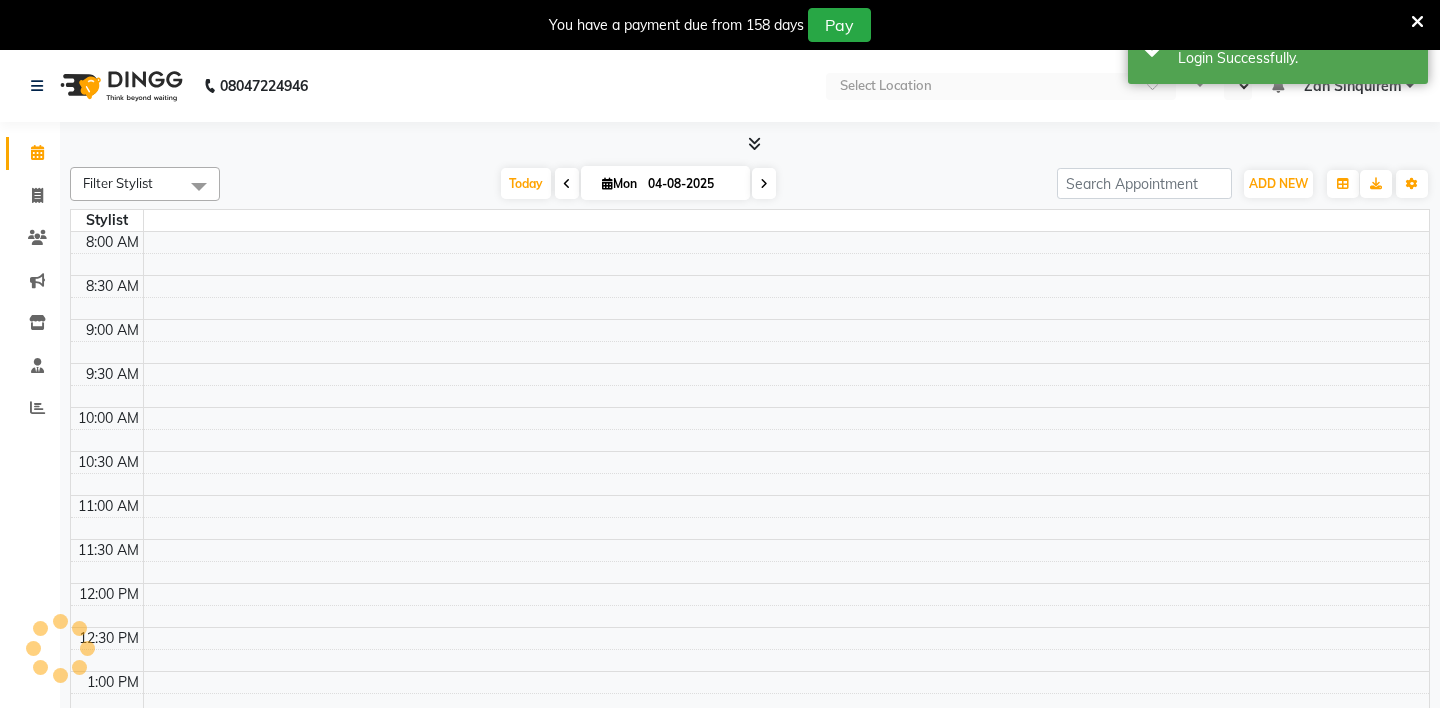 select on "en" 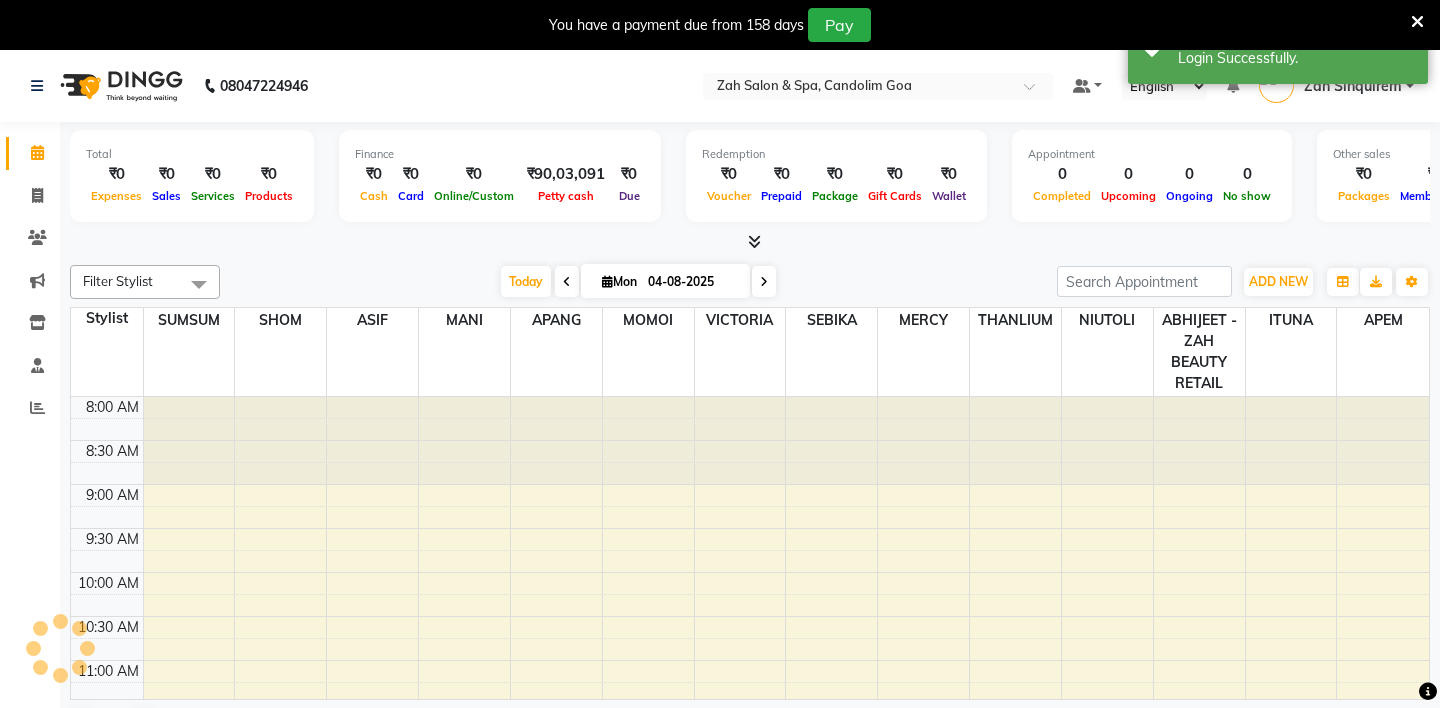 scroll, scrollTop: 0, scrollLeft: 0, axis: both 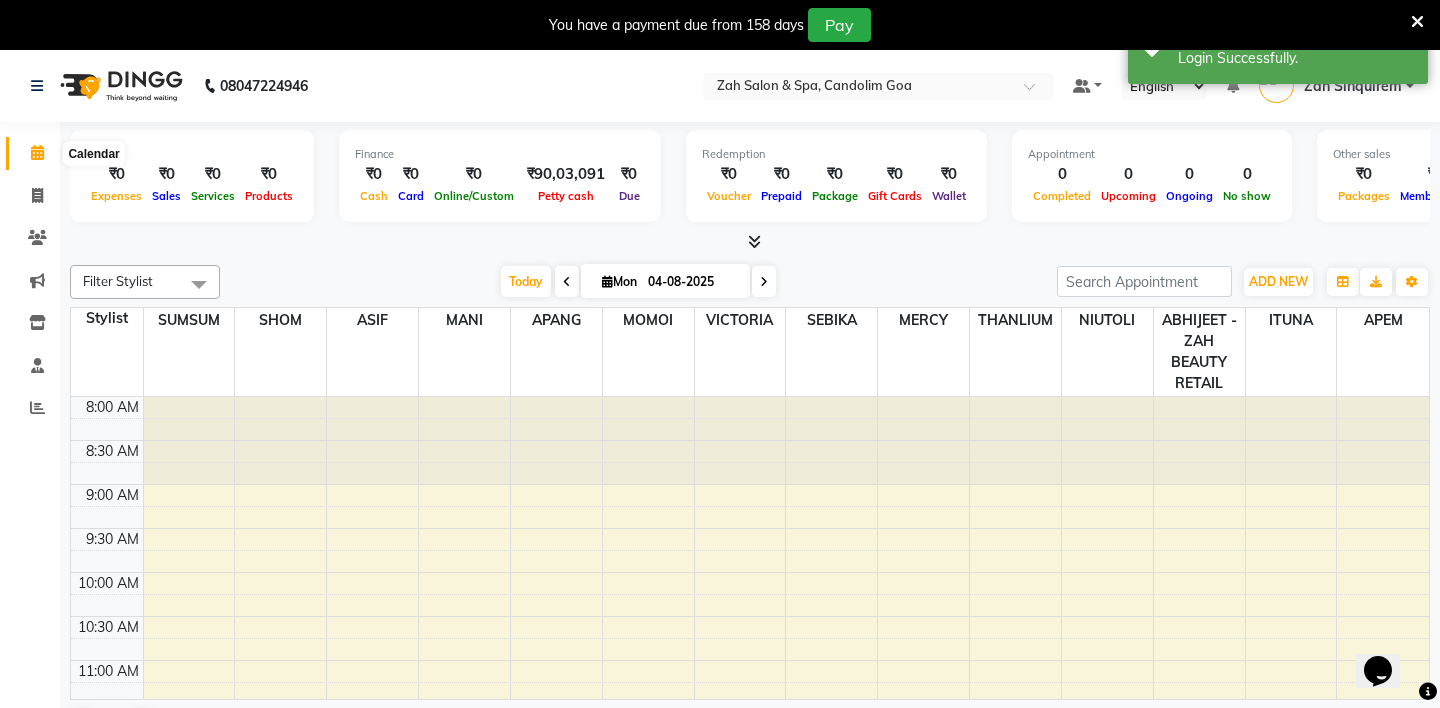 click 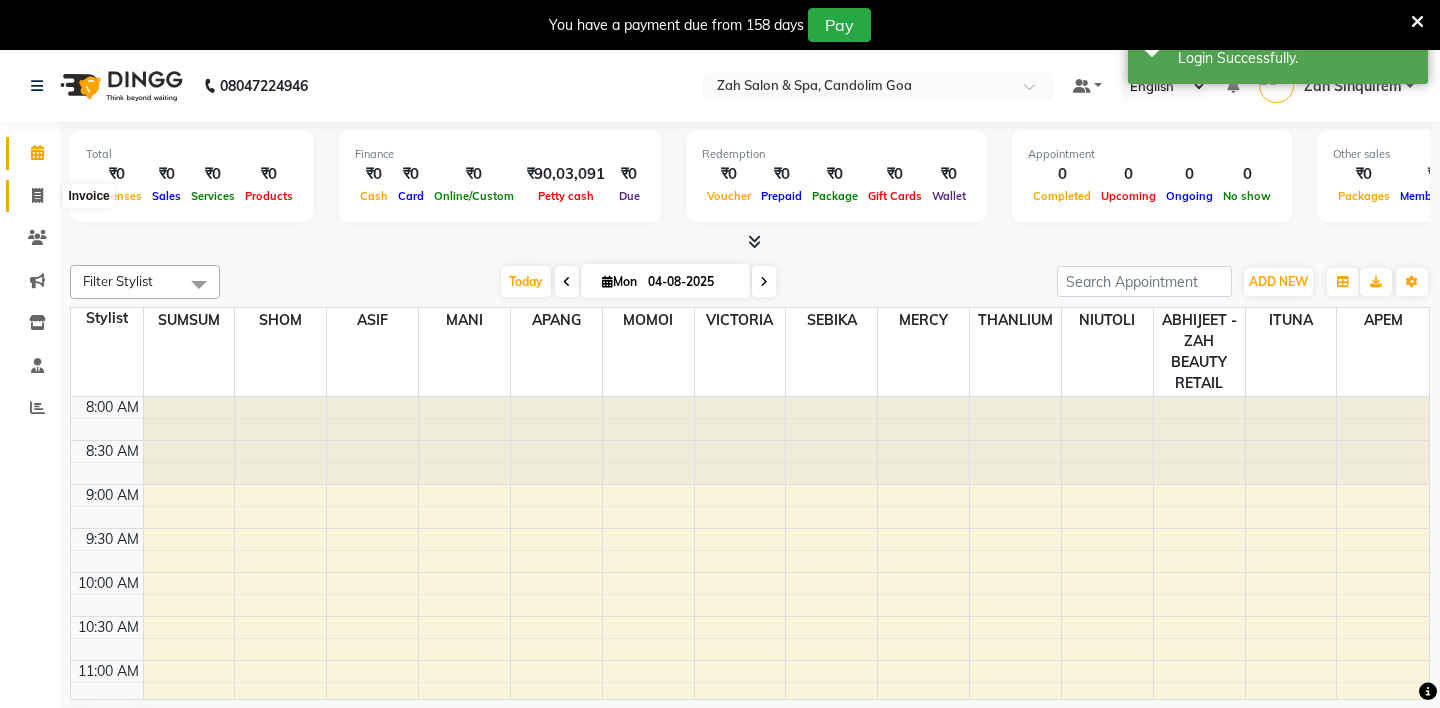 click 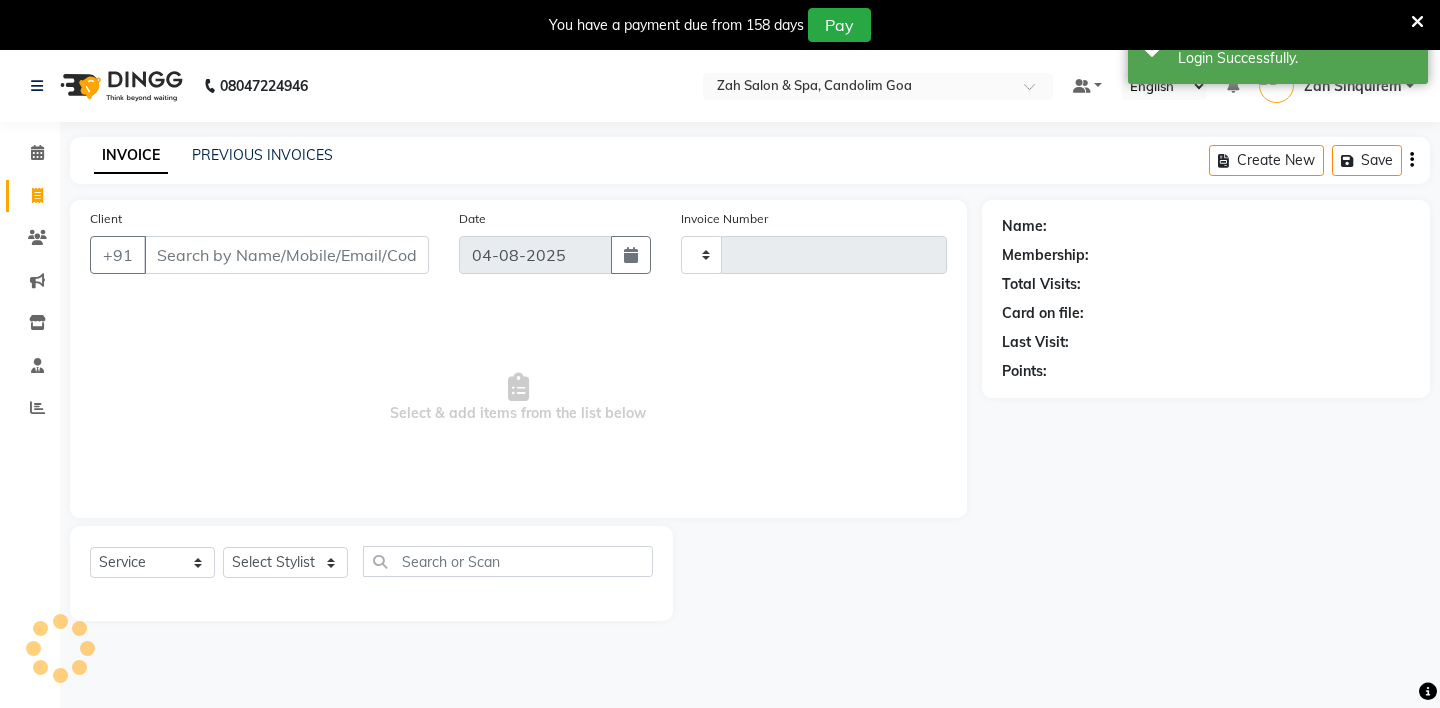type on "0740" 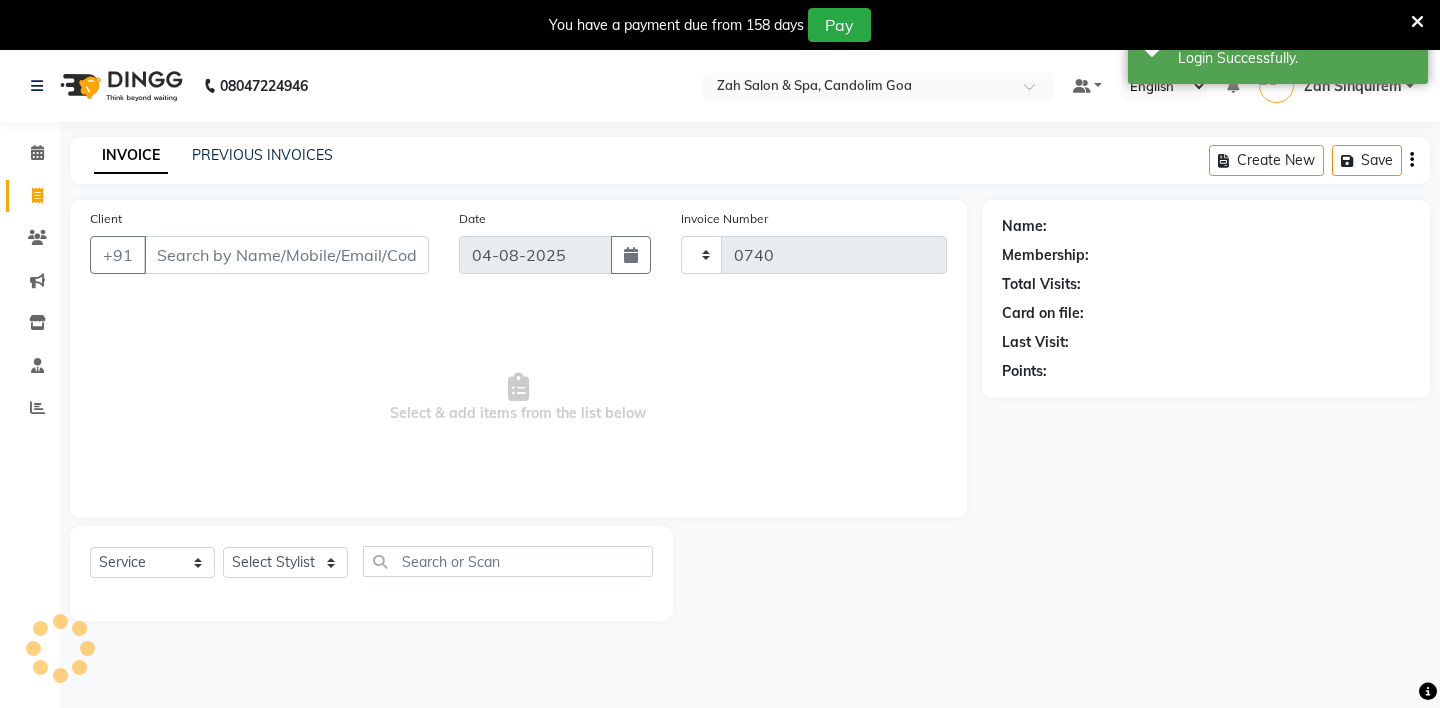 select on "5613" 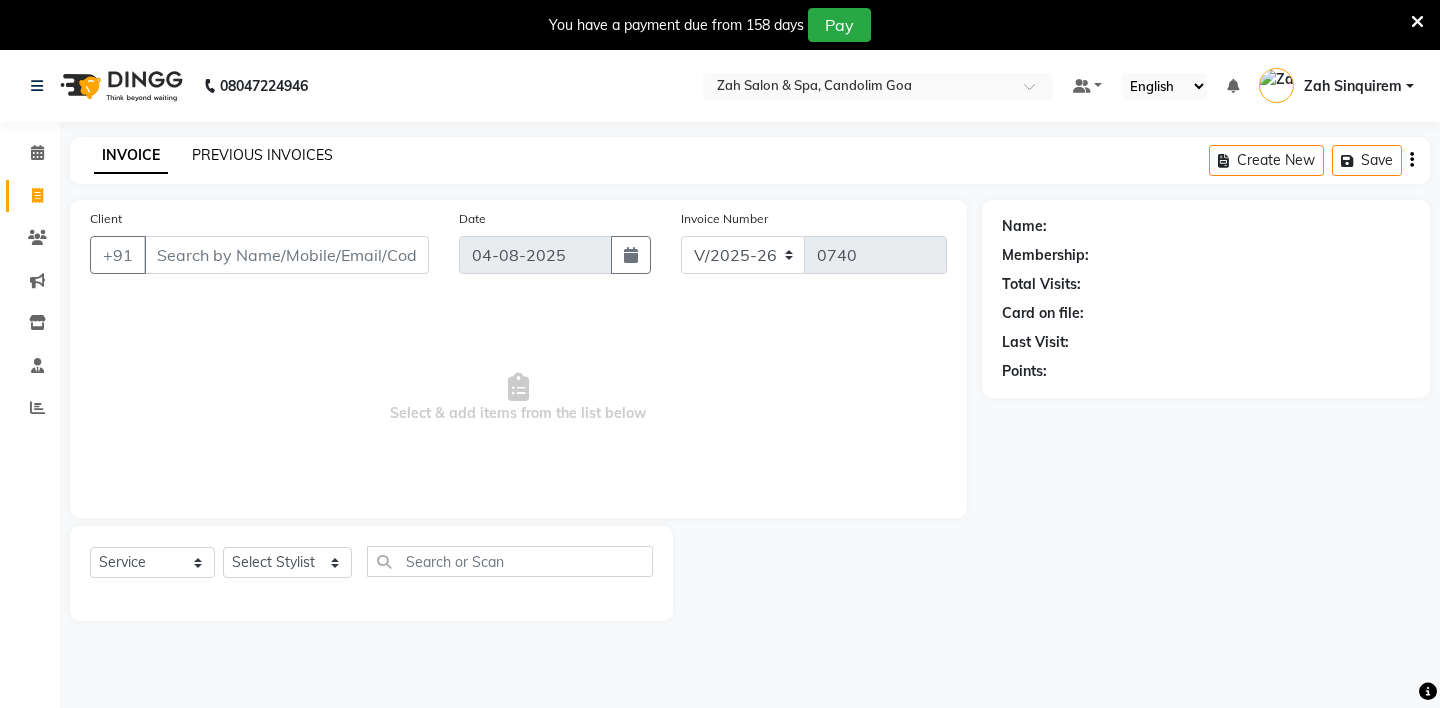 click on "PREVIOUS INVOICES" 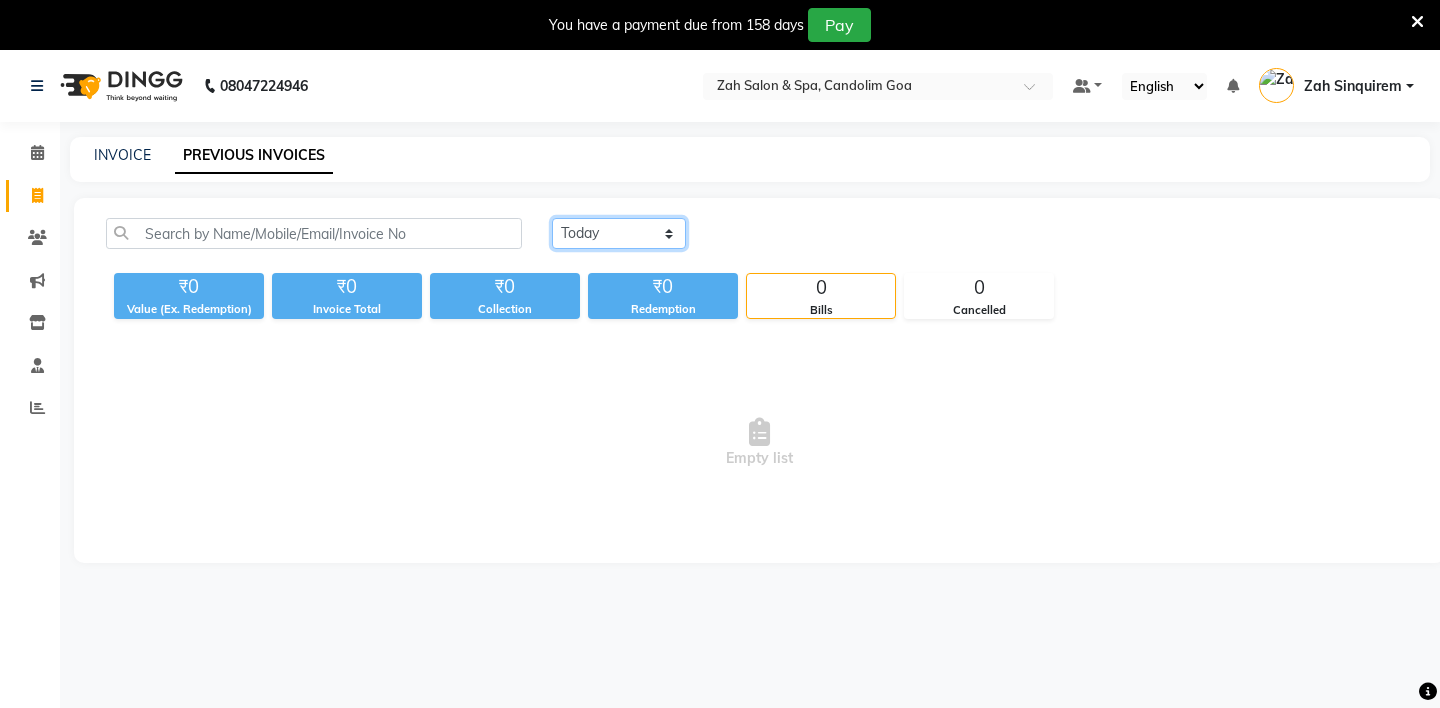 click on "Today Yesterday Custom Range" 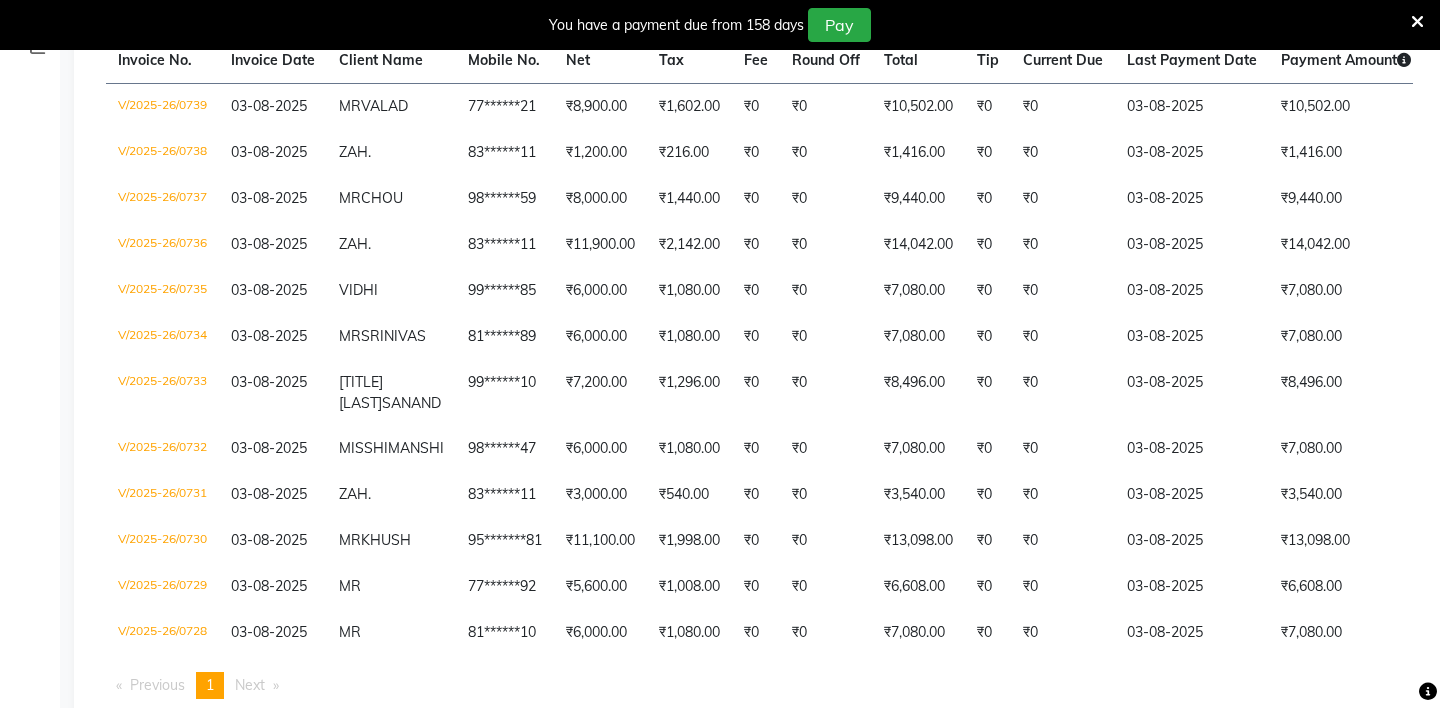 scroll, scrollTop: 453, scrollLeft: 0, axis: vertical 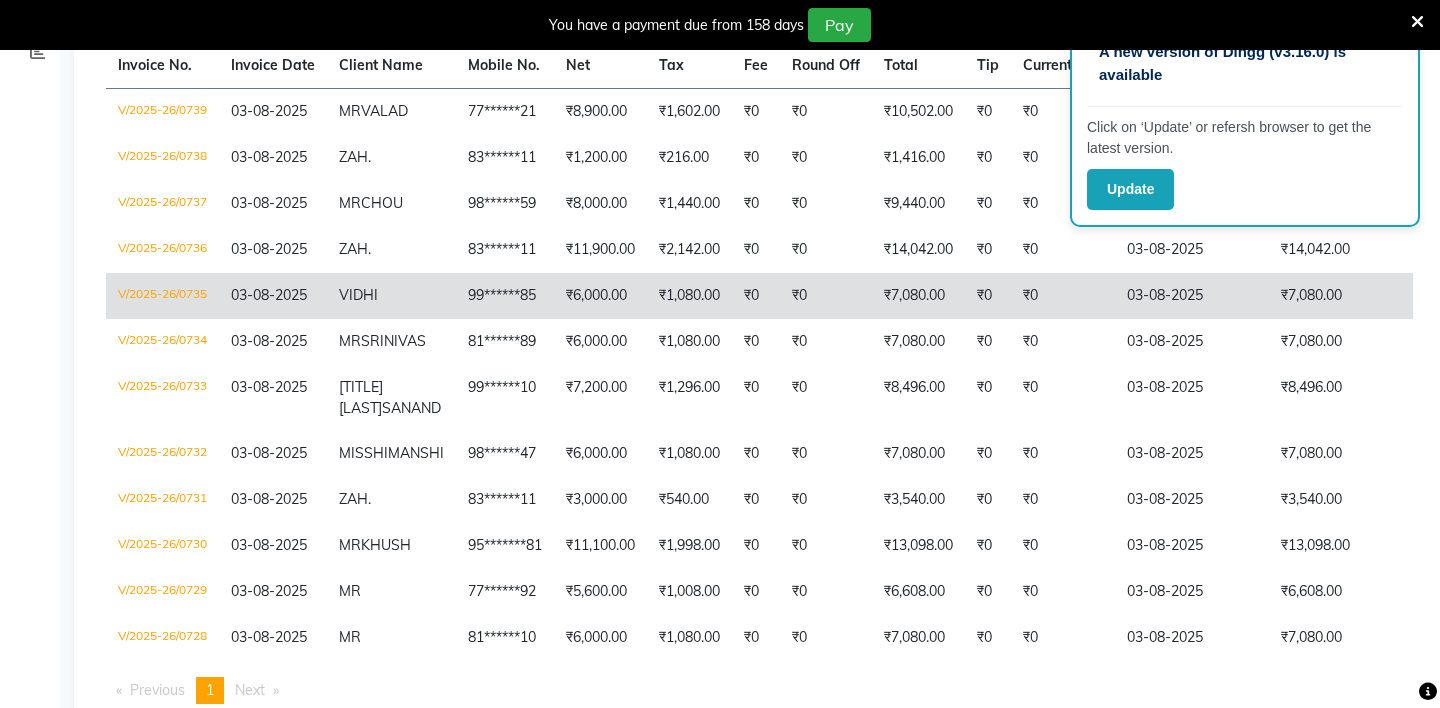 click on "99******85" 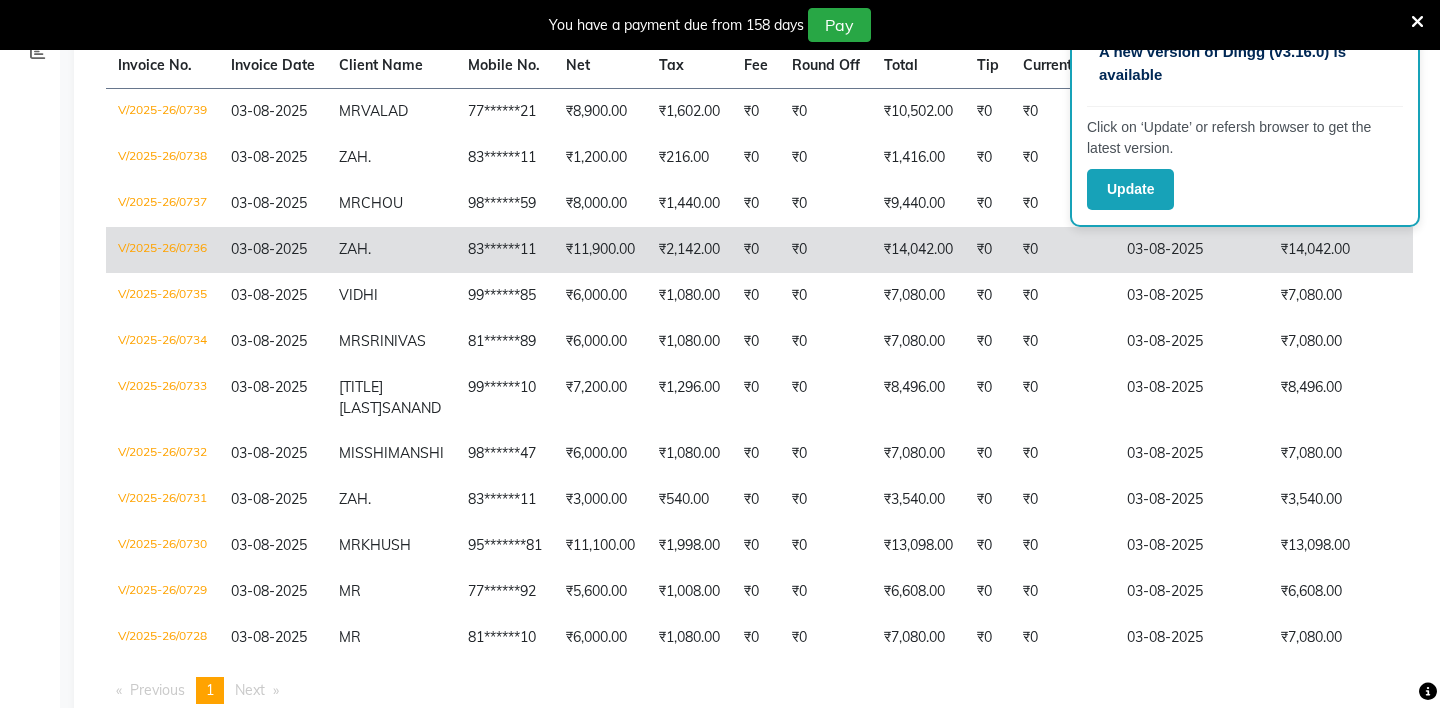 scroll, scrollTop: 0, scrollLeft: 0, axis: both 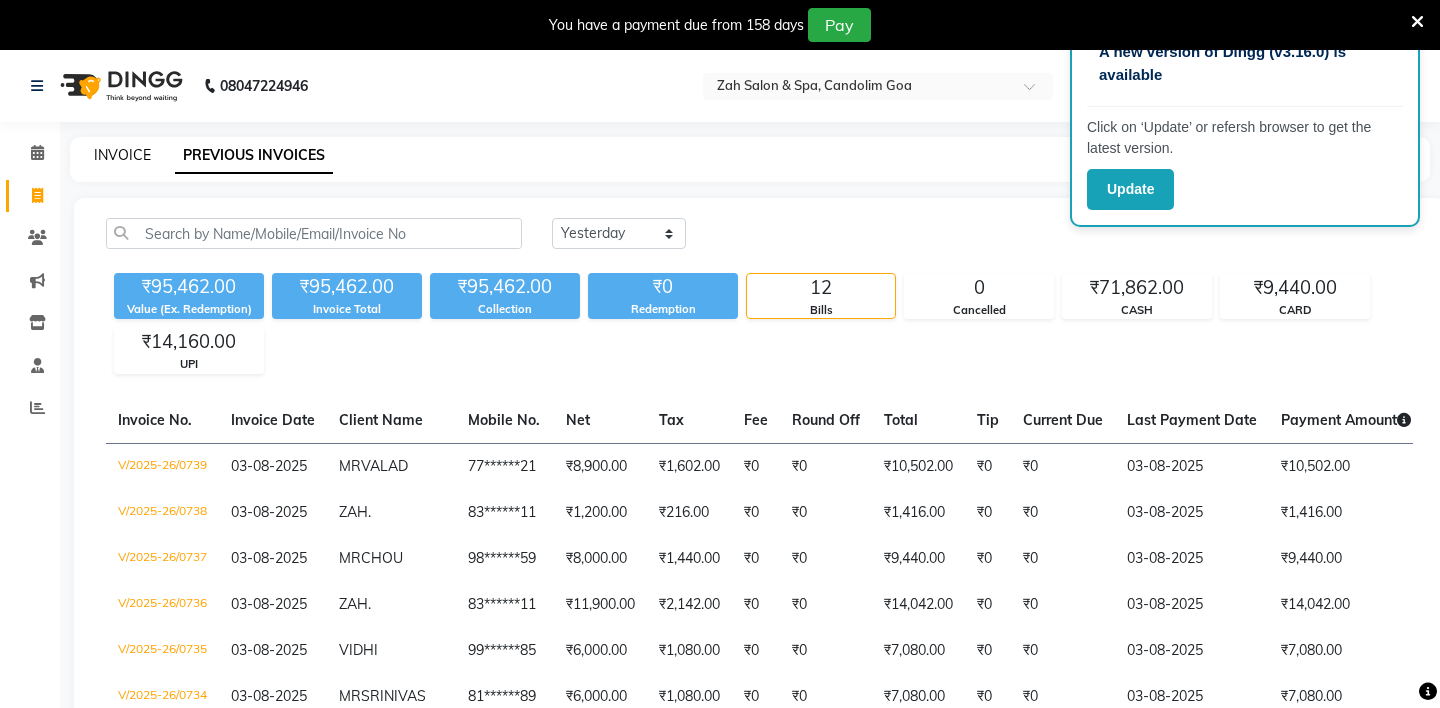click on "INVOICE" 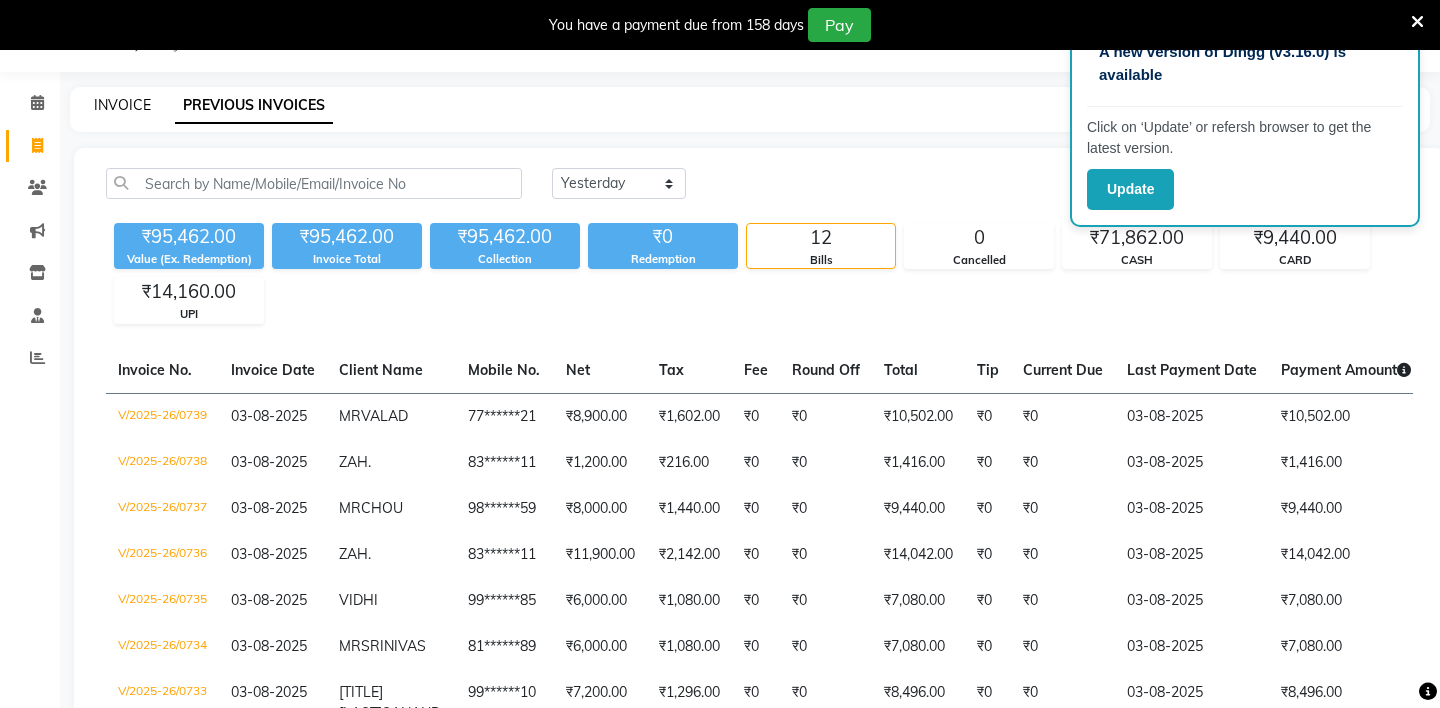 select on "service" 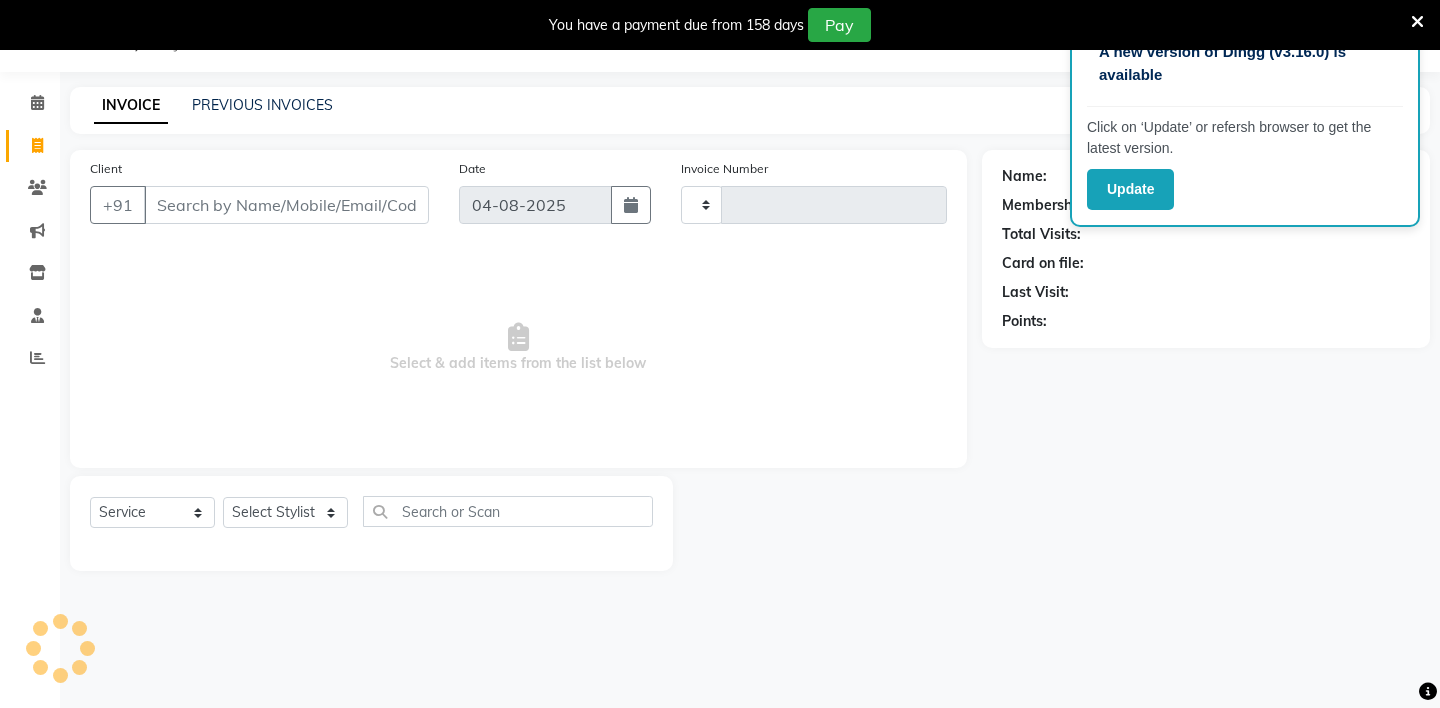 type on "0740" 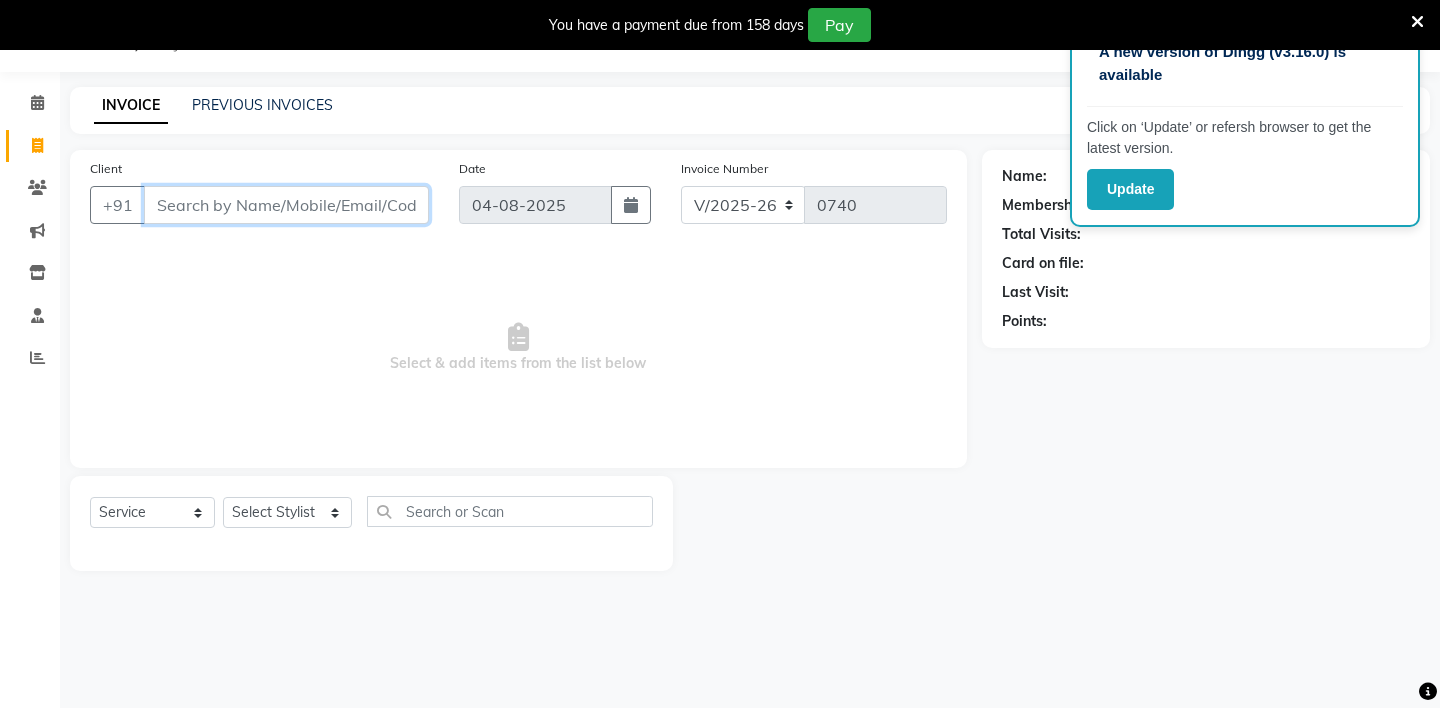 scroll, scrollTop: 0, scrollLeft: 0, axis: both 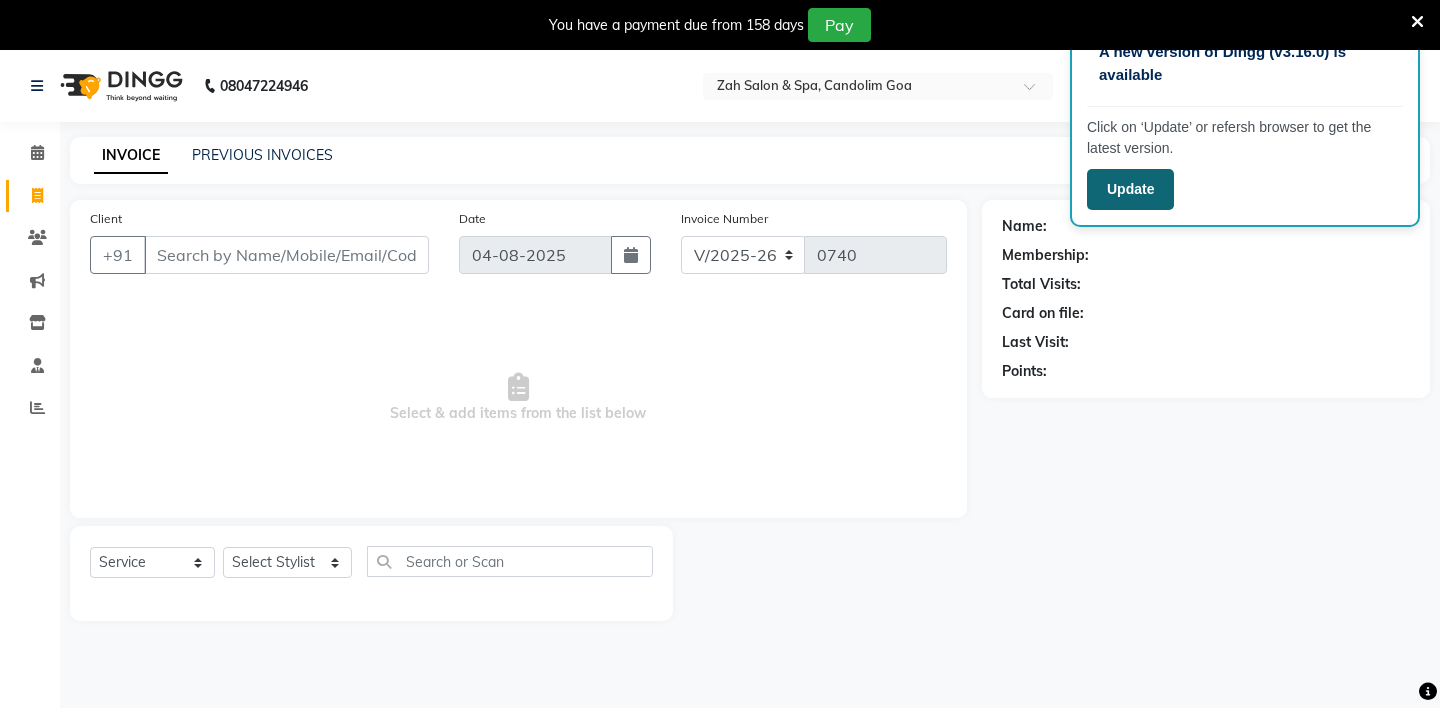 click on "Update" 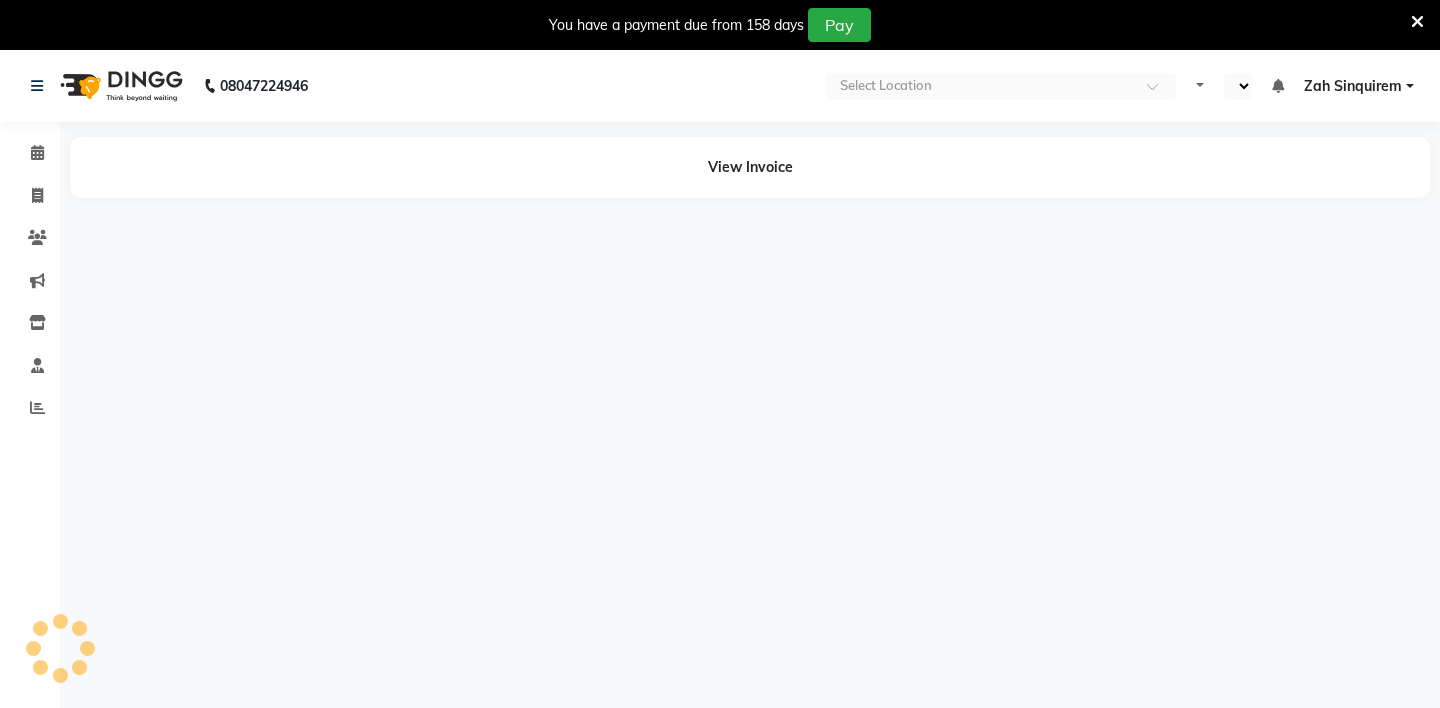 scroll, scrollTop: 0, scrollLeft: 0, axis: both 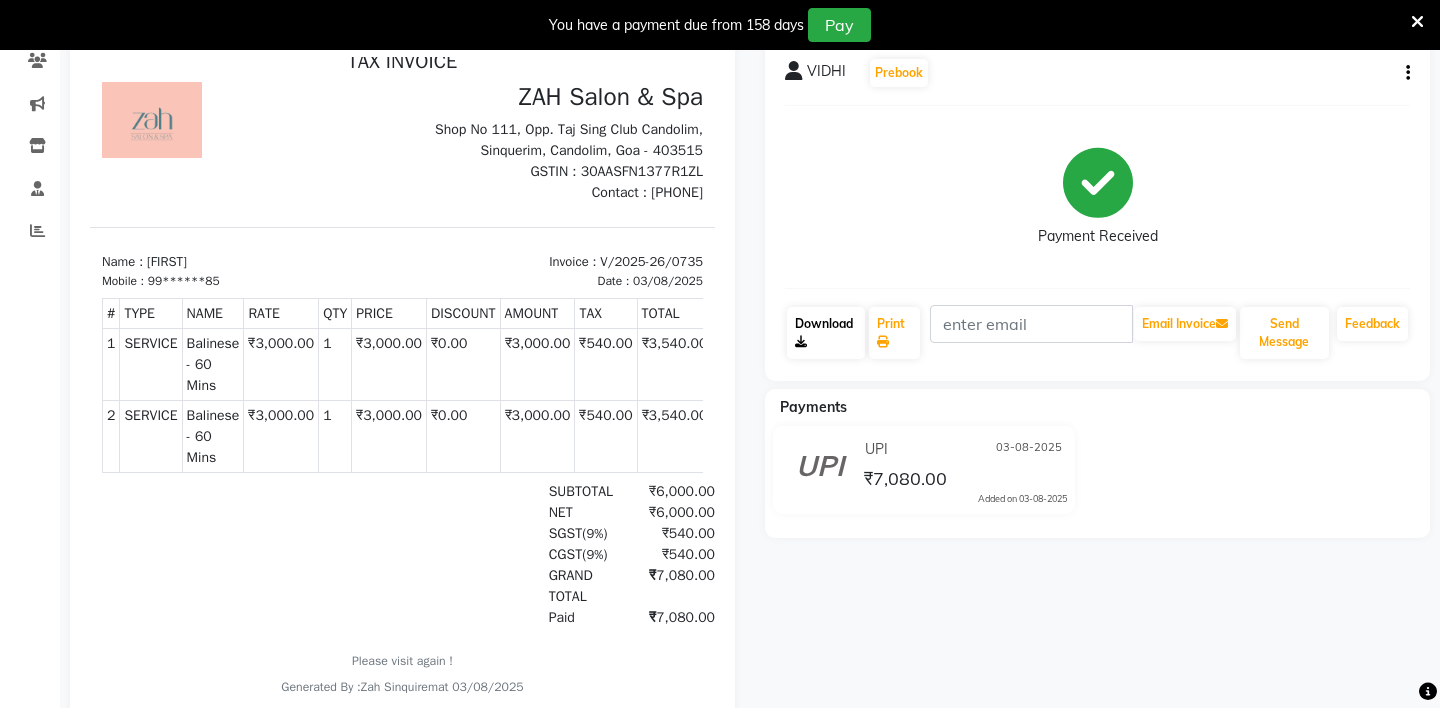 click on "Download" 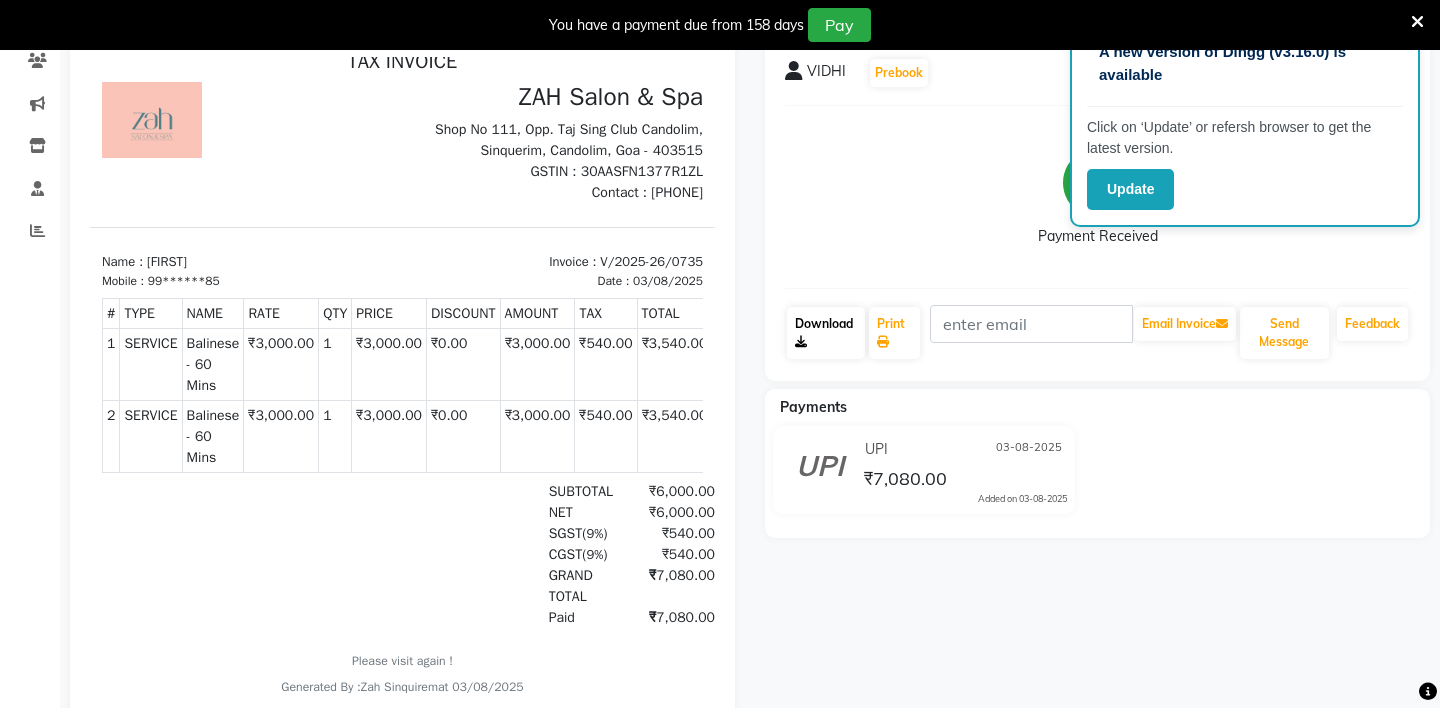 scroll, scrollTop: 0, scrollLeft: 0, axis: both 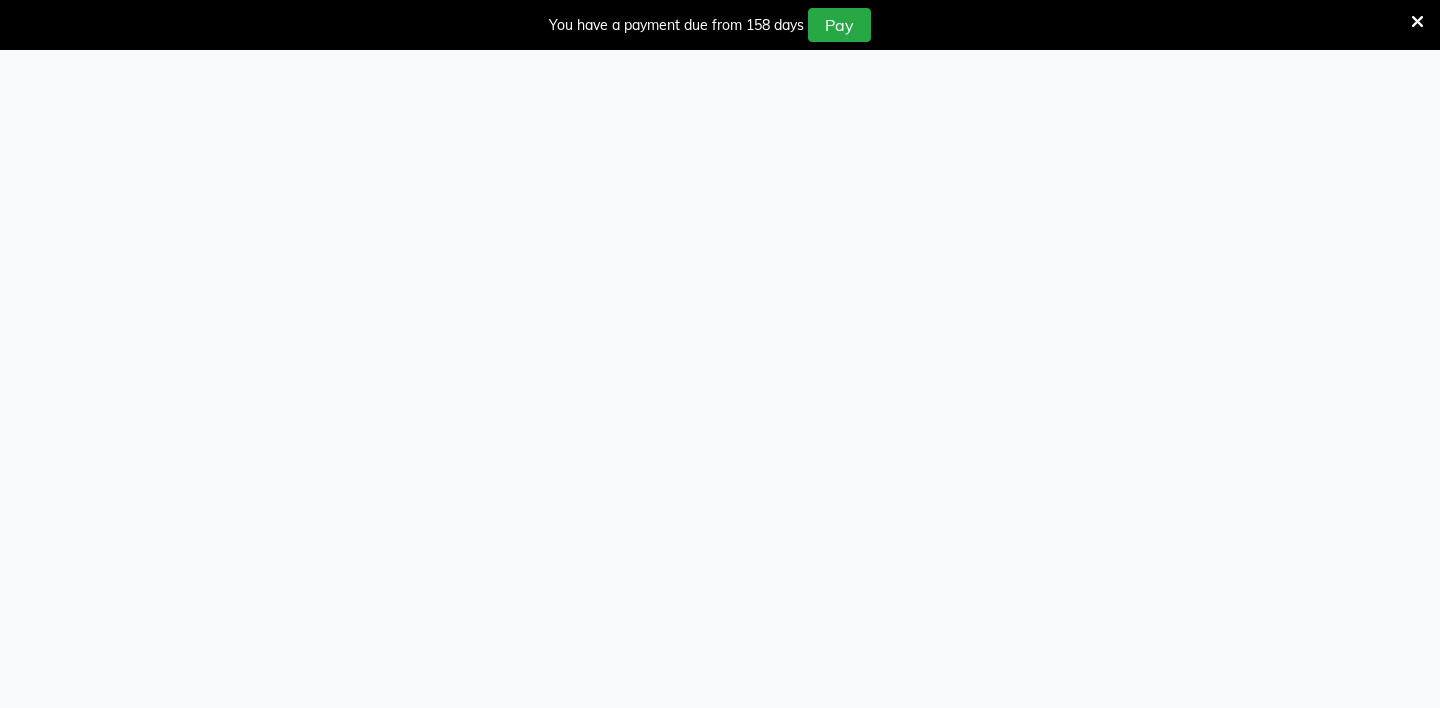 select on "5613" 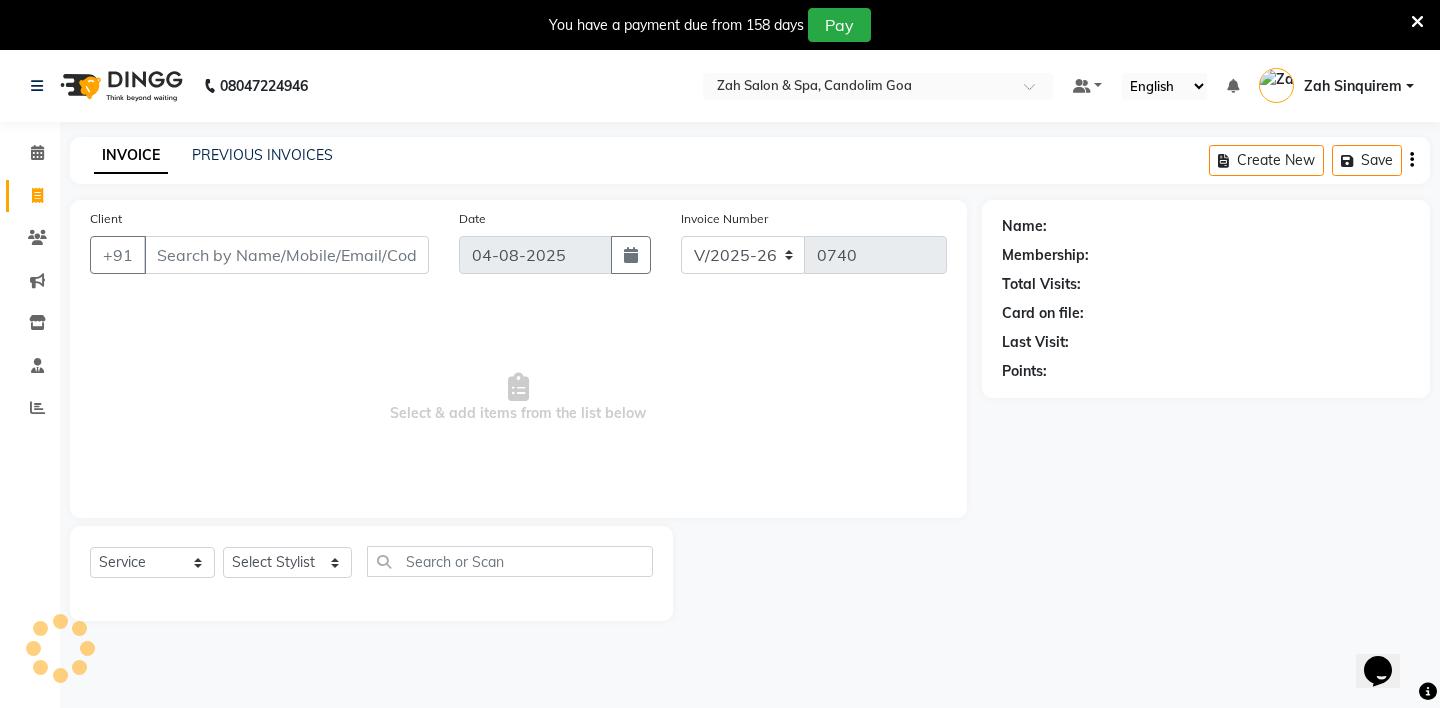 scroll, scrollTop: 0, scrollLeft: 0, axis: both 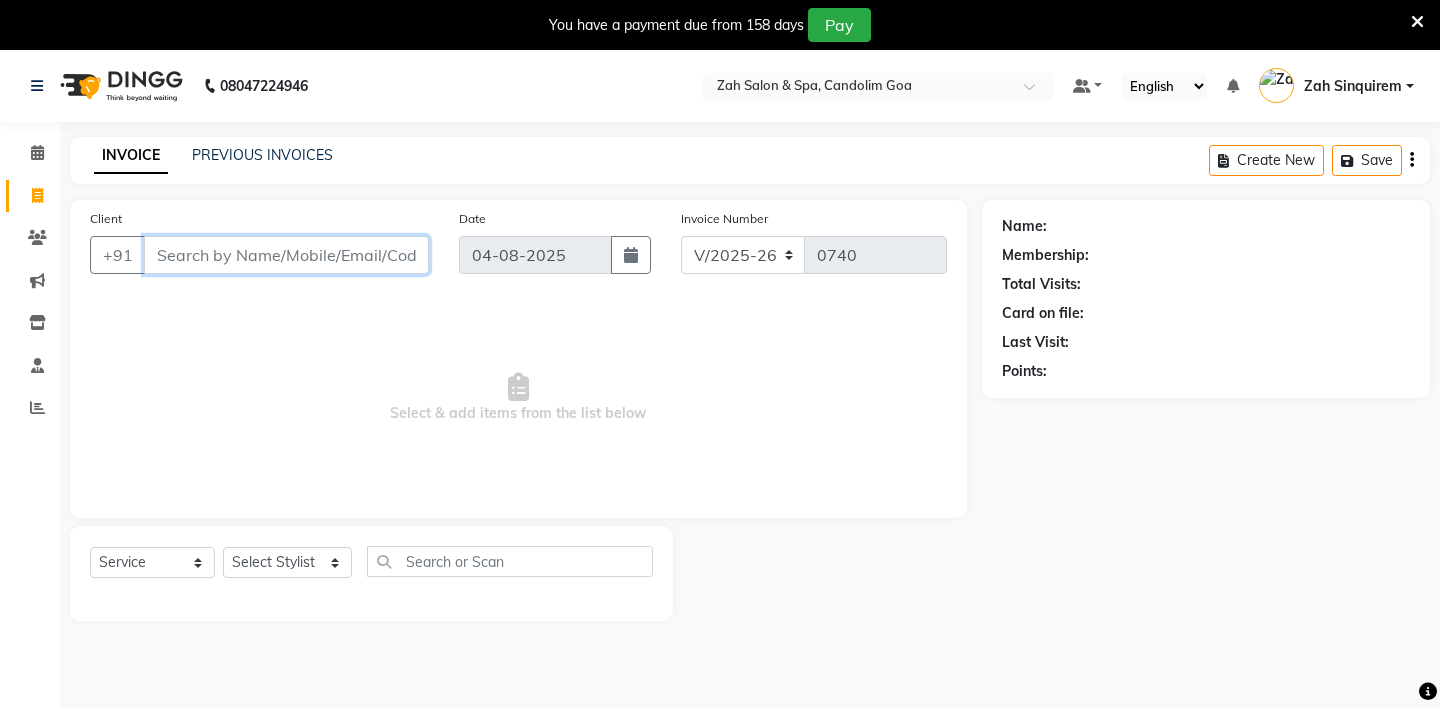 click on "Client" at bounding box center [286, 255] 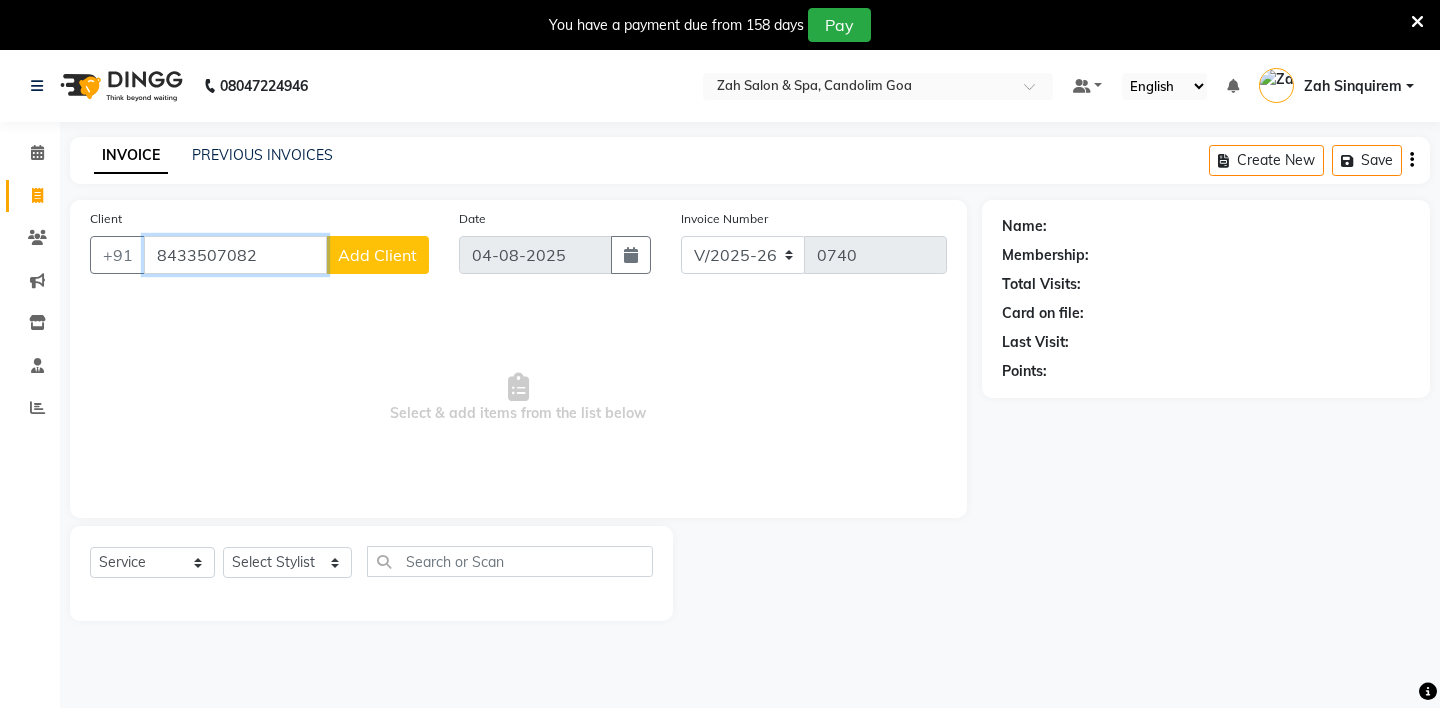 type on "8433507082" 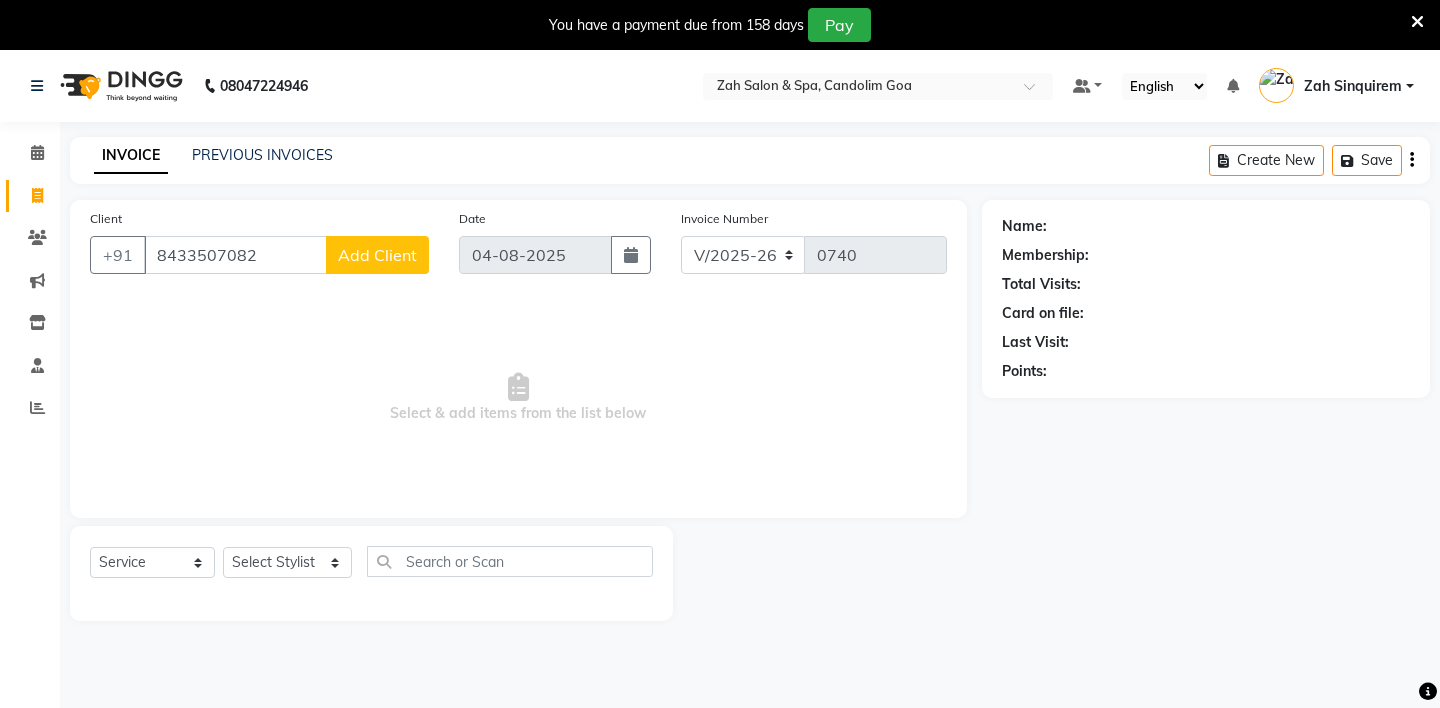 click on "Add Client" 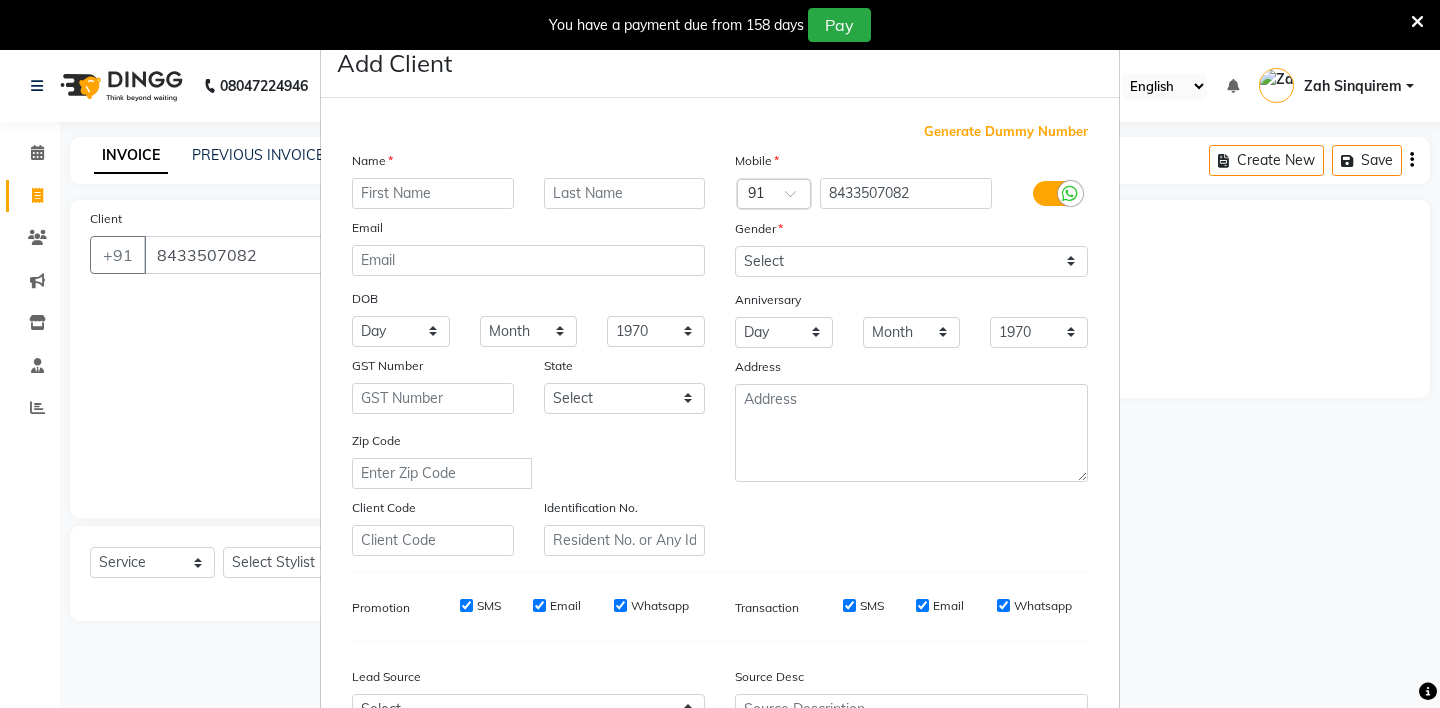click at bounding box center (433, 193) 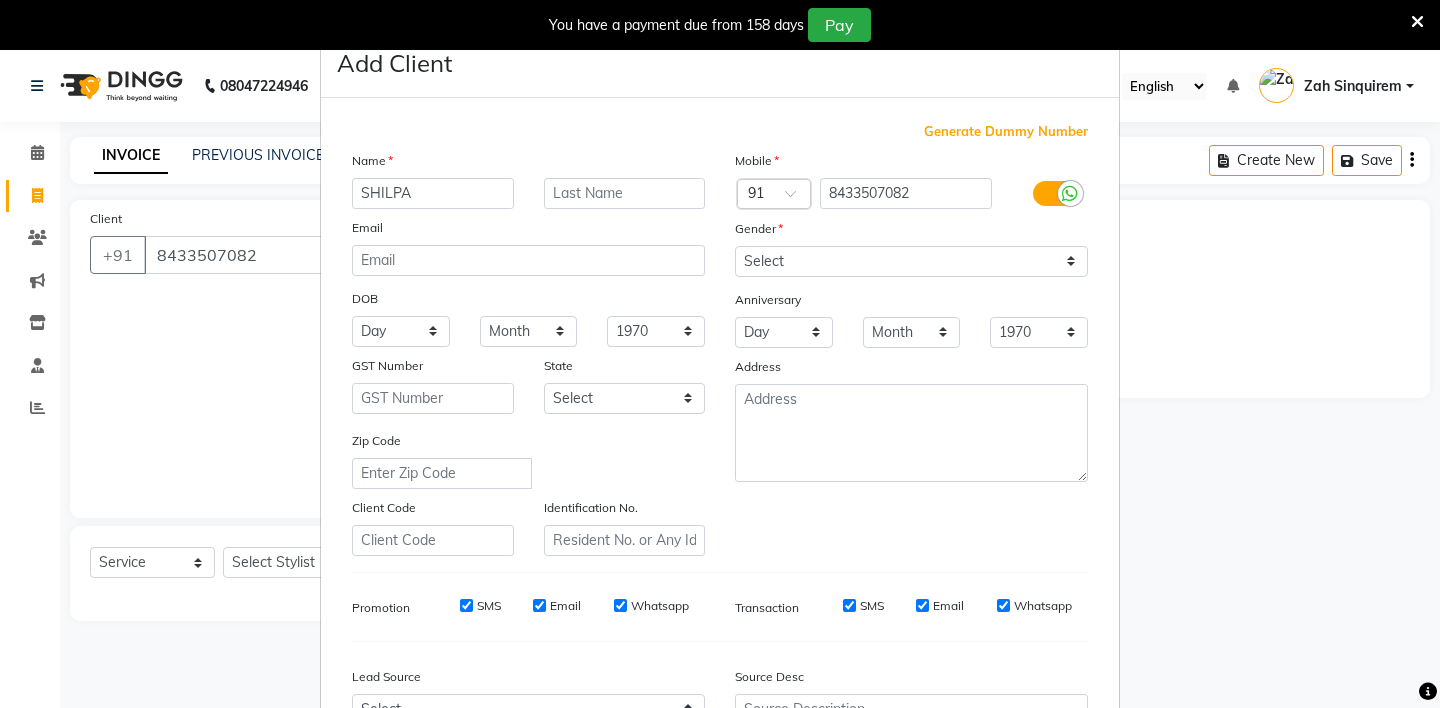 type on "SHILPA" 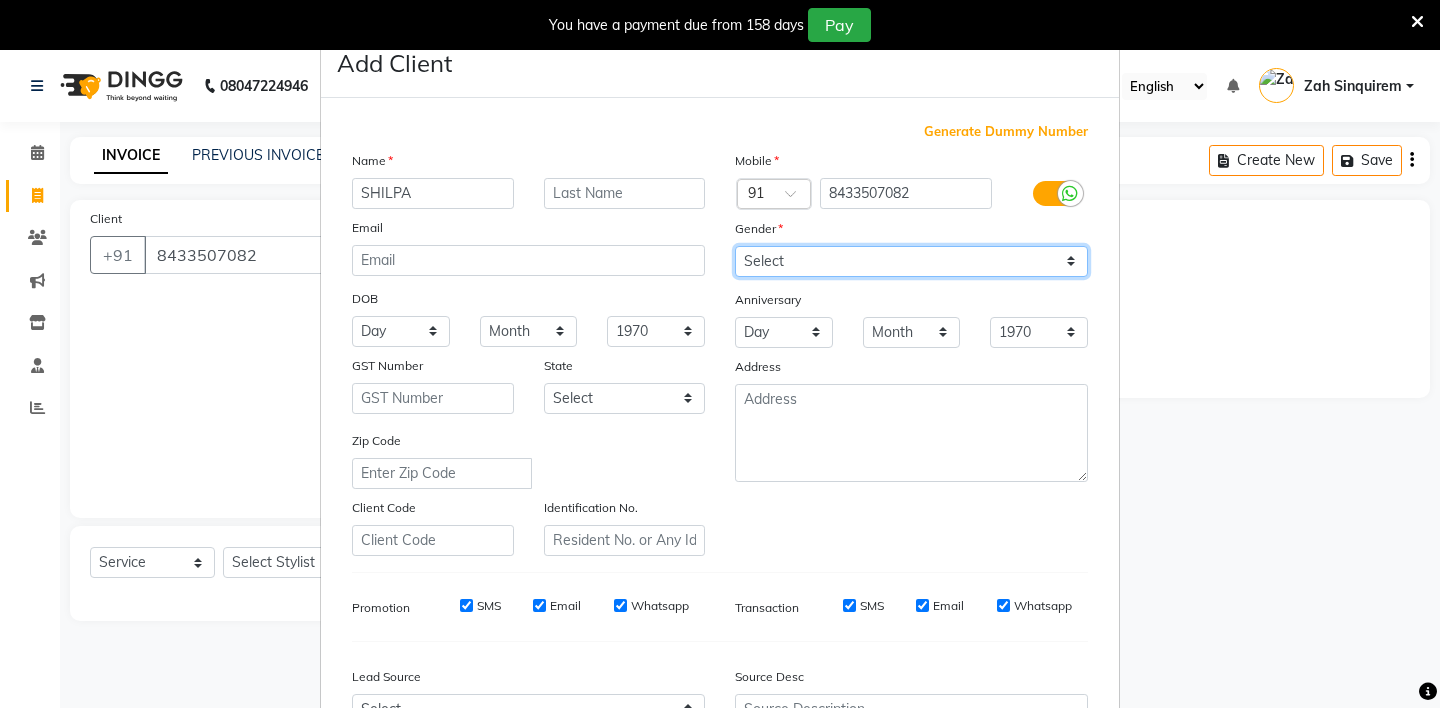 click on "Select Male Female Other Prefer Not To Say" at bounding box center [911, 261] 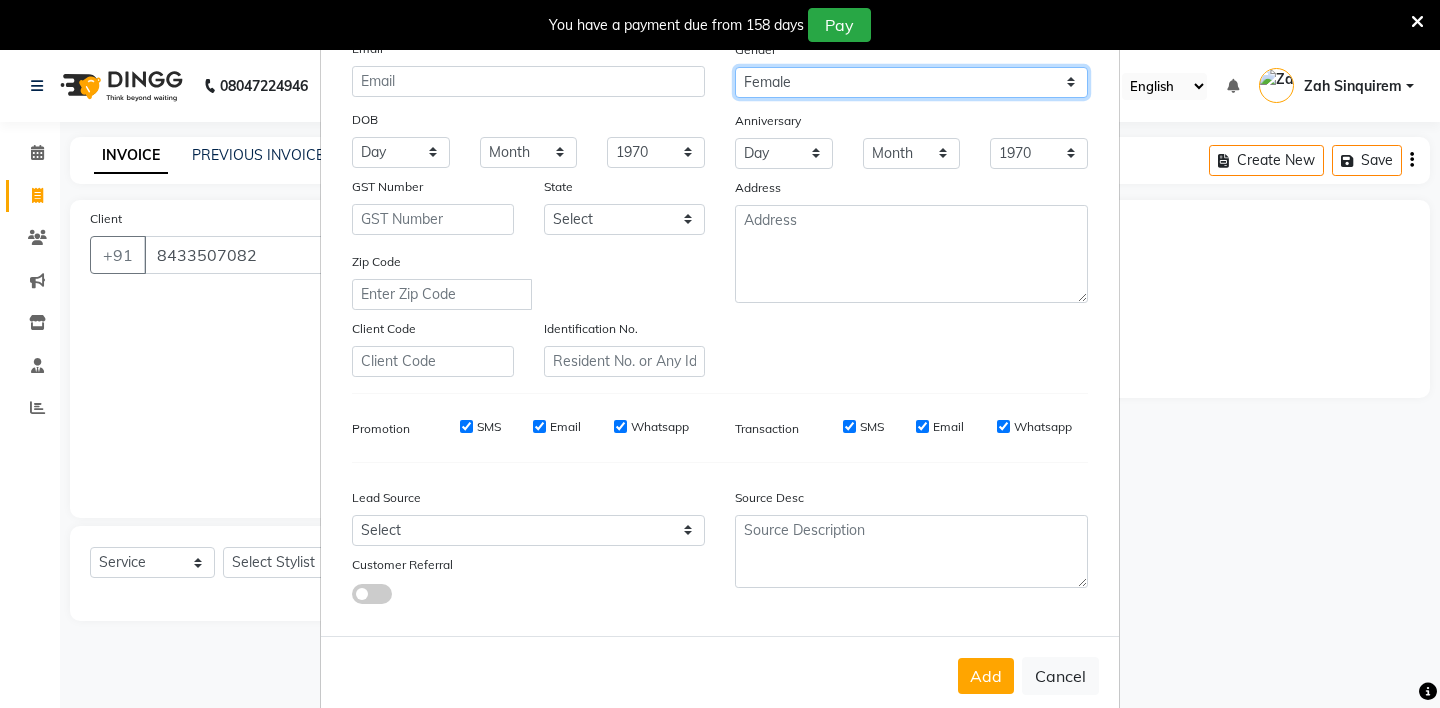 scroll, scrollTop: 185, scrollLeft: 0, axis: vertical 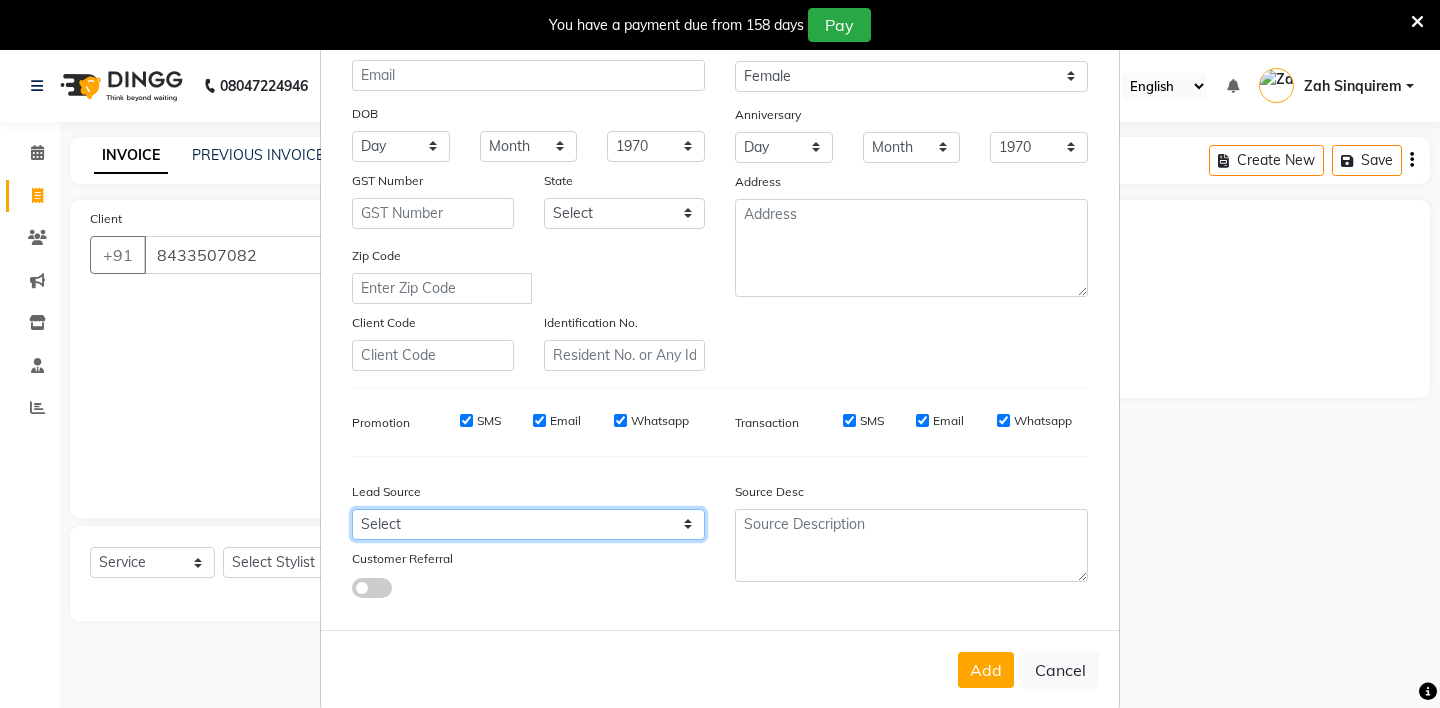 click on "Select Walk-in Referral Internet Friend Word of Mouth Advertisement Facebook JustDial Google Other Instagram  YouTube  WhatsApp" at bounding box center [528, 524] 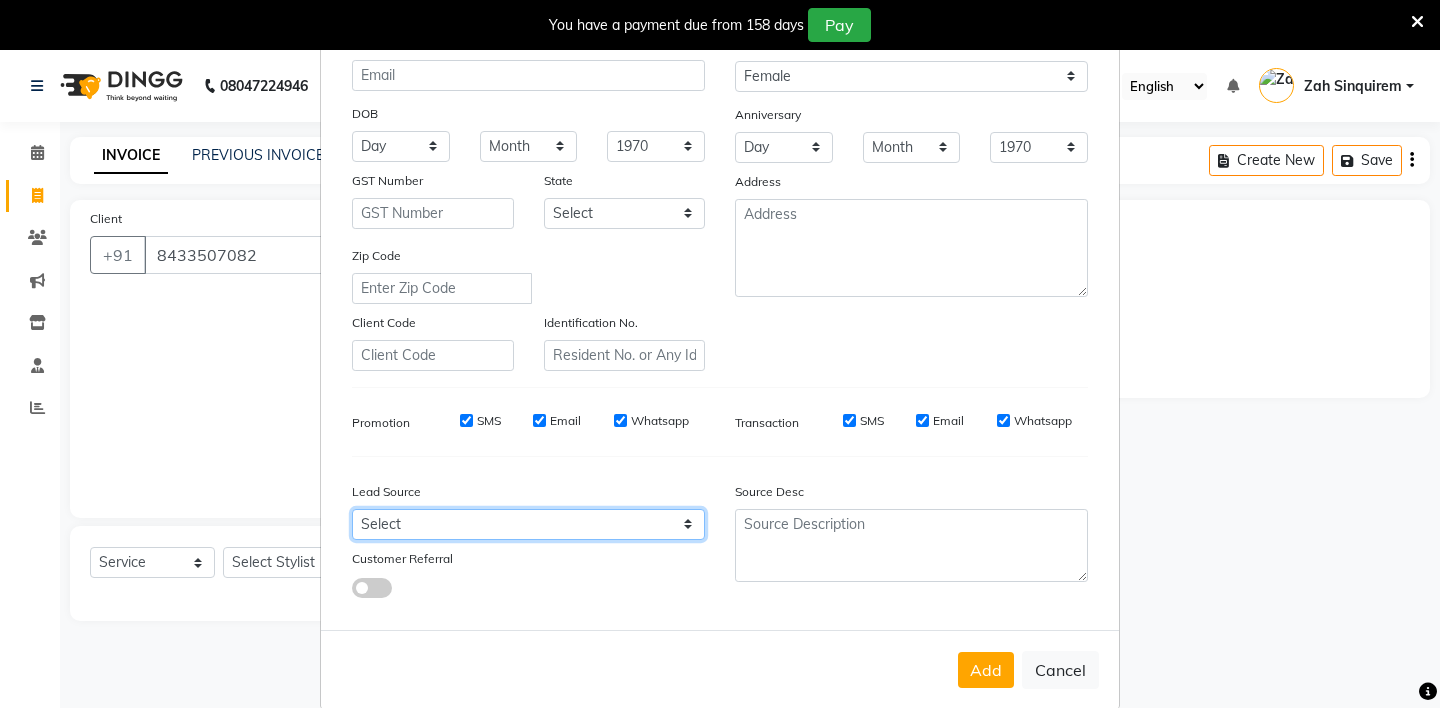 select on "36148" 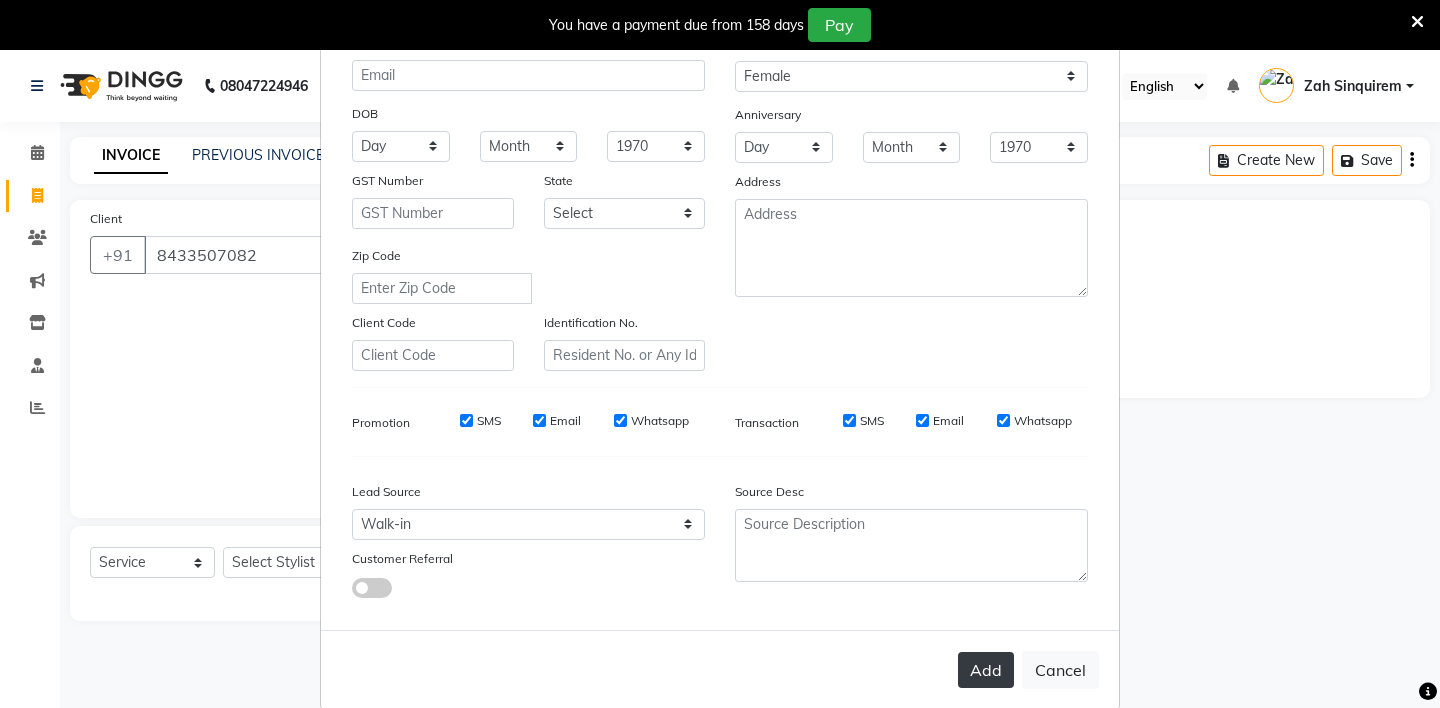 click on "Add" at bounding box center [986, 670] 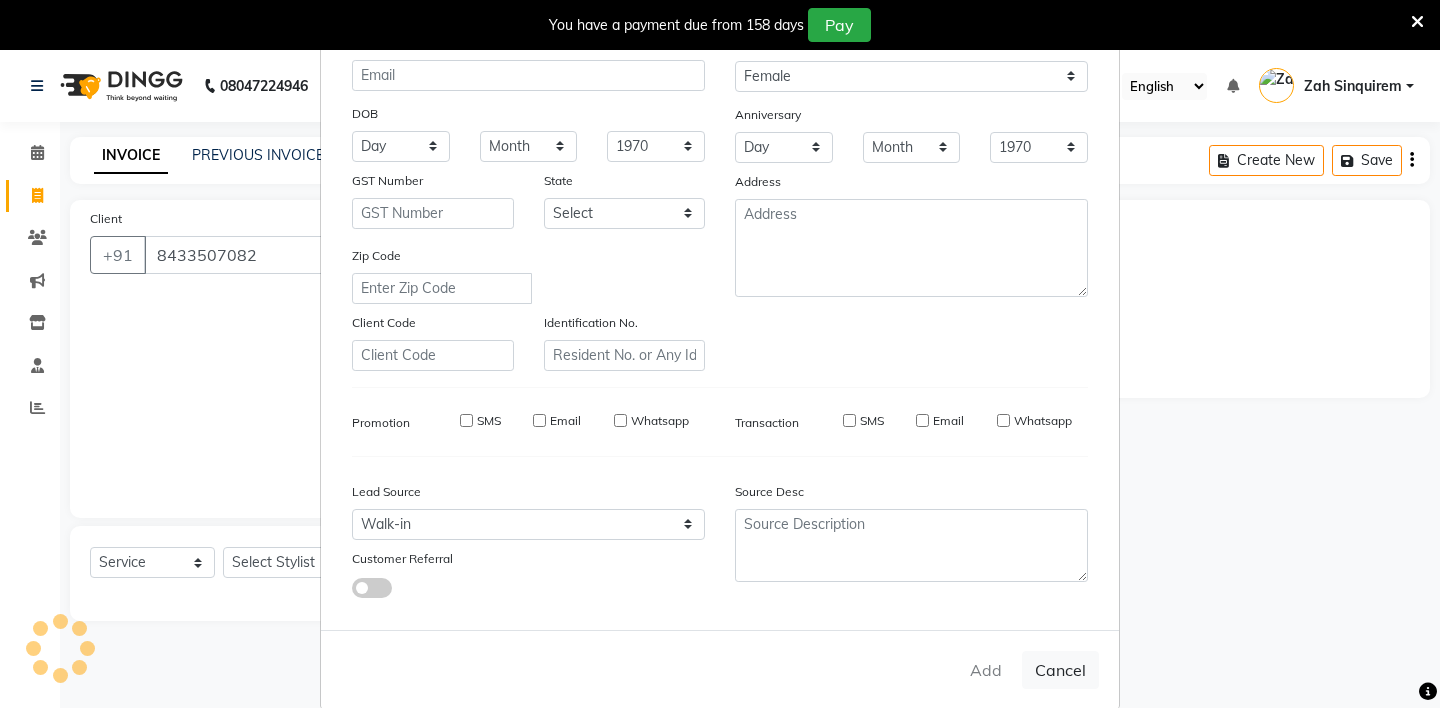 type on "84******82" 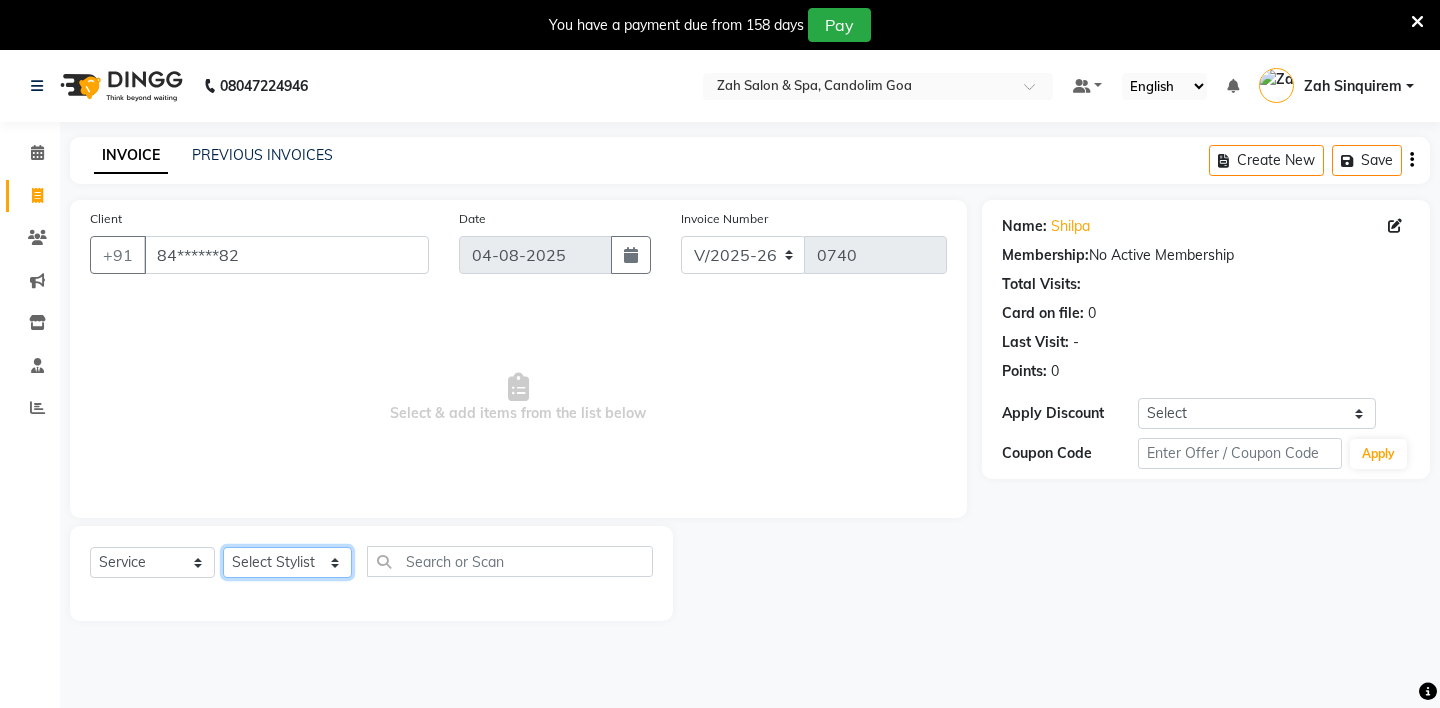 click on "Select Stylist ABHIJEET - ZAH BEAUTY RETAIL APANG APEM ASIF ITUNA MANI MERCY MOMOI NIUTOLI SEBIKA SHOM SUMSUM THANLIUM VICTORIA" 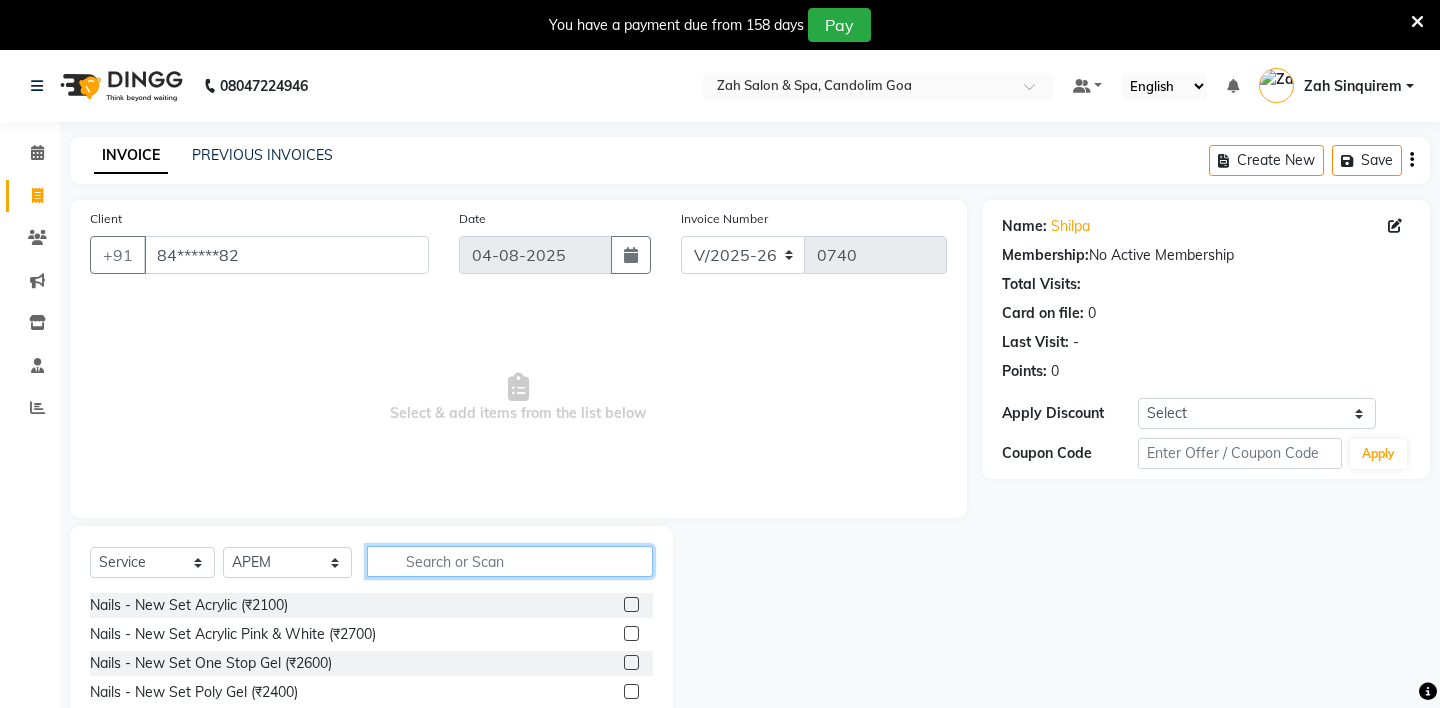 click 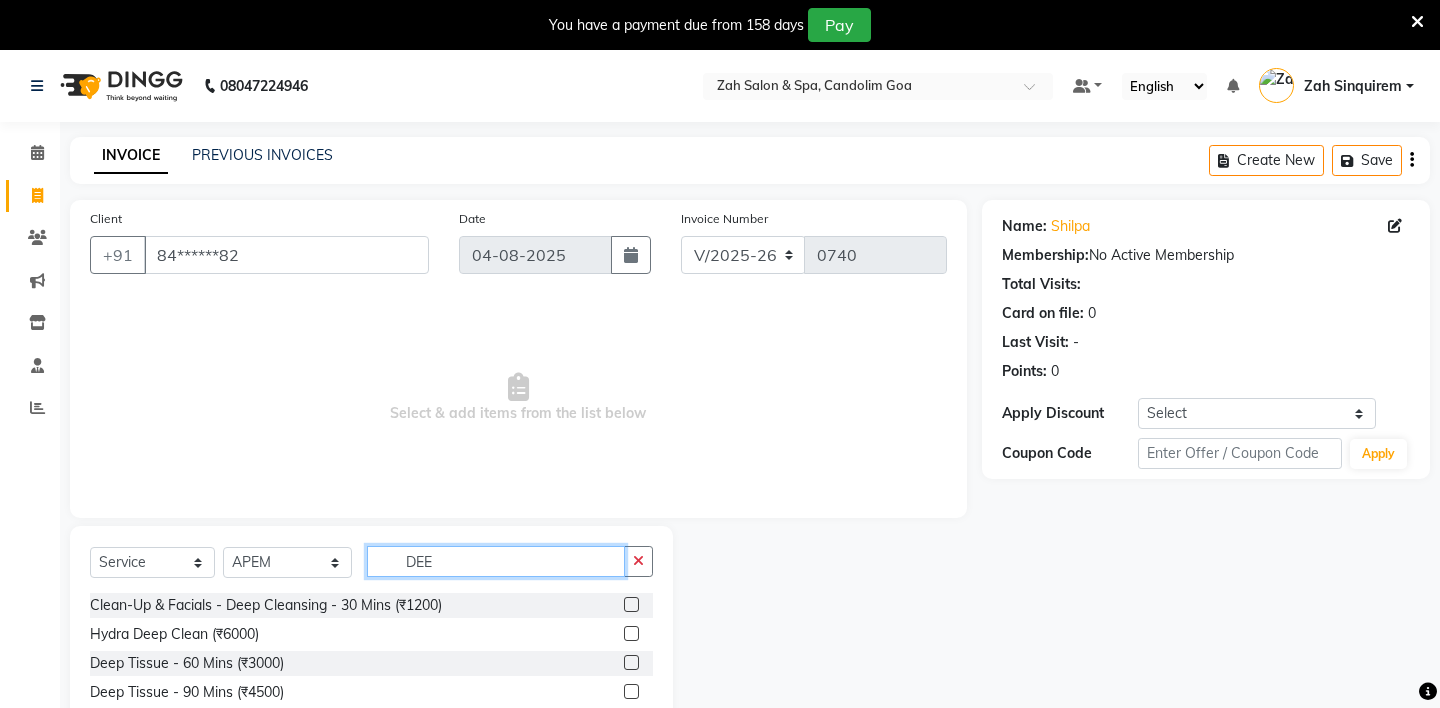 scroll, scrollTop: 0, scrollLeft: 0, axis: both 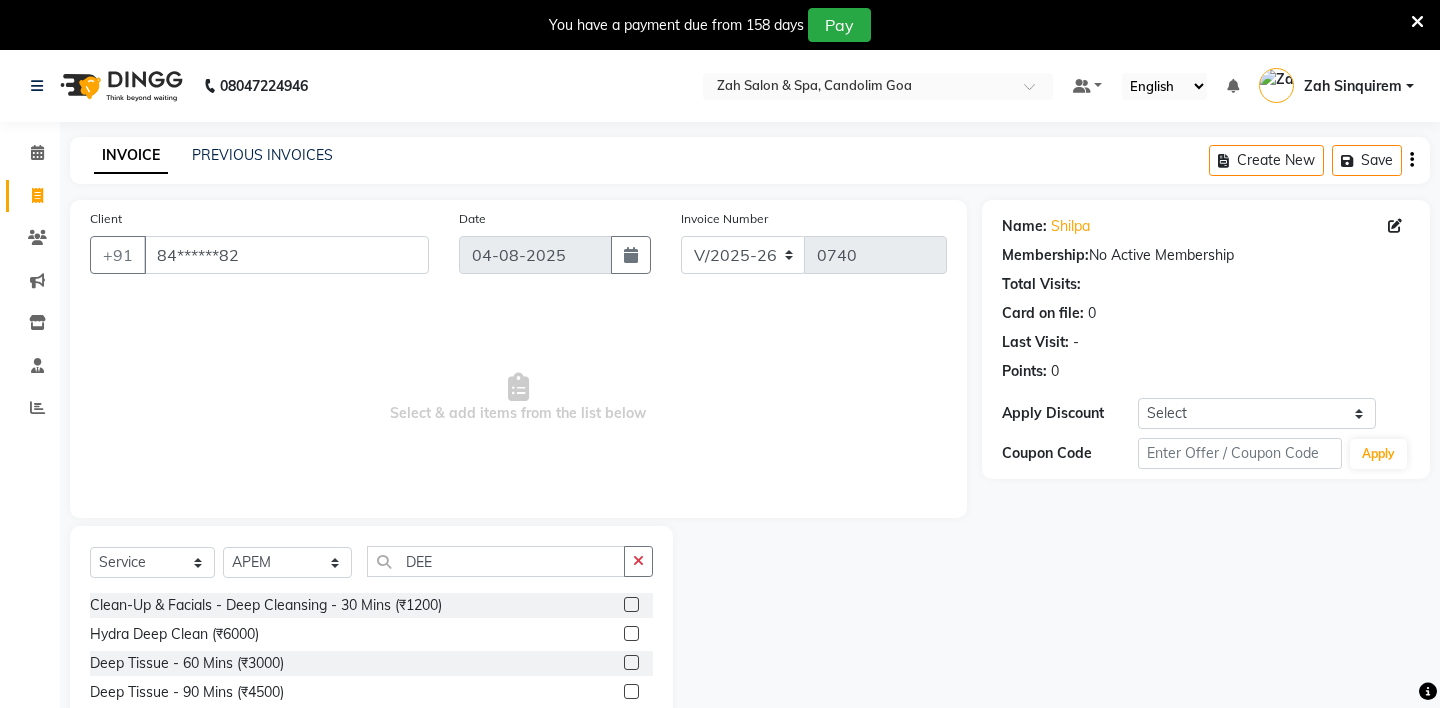 click 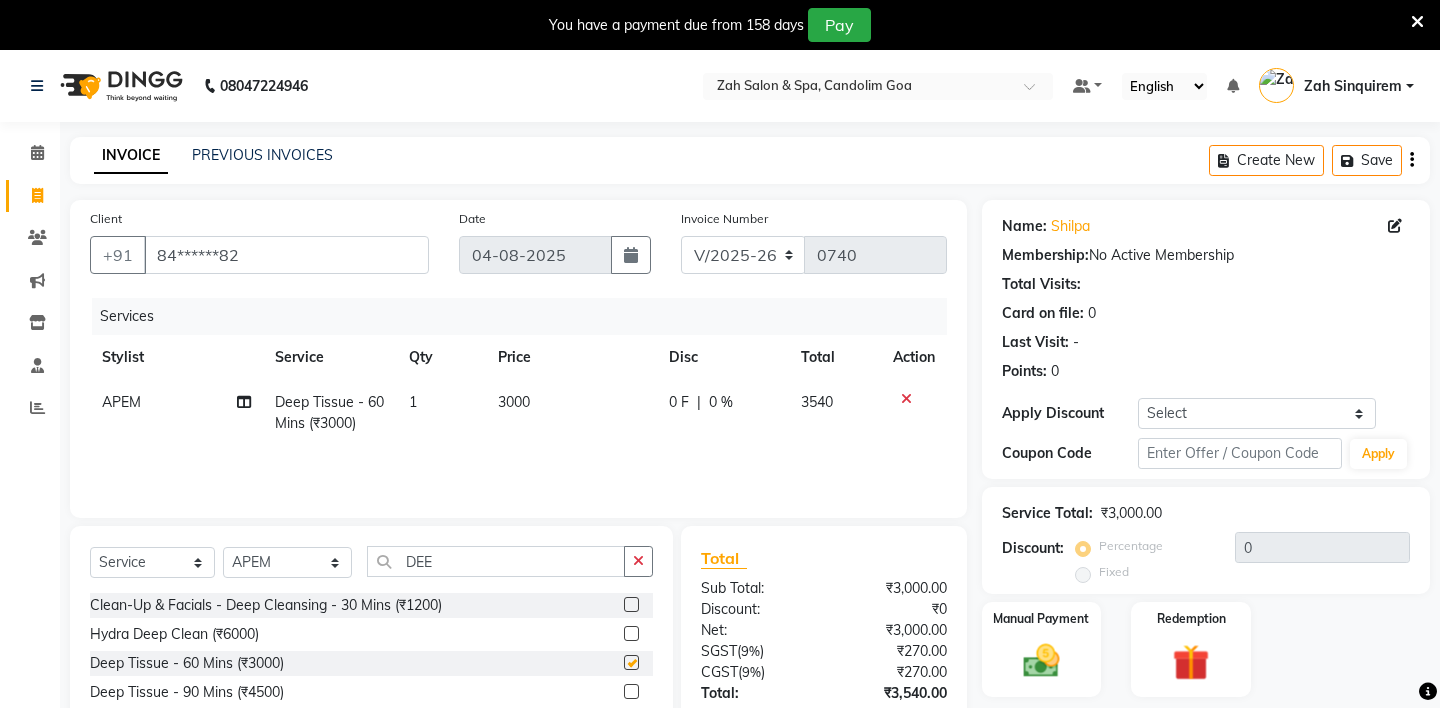 checkbox on "false" 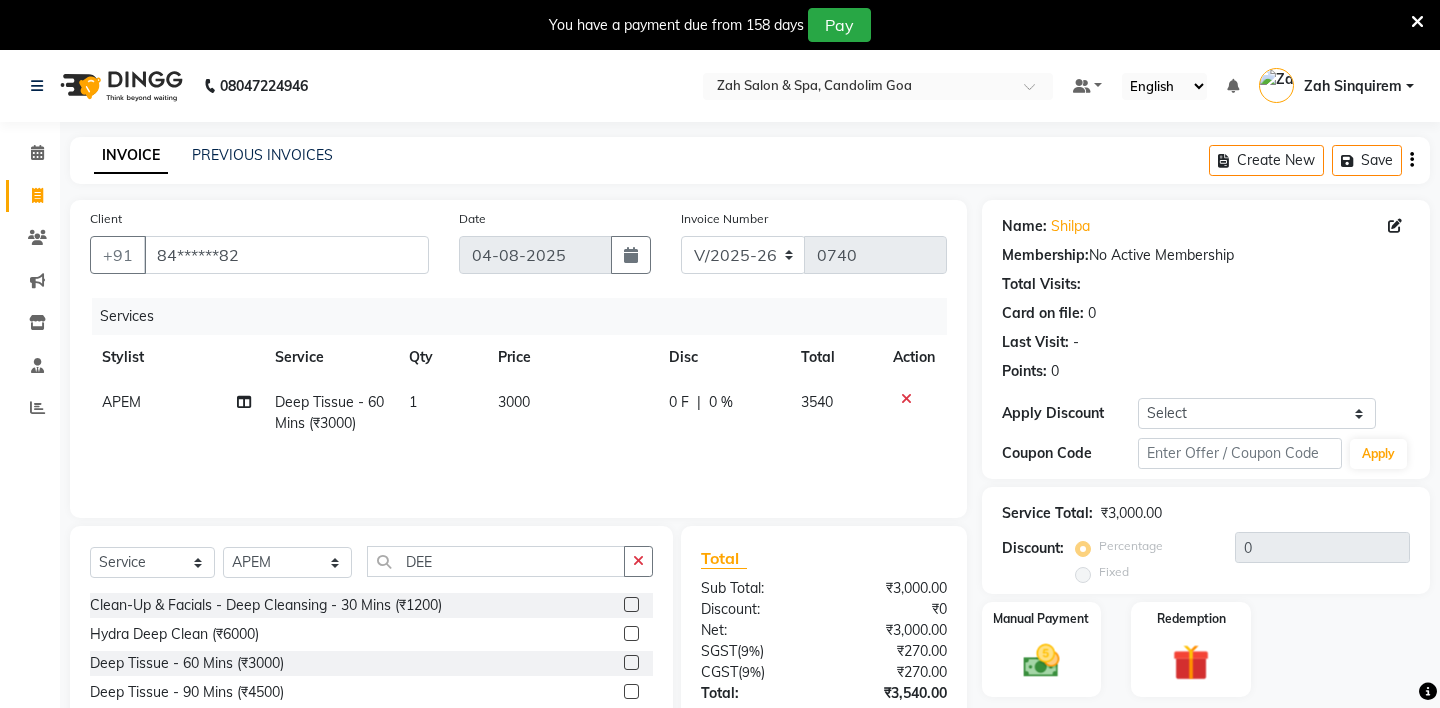 scroll, scrollTop: 142, scrollLeft: 0, axis: vertical 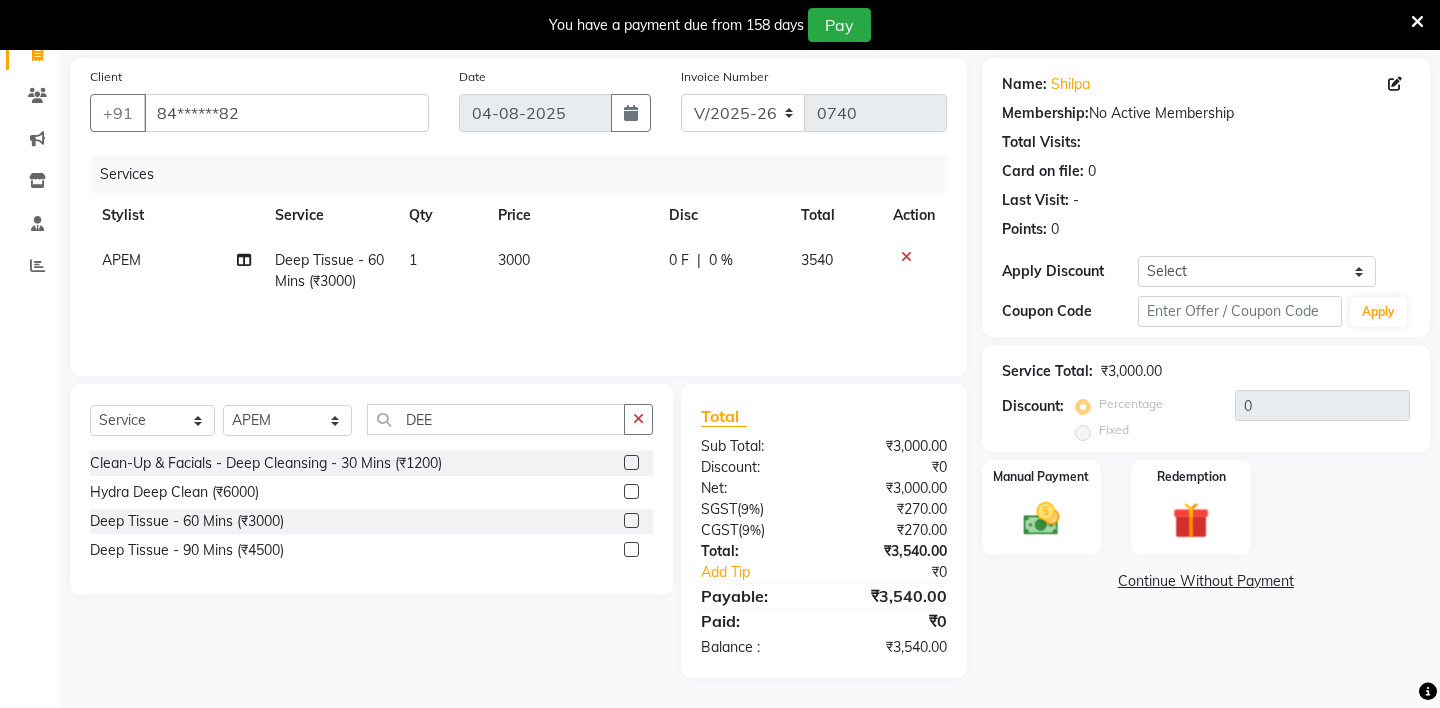 click 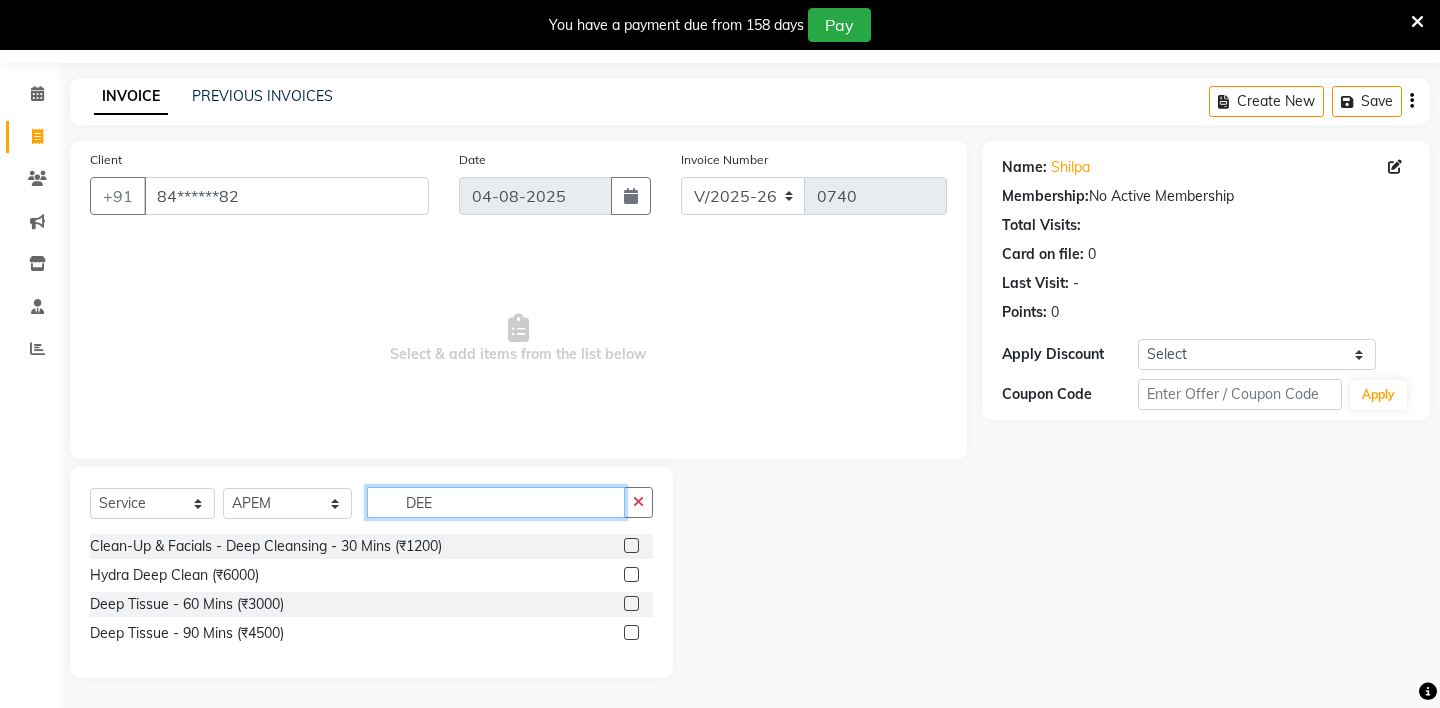 click on "DEE" 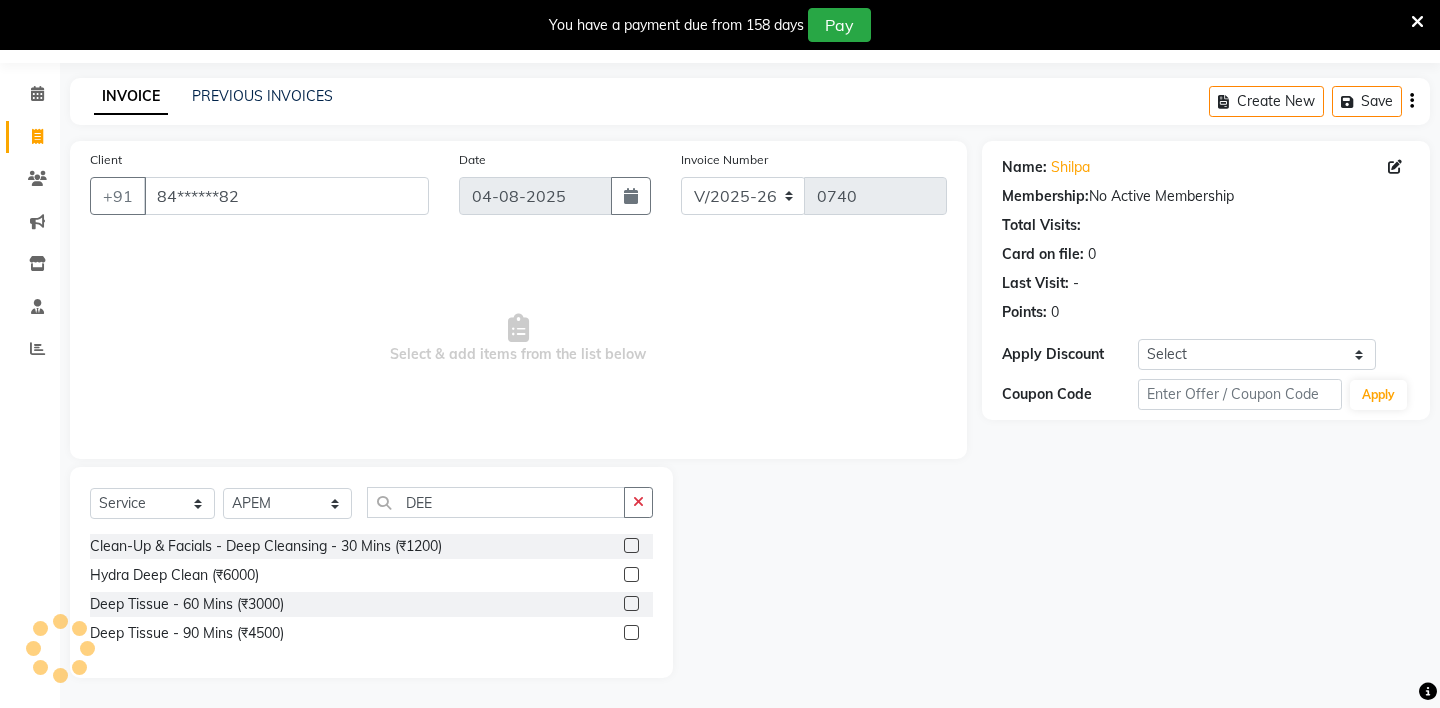 click 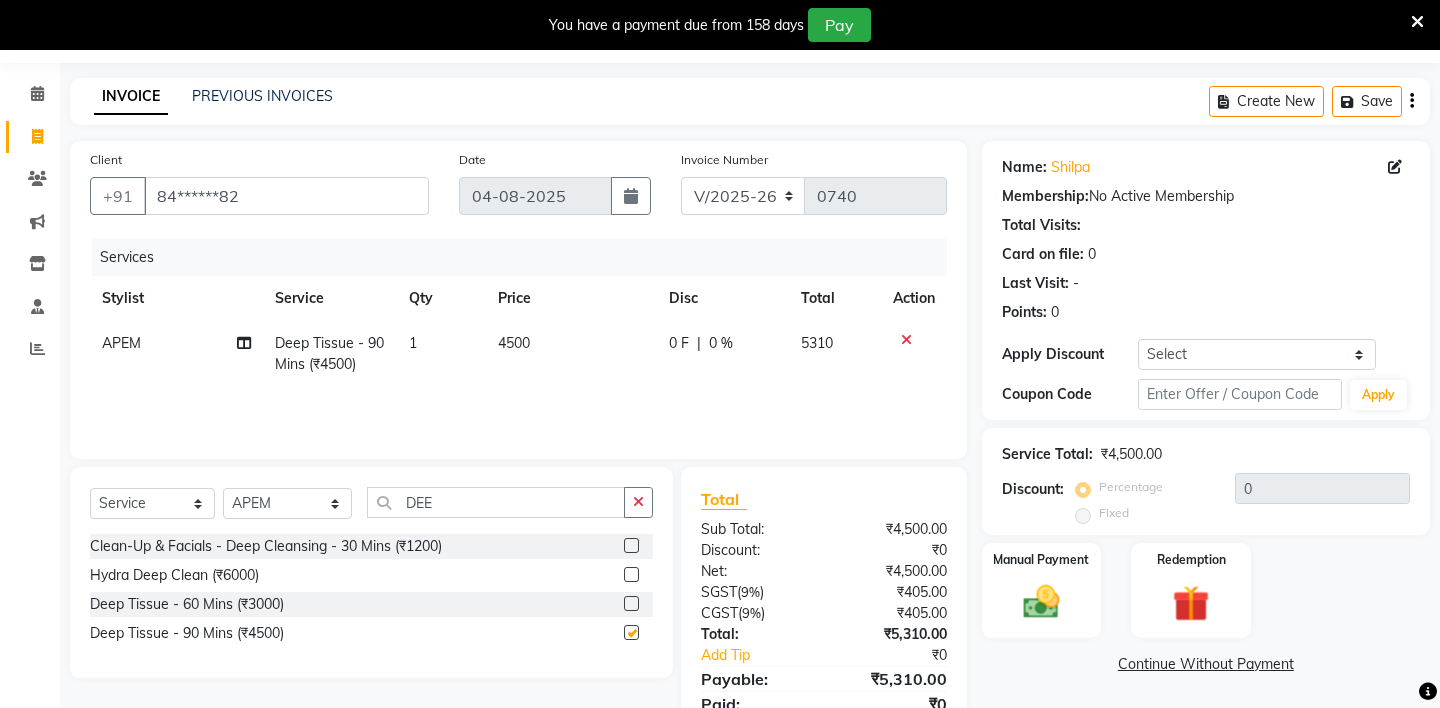 checkbox on "false" 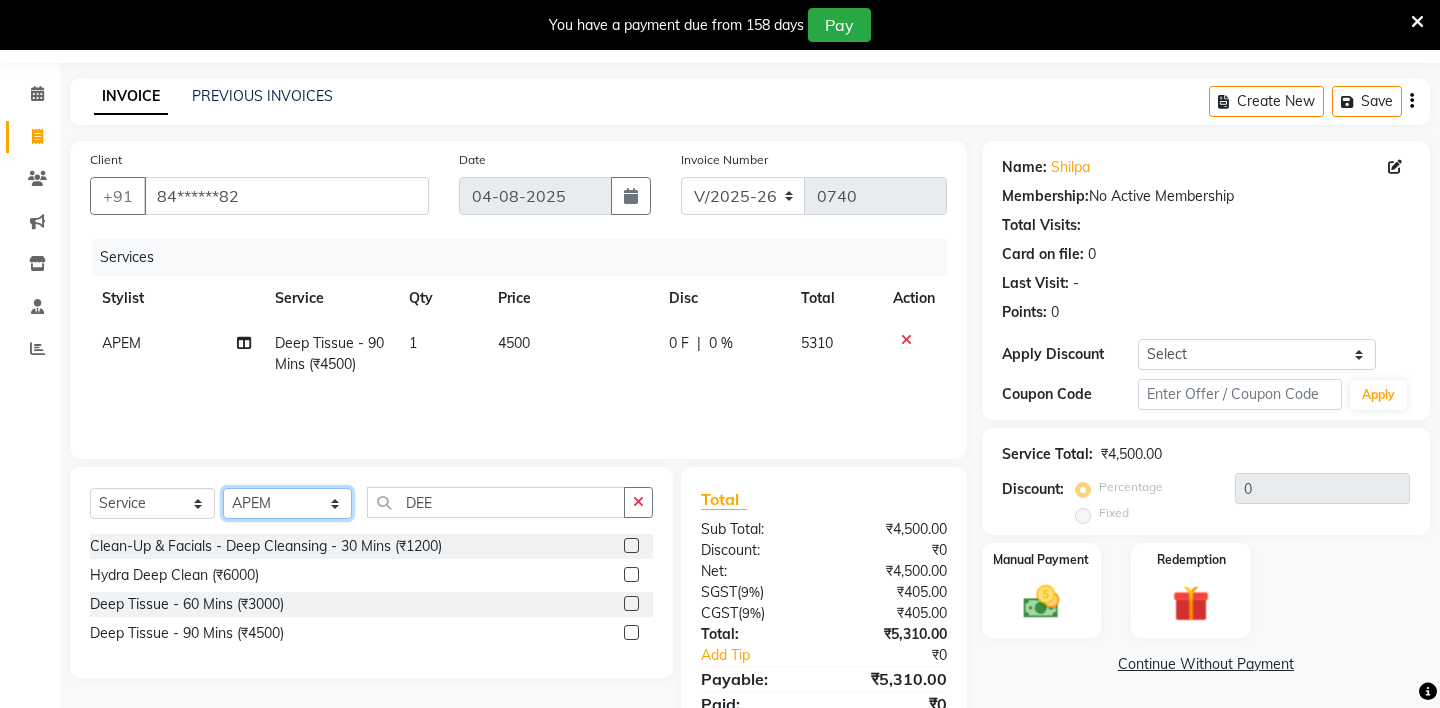 click on "Select Stylist ABHIJEET - ZAH BEAUTY RETAIL APANG APEM ASIF ITUNA MANI MERCY MOMOI NIUTOLI SEBIKA SHOM SUMSUM THANLIUM VICTORIA" 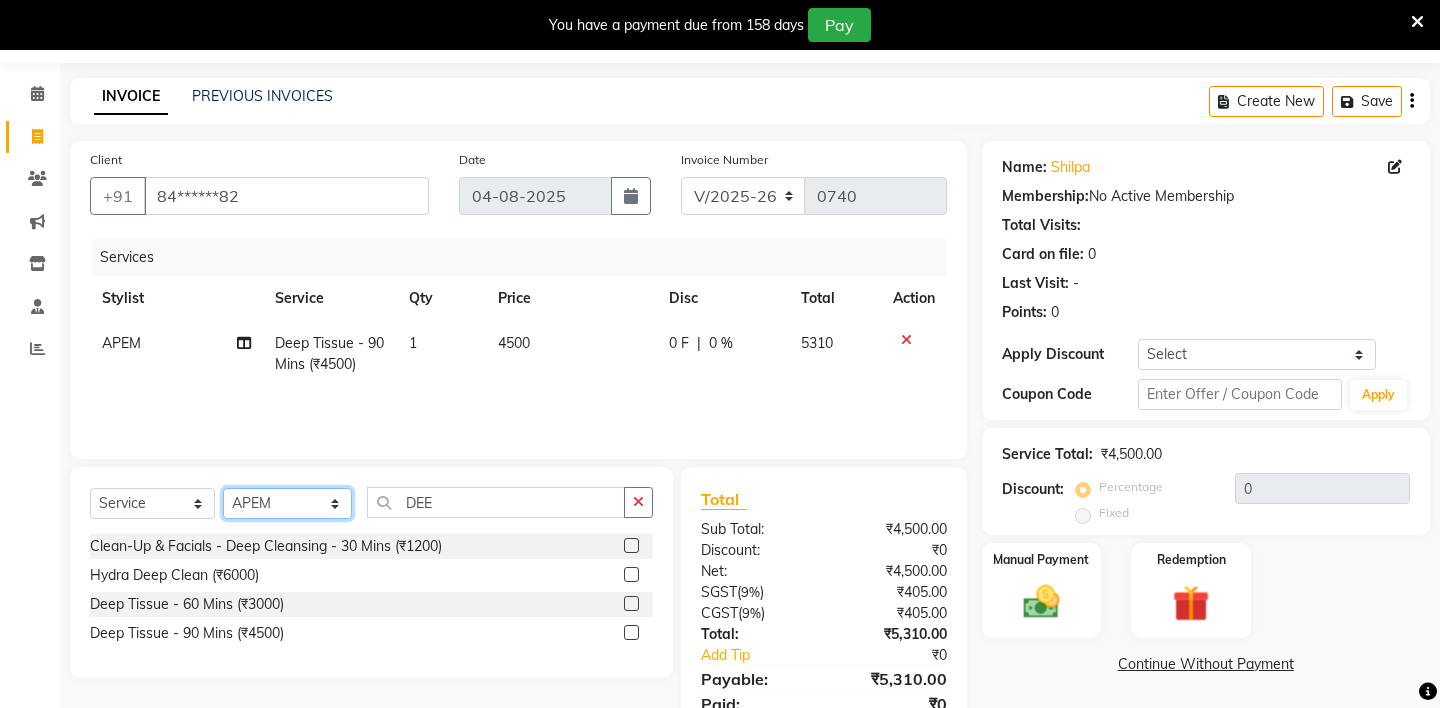 click on "Select Stylist ABHIJEET - ZAH BEAUTY RETAIL APANG APEM ASIF ITUNA MANI MERCY MOMOI NIUTOLI SEBIKA SHOM SUMSUM THANLIUM VICTORIA" 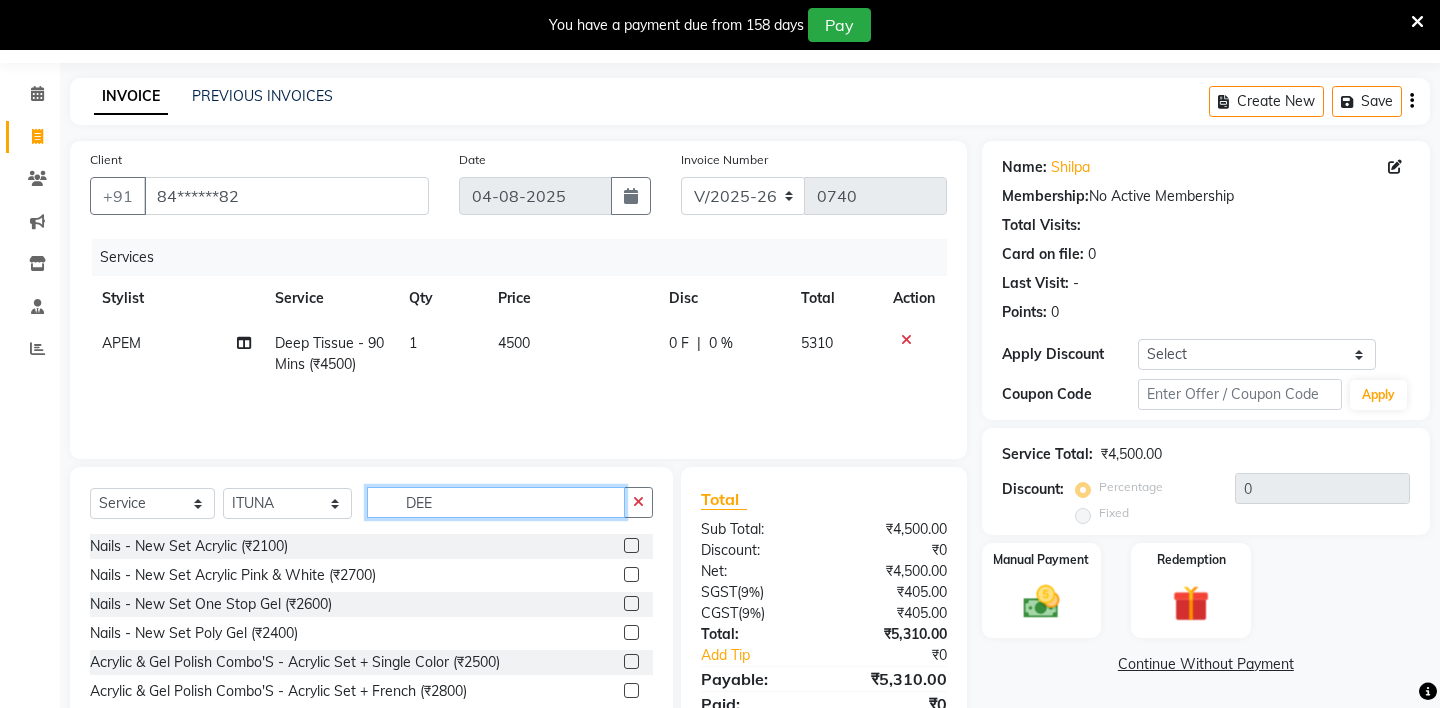 click on "DEE" 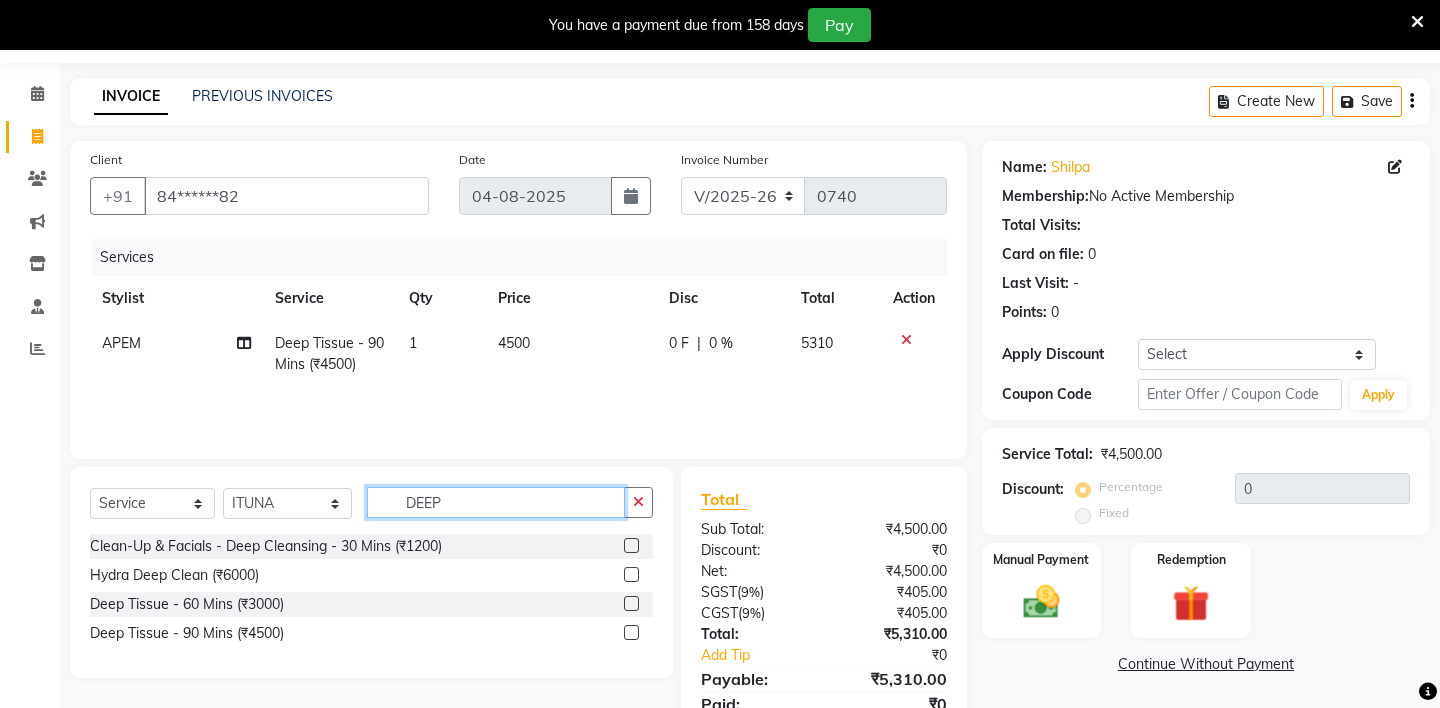 type on "DEEP" 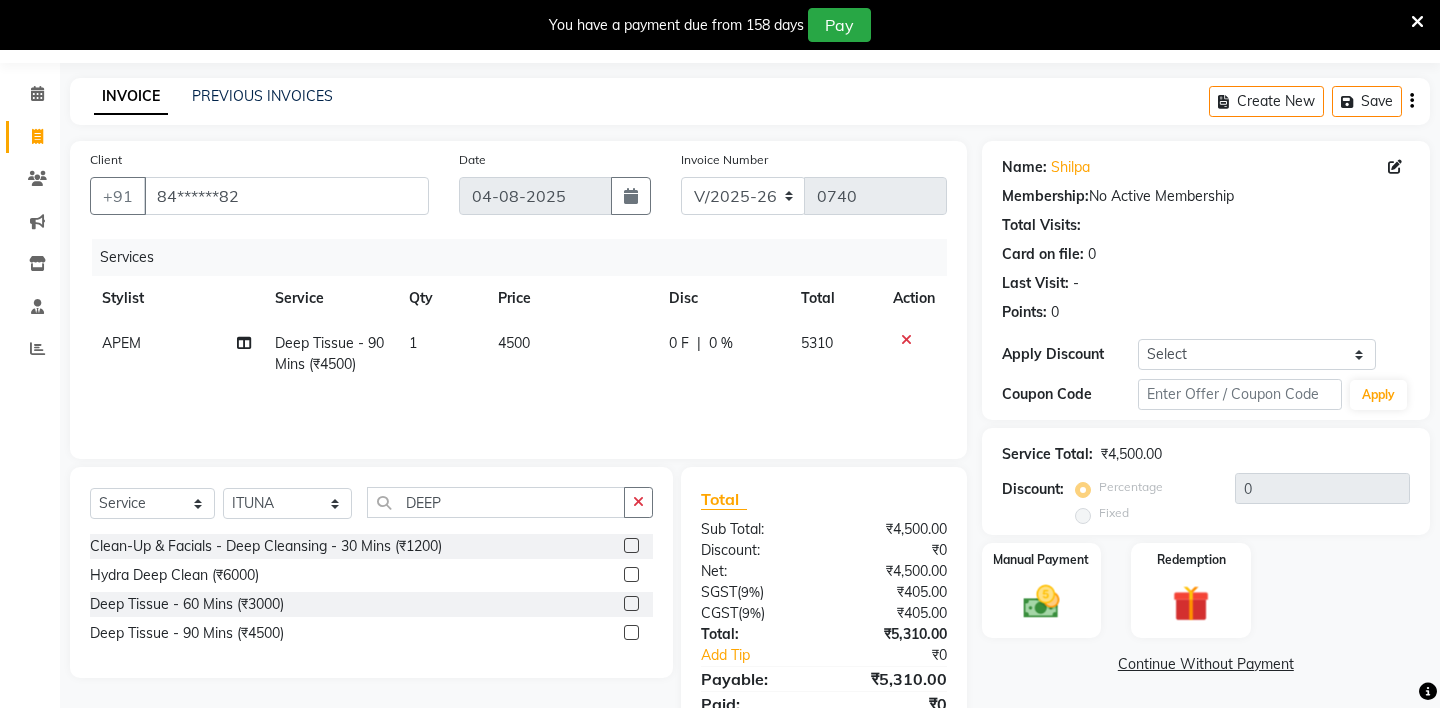 click 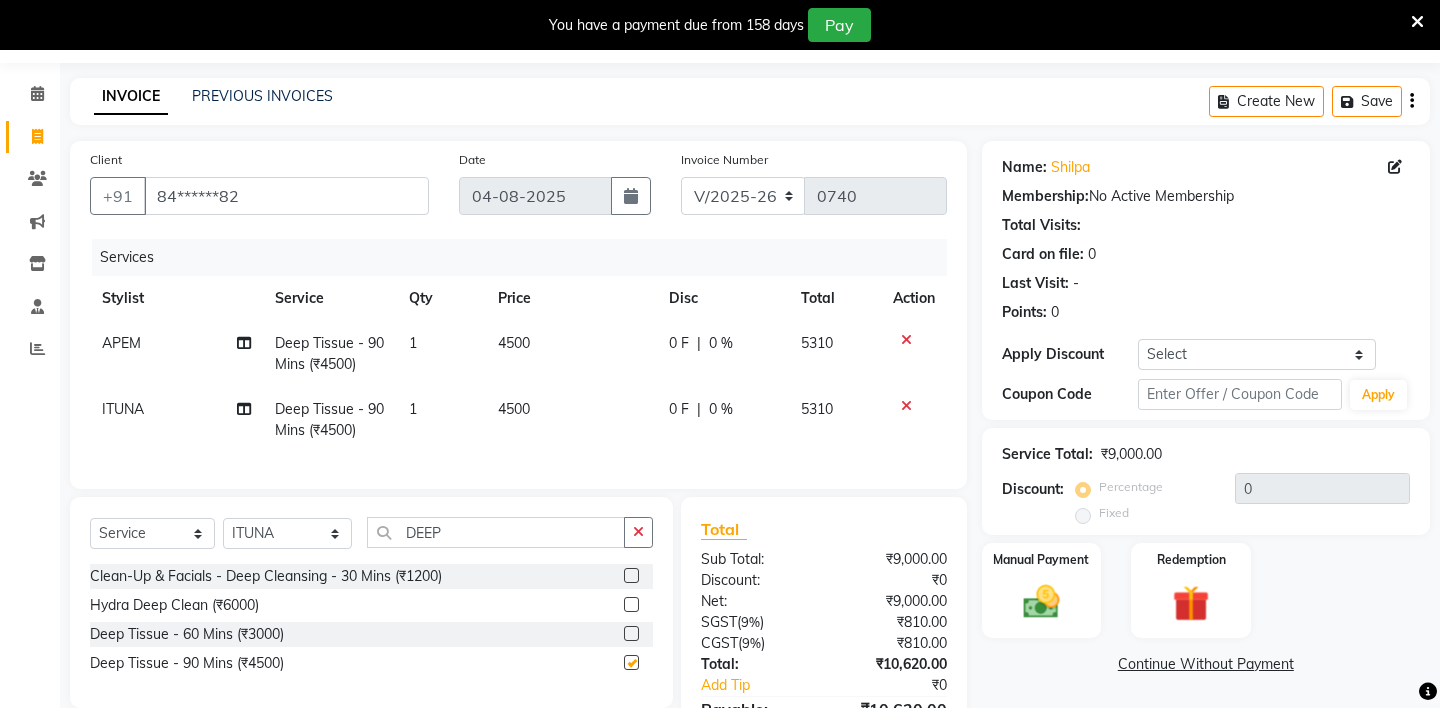checkbox on "false" 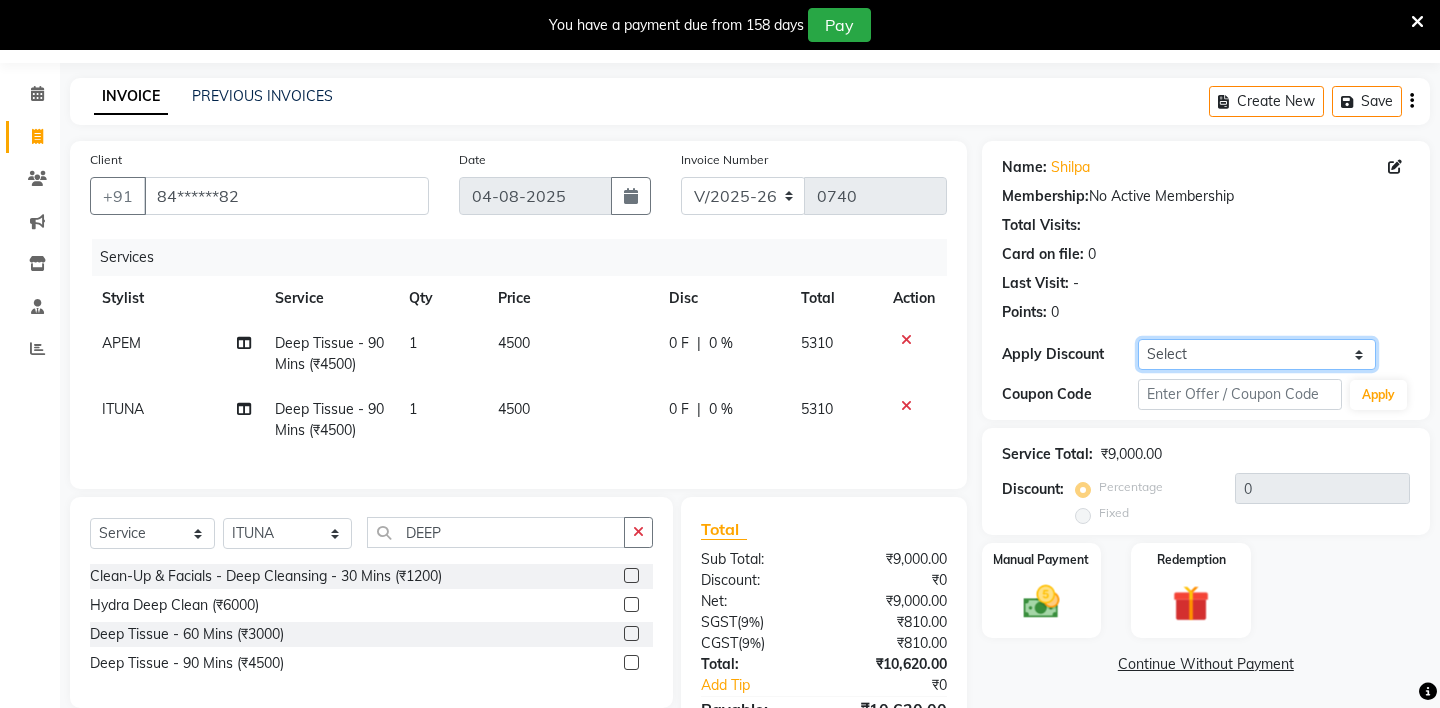 click on "Select Coupon → Daily Discount Coupon → Am/bh/acct Coupon → Am/bh/acct Coupon → Manager 15 Coupon → Manager 10" 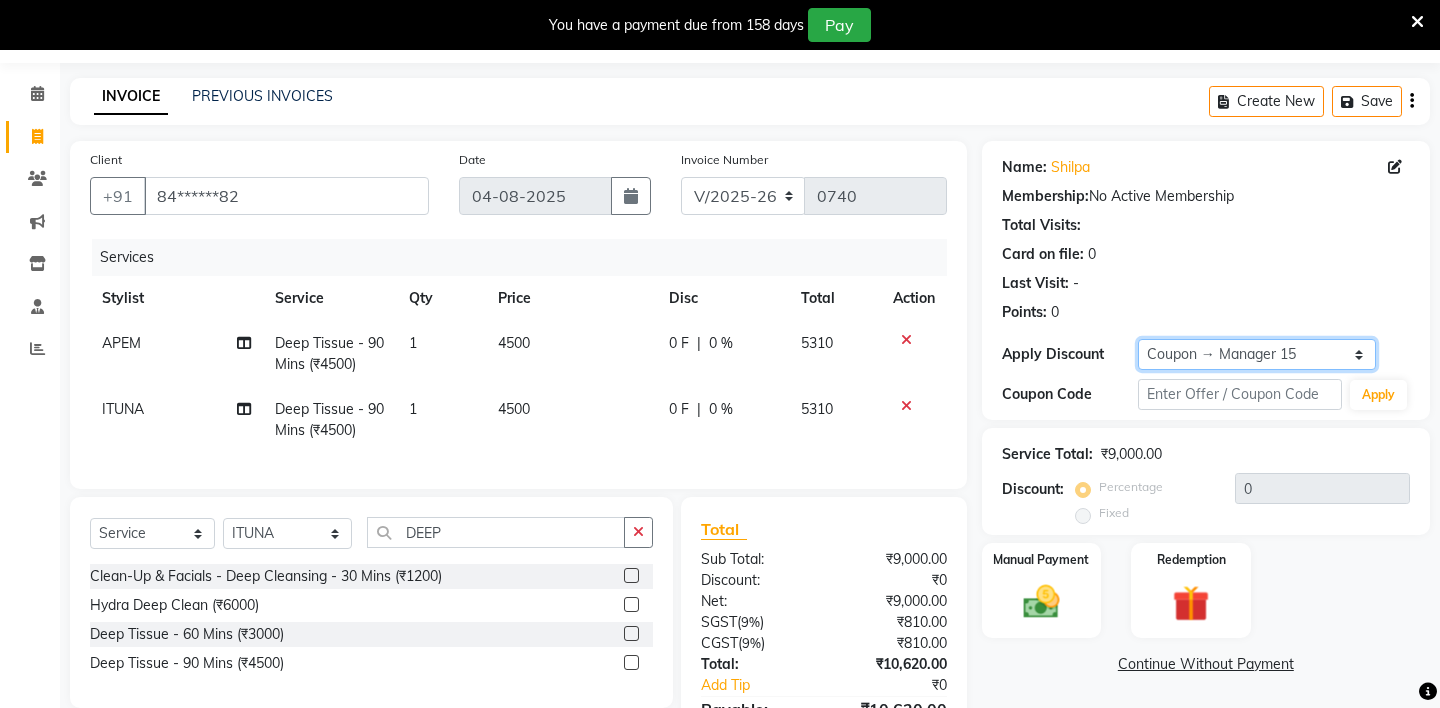 type on "15" 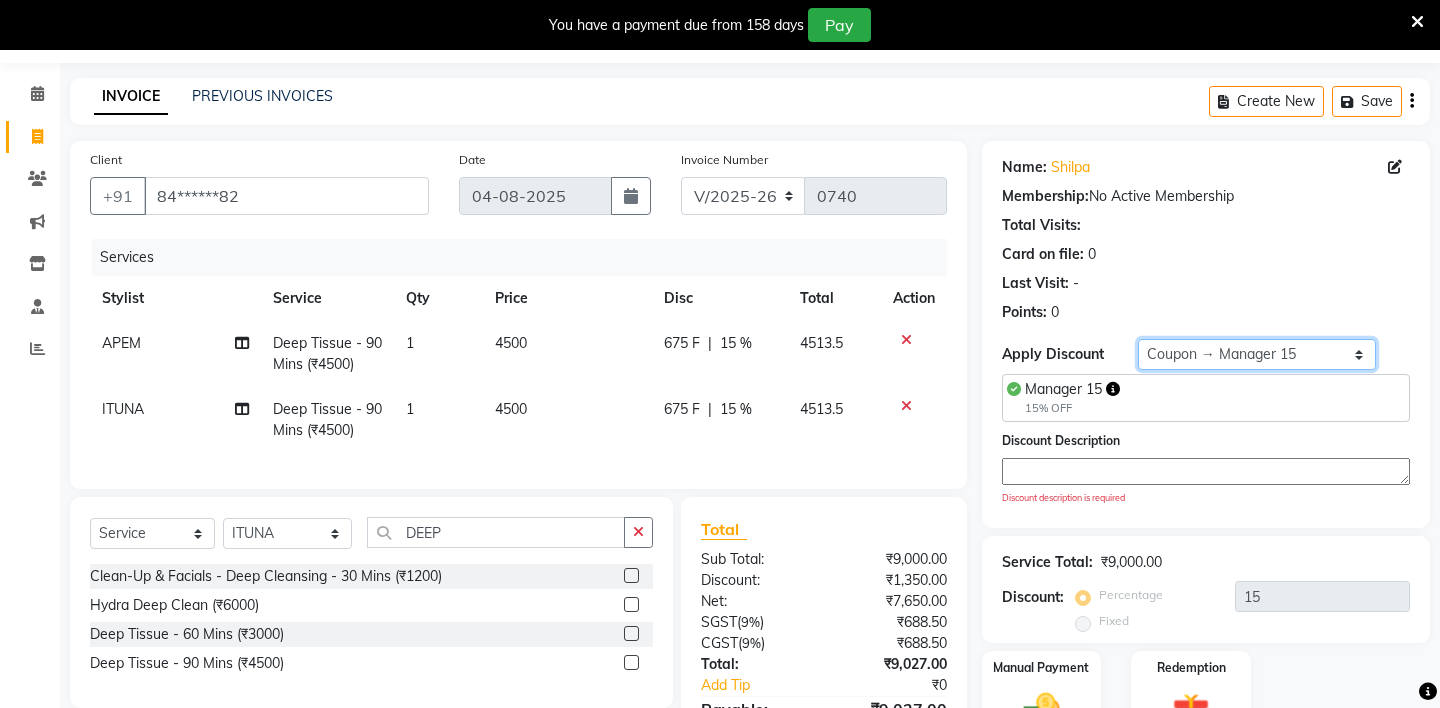 scroll, scrollTop: 172, scrollLeft: 0, axis: vertical 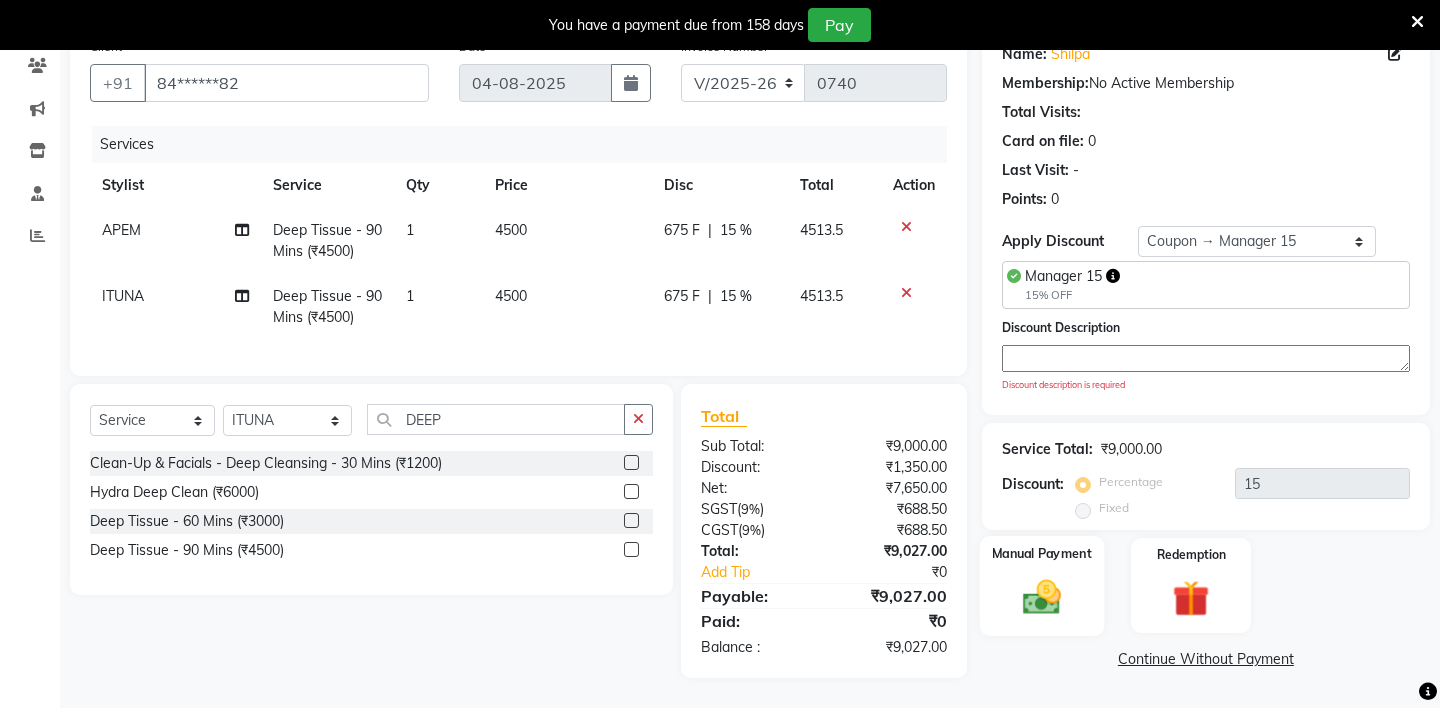 click 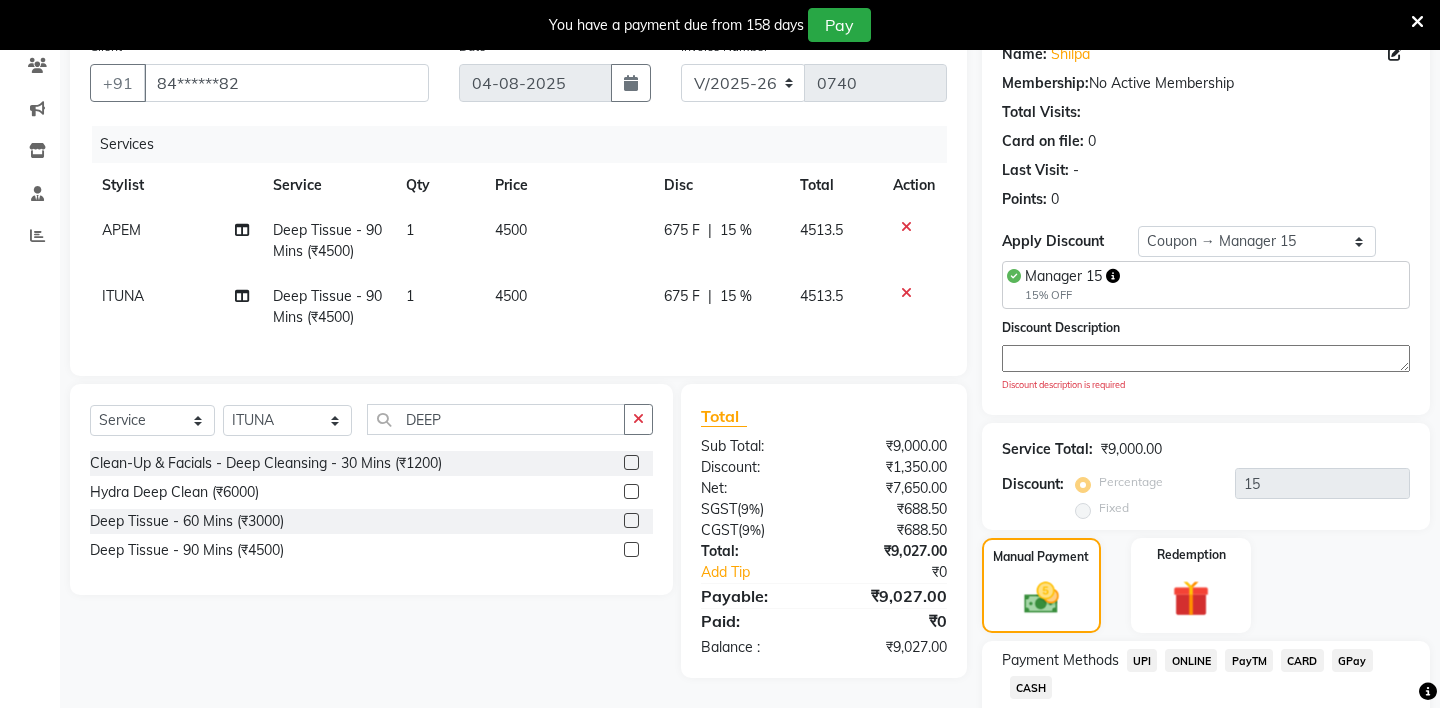 click on "GPay" 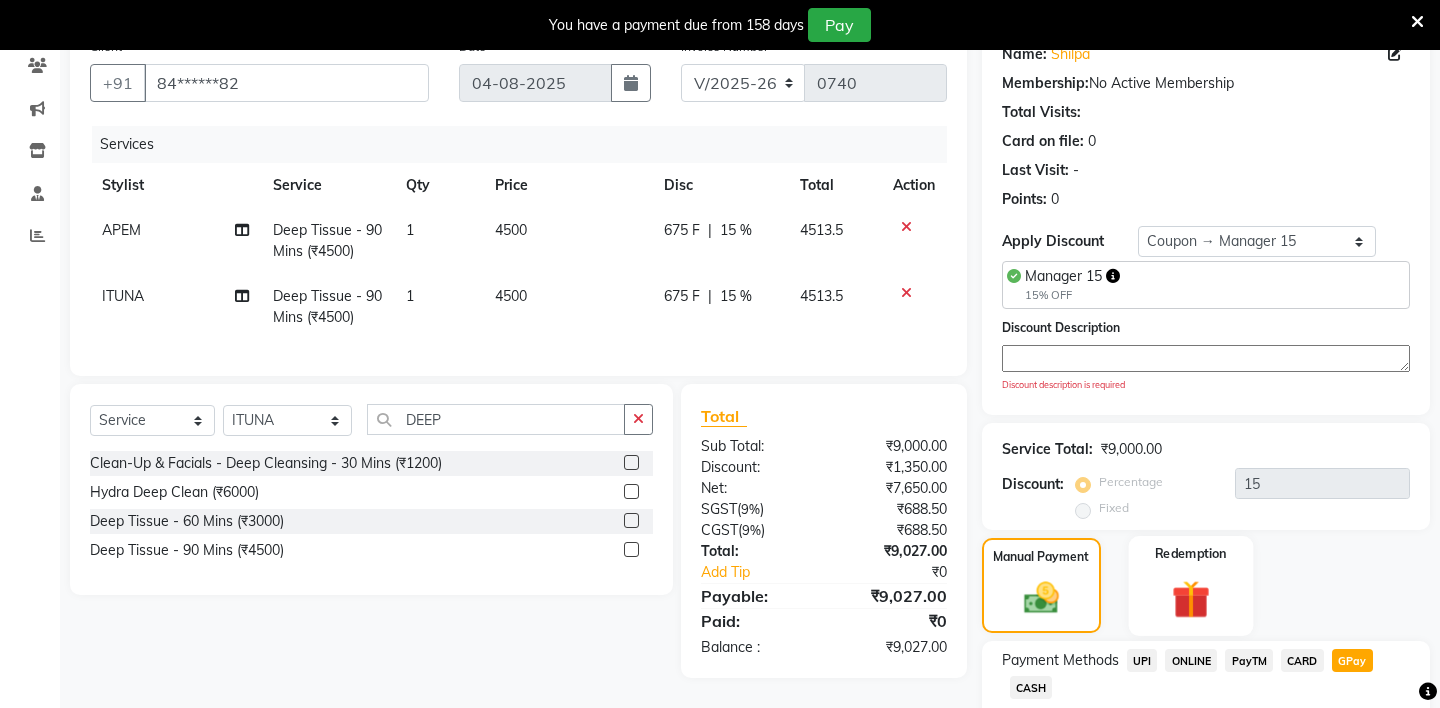 scroll, scrollTop: 329, scrollLeft: 0, axis: vertical 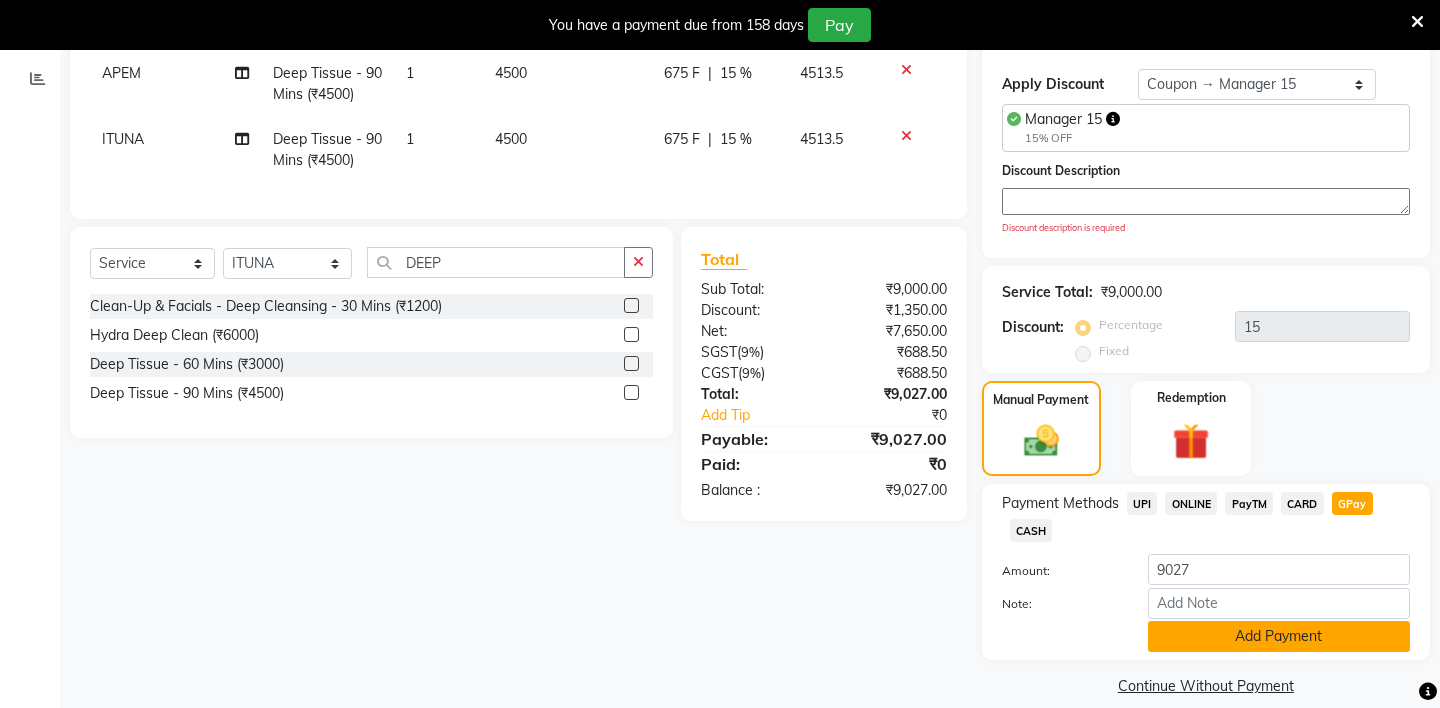 click on "Add Payment" 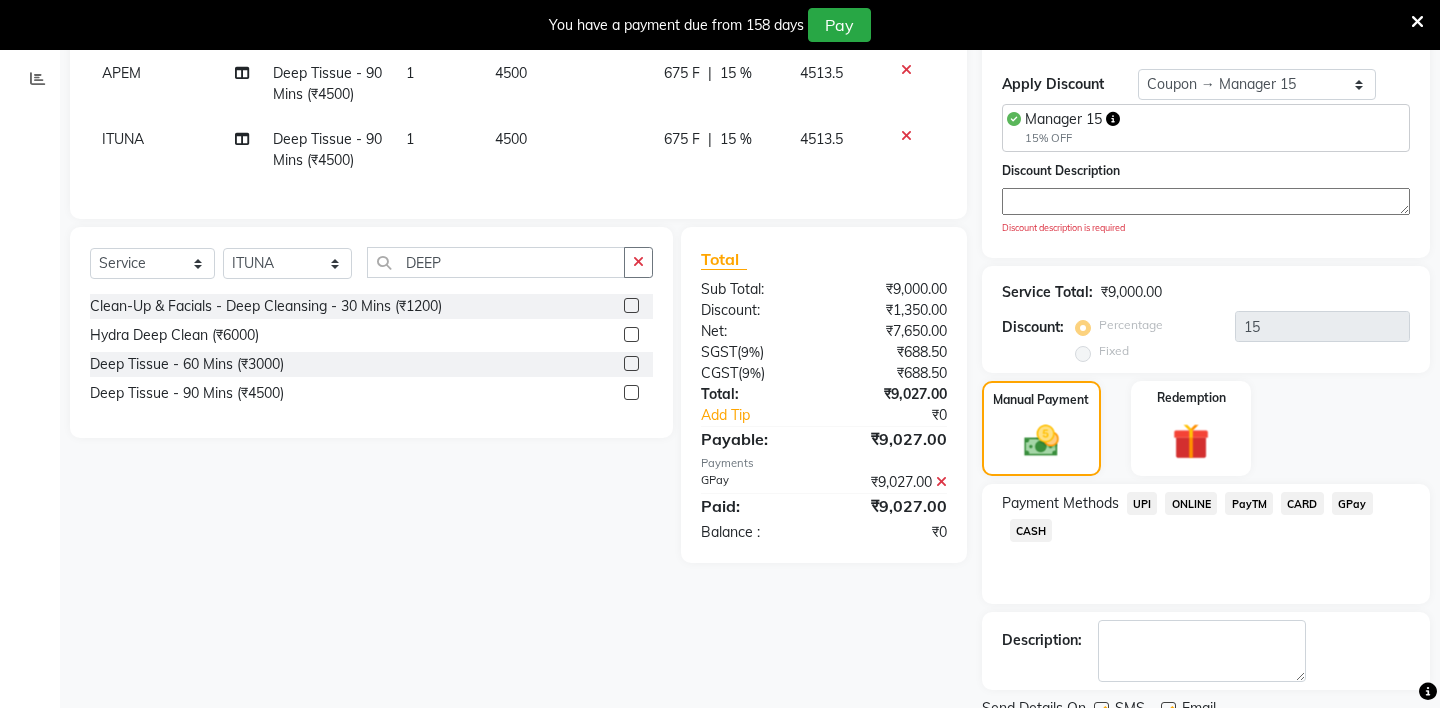scroll, scrollTop: 386, scrollLeft: 0, axis: vertical 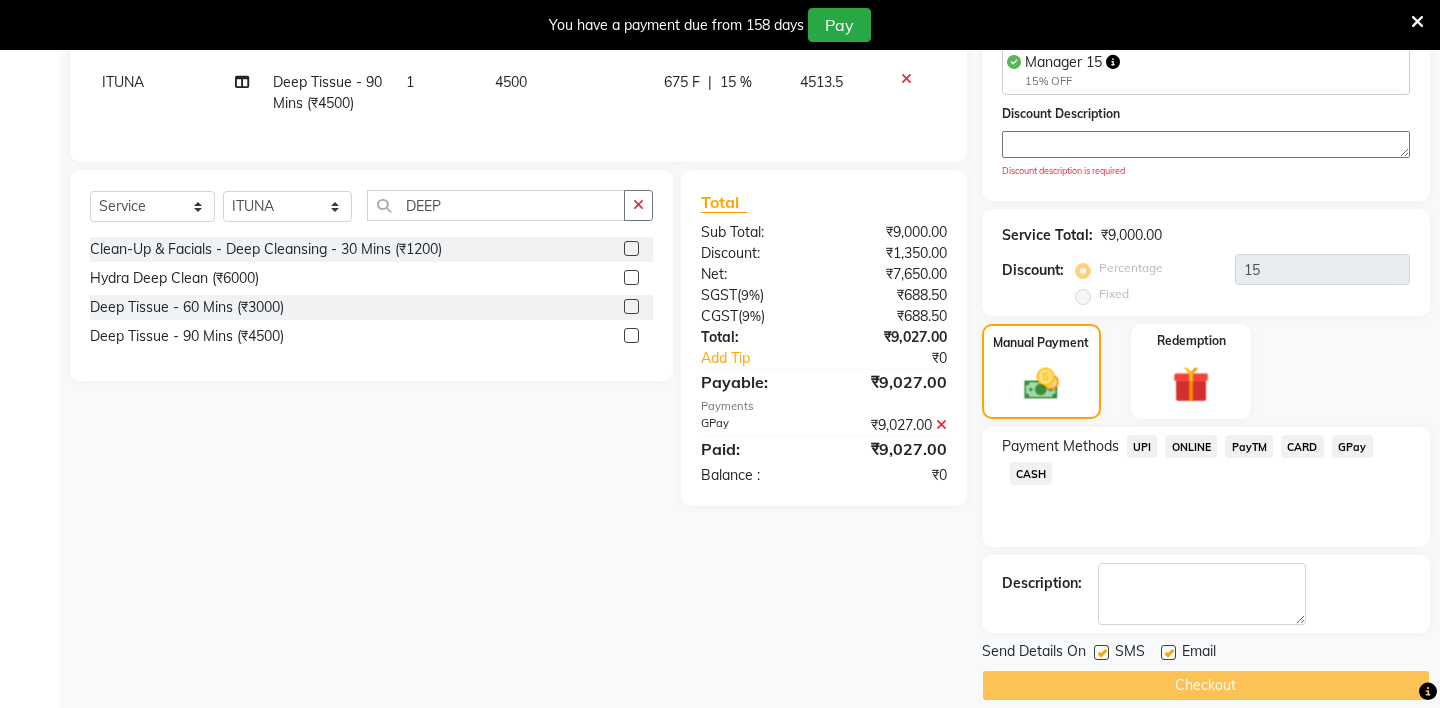 click on "Checkout" 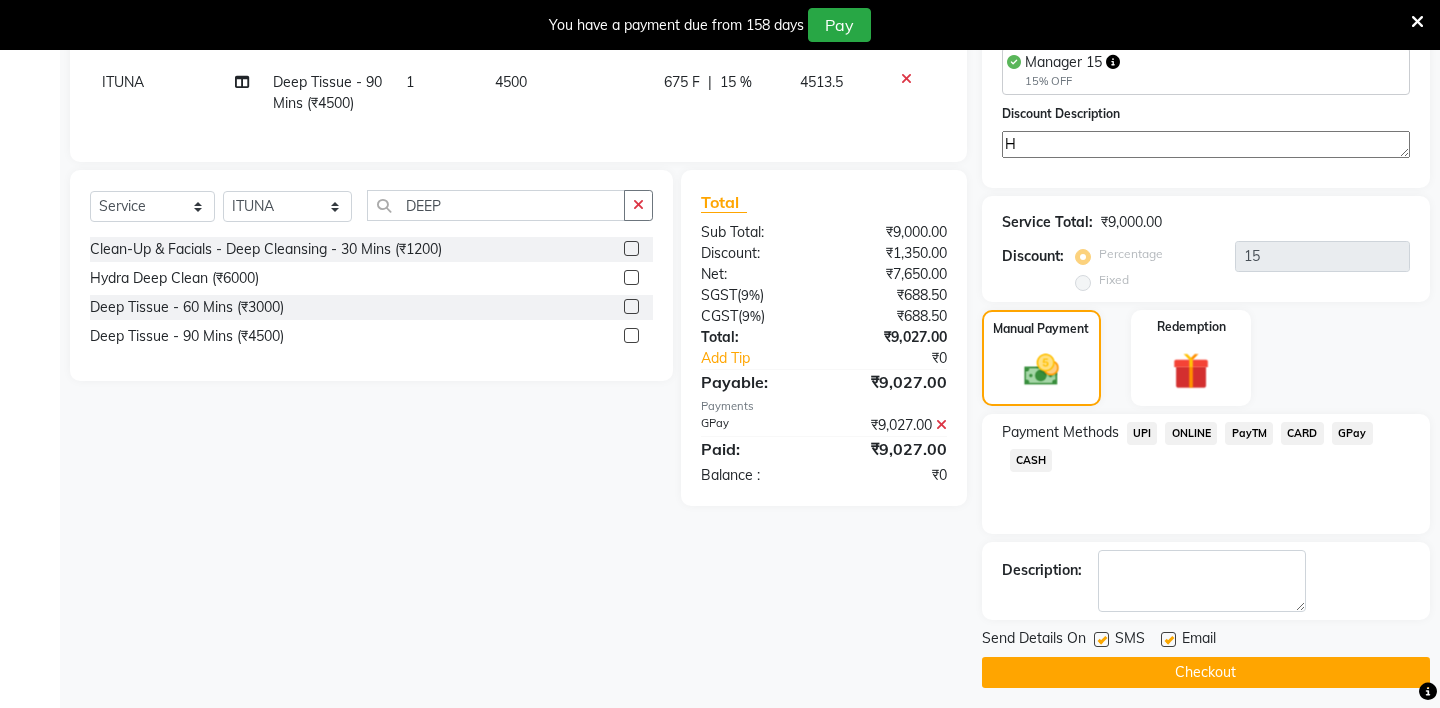 scroll, scrollTop: 373, scrollLeft: 0, axis: vertical 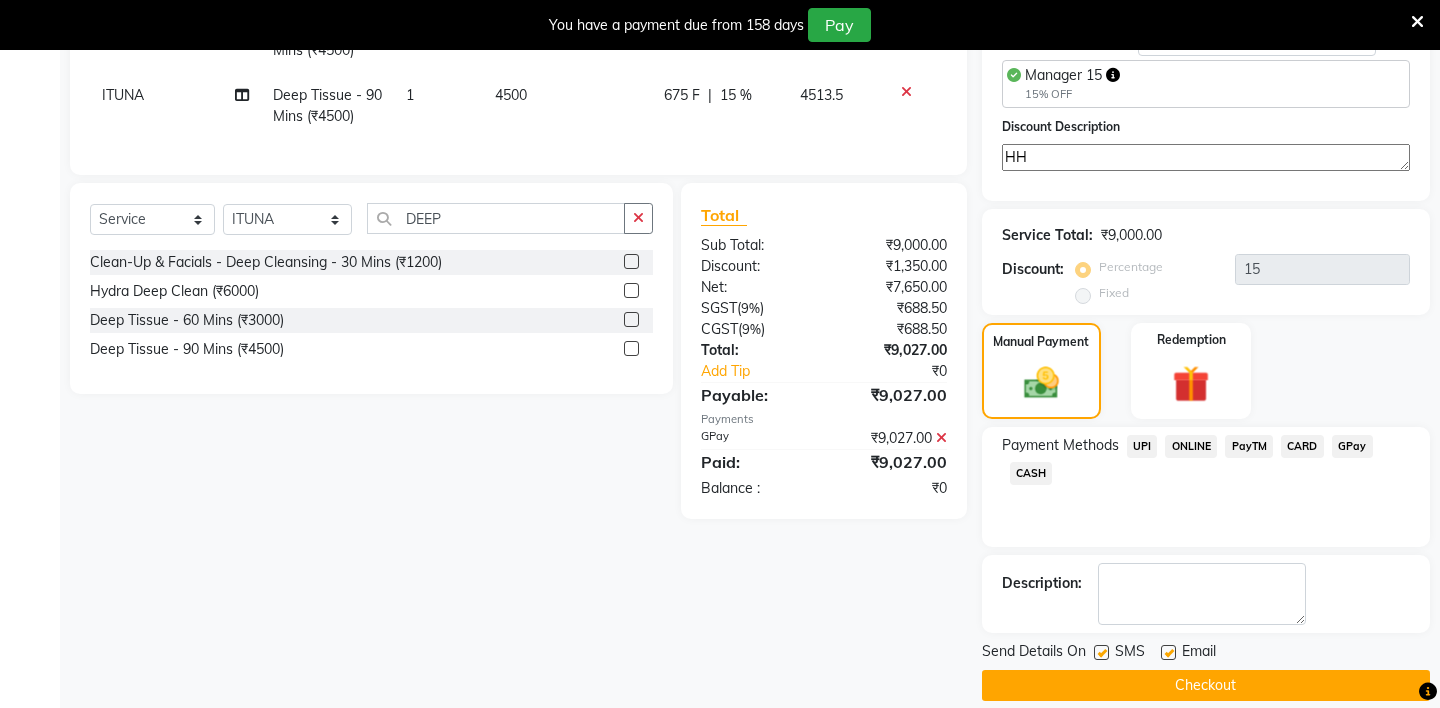 type on "HH" 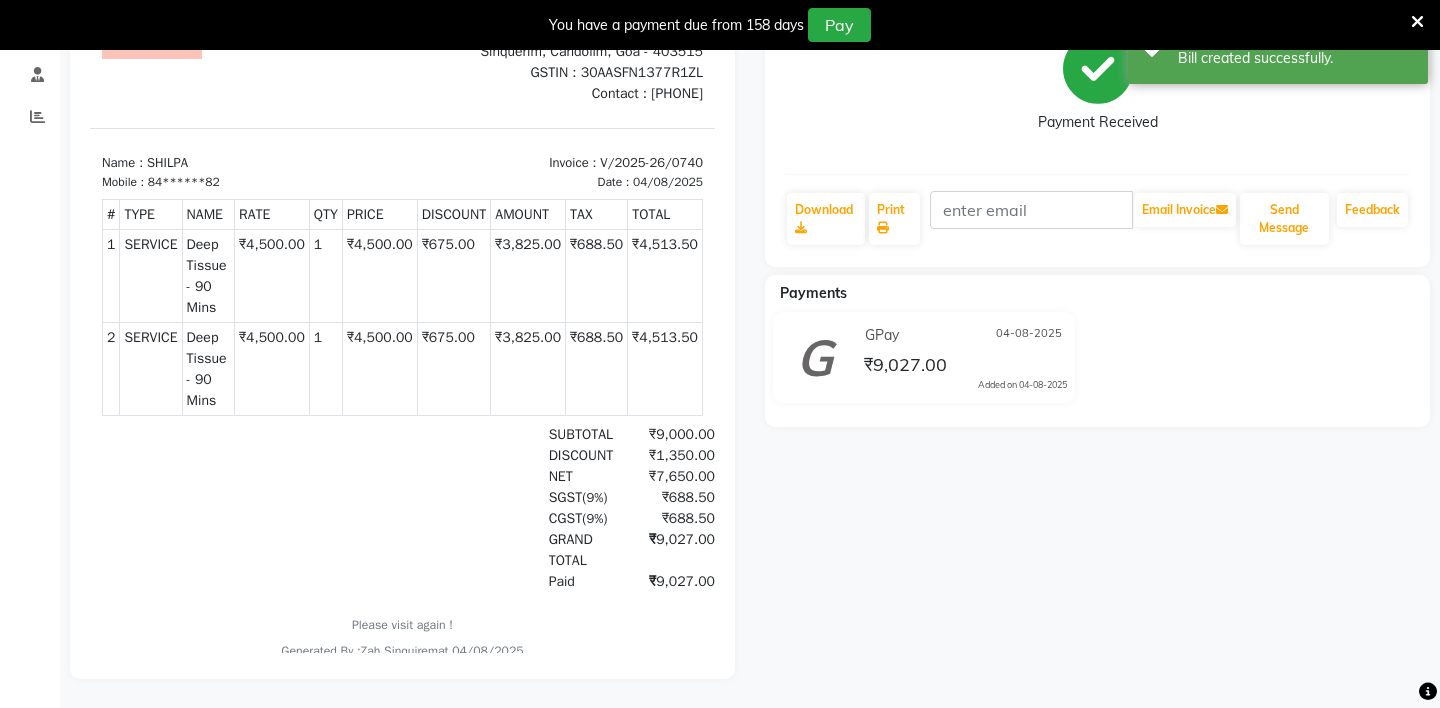 scroll, scrollTop: 0, scrollLeft: 0, axis: both 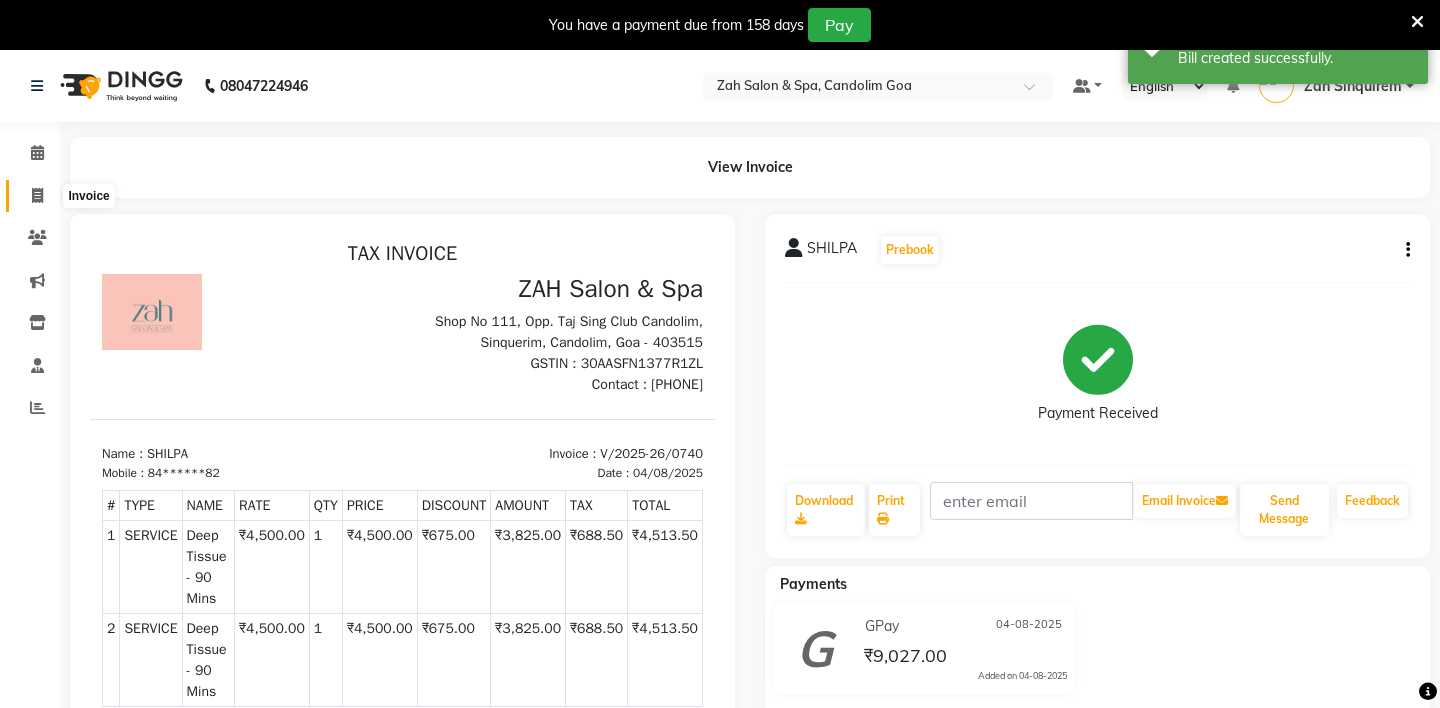 click 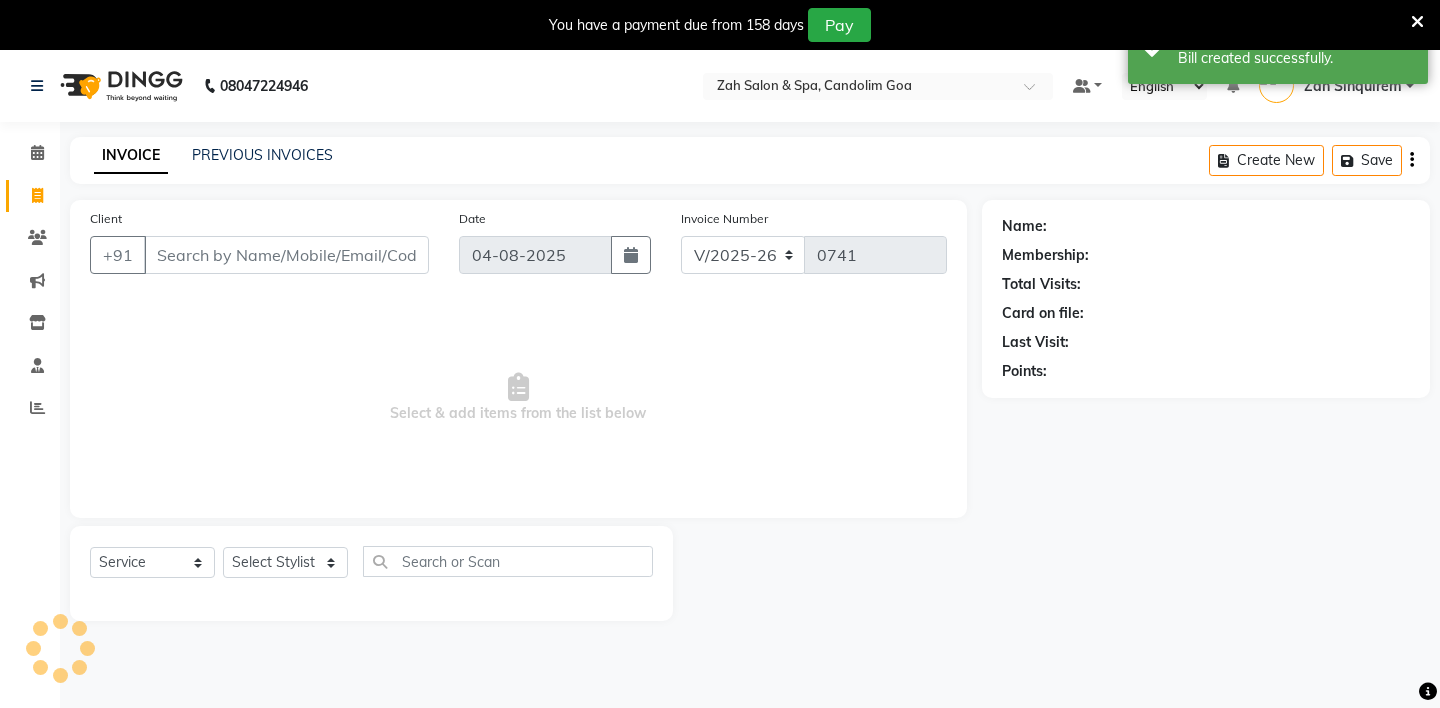 scroll, scrollTop: 50, scrollLeft: 0, axis: vertical 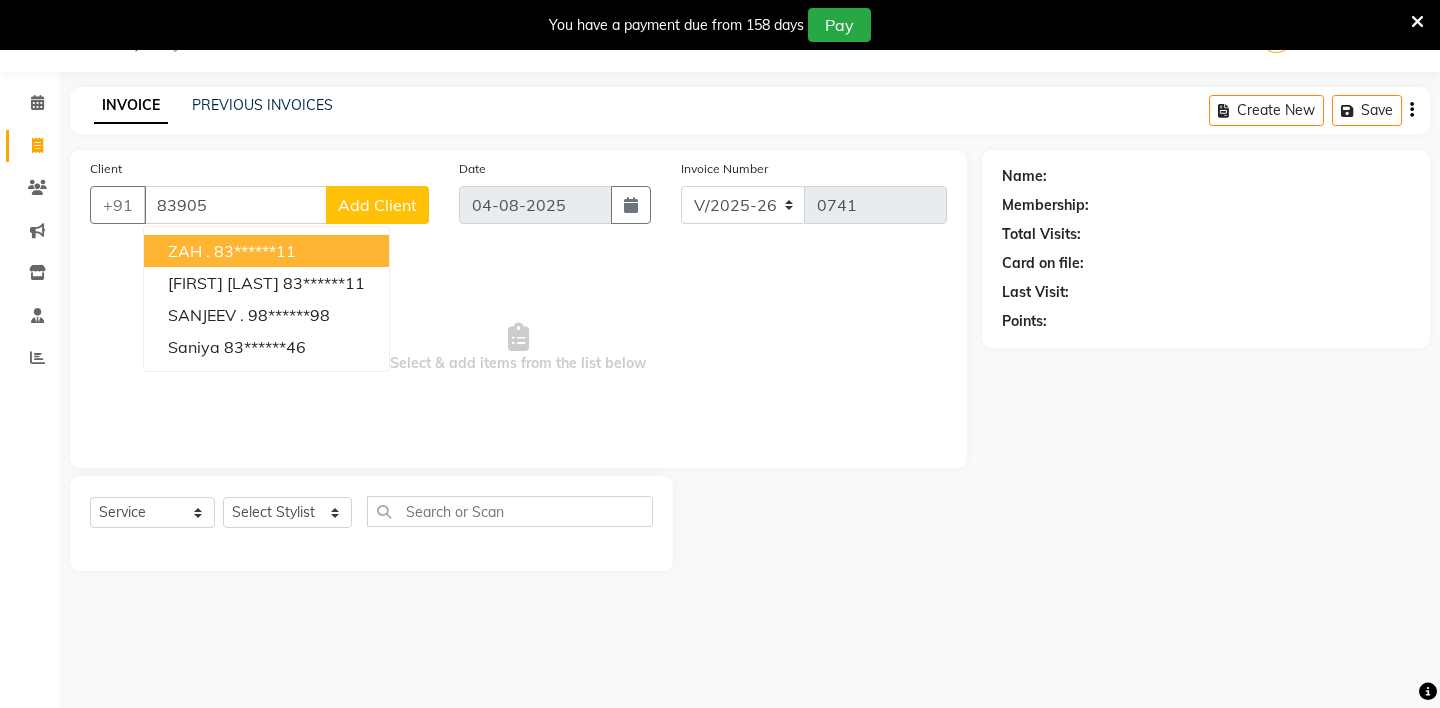 click on "83******11" at bounding box center [255, 251] 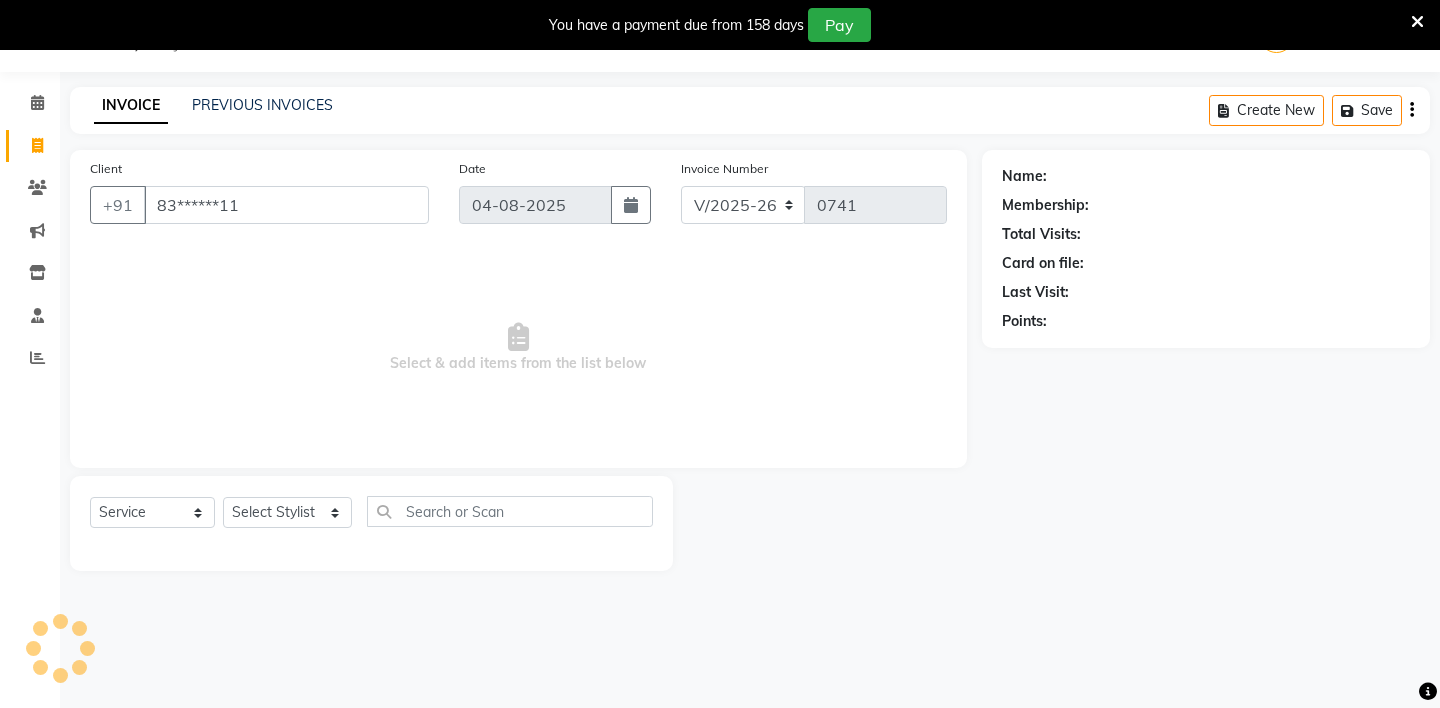 type on "83******11" 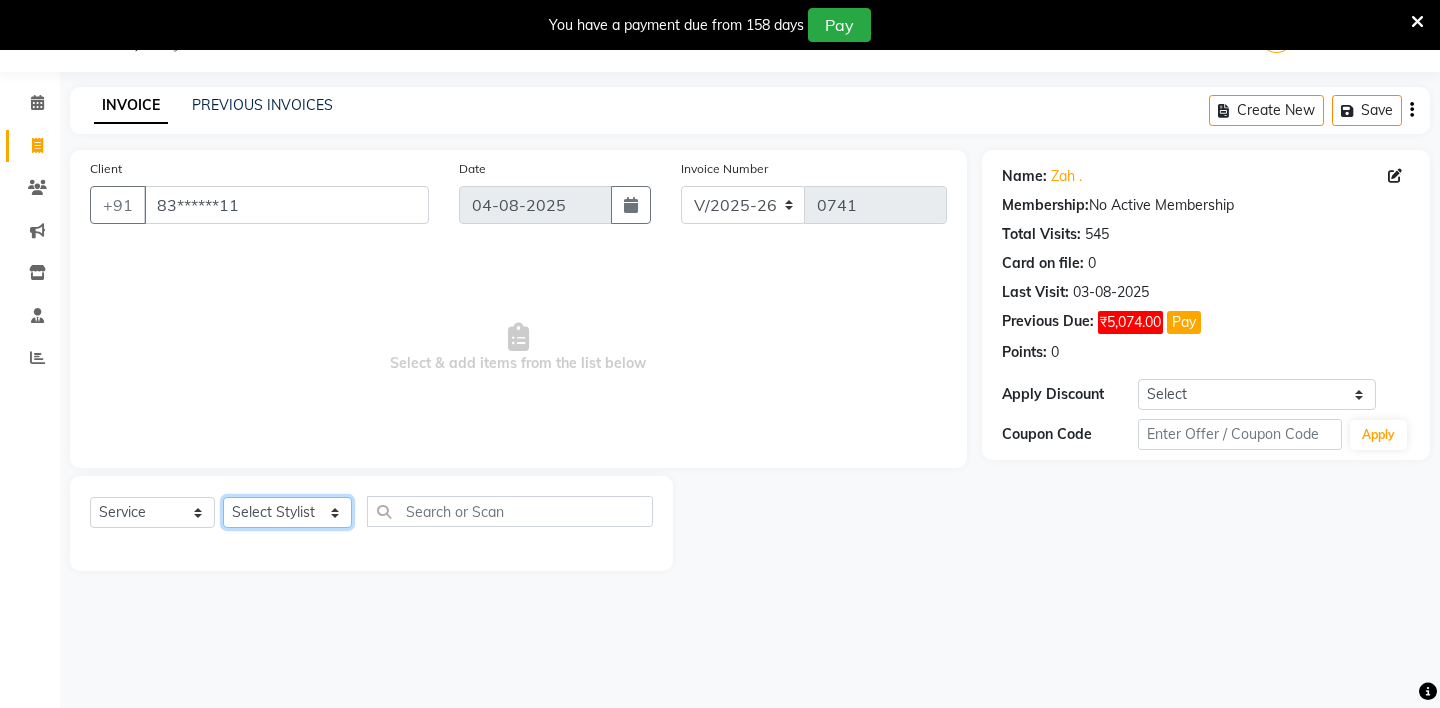 click on "Select Stylist ABHIJEET - ZAH BEAUTY RETAIL APANG APEM ASIF ITUNA MANI MERCY MOMOI NIUTOLI SEBIKA SHOM SUMSUM THANLIUM VICTORIA" 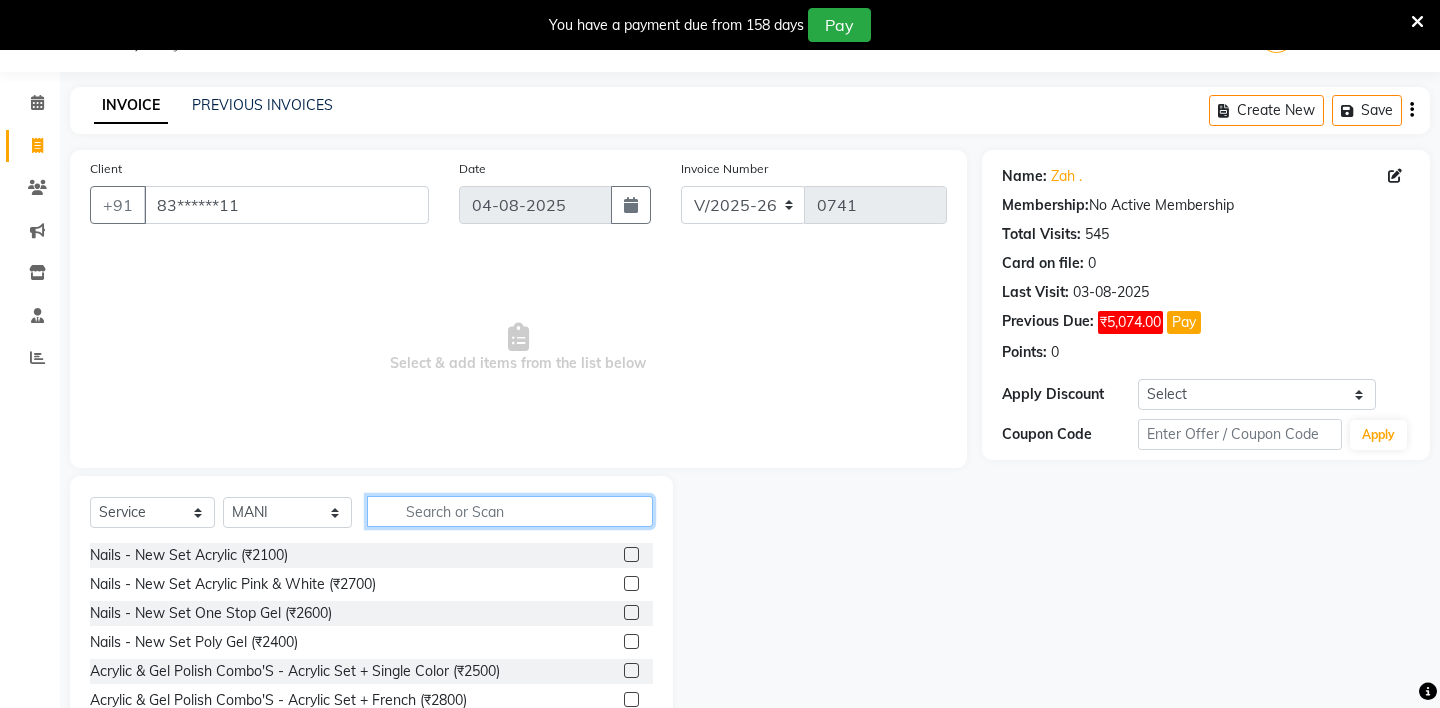 click 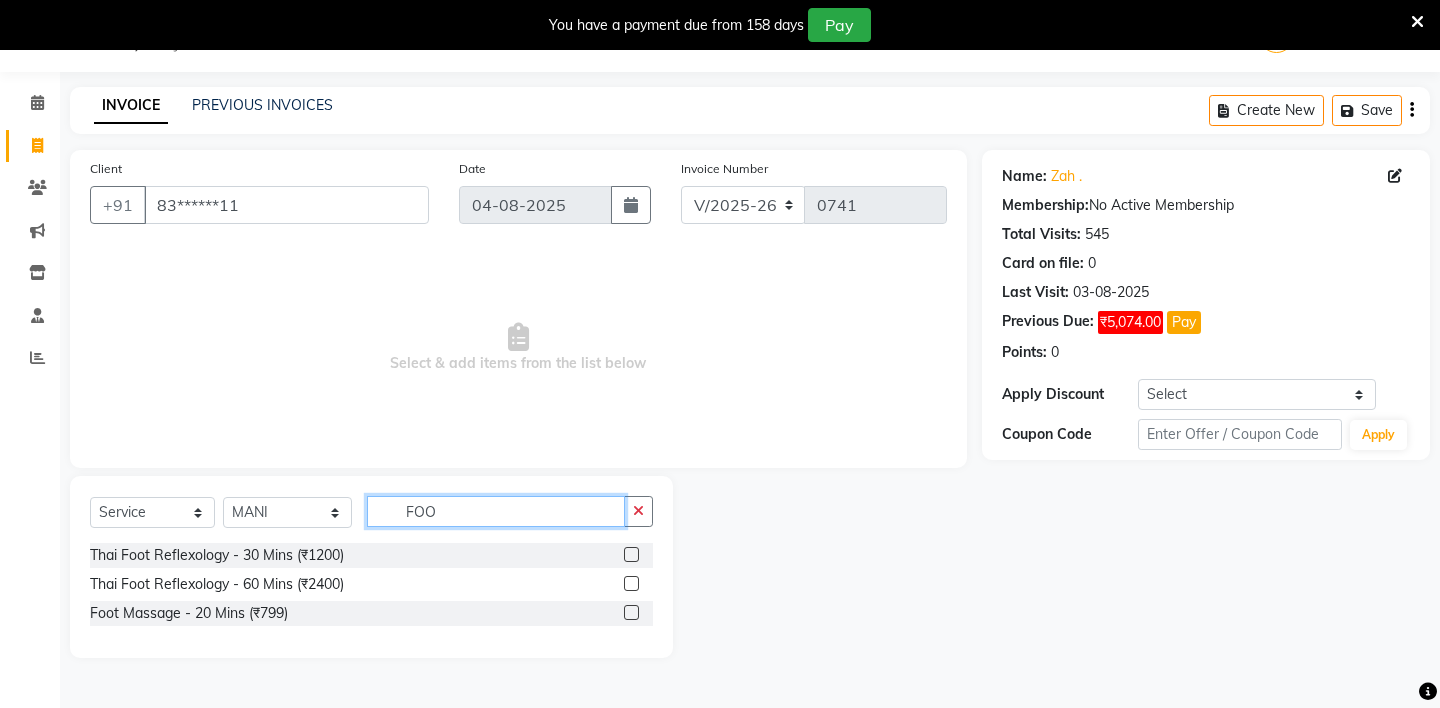 type on "FOO" 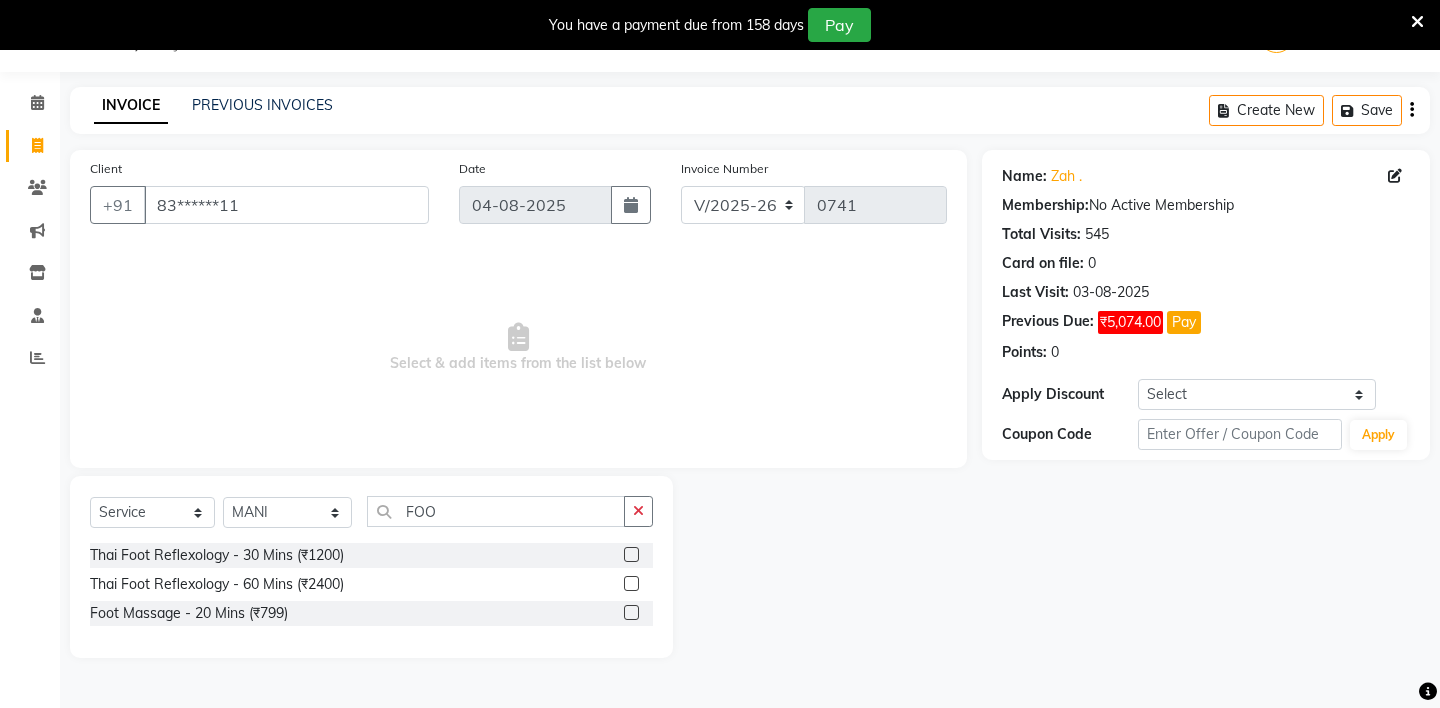click 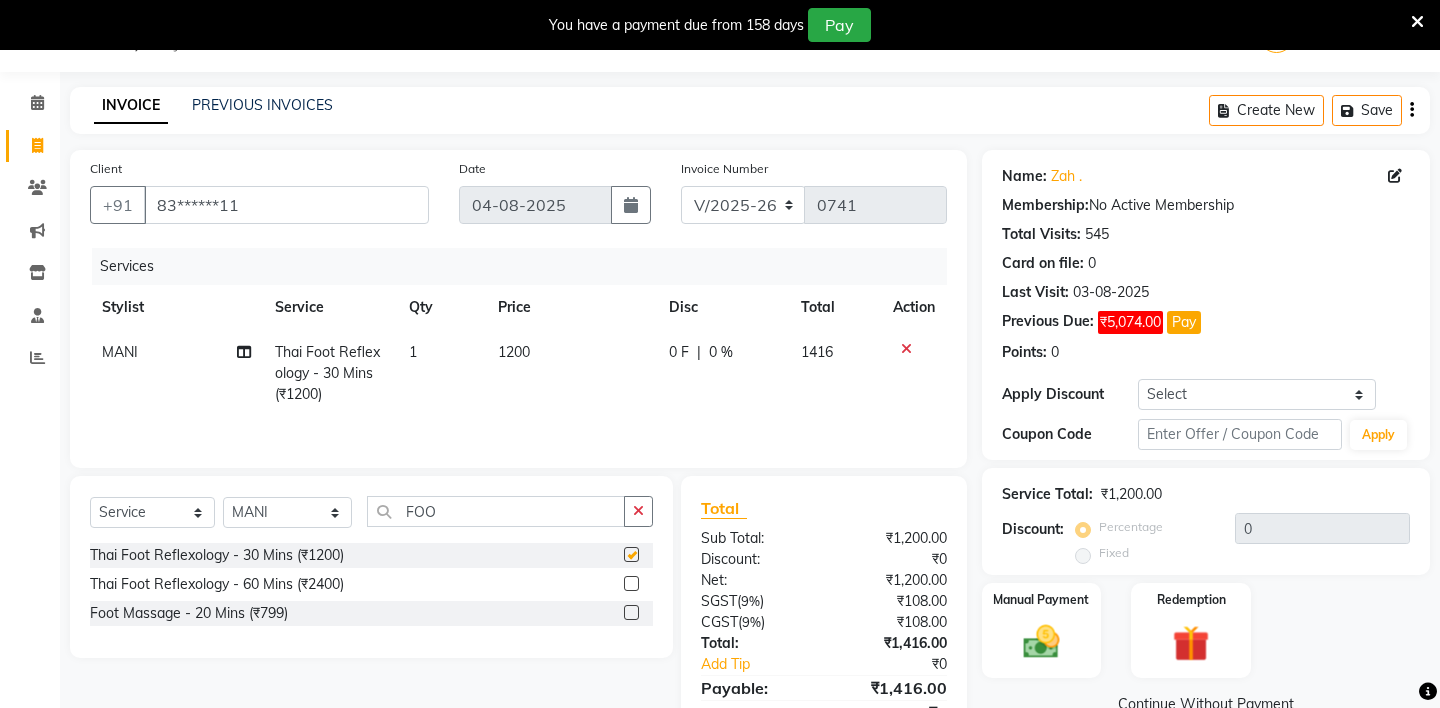 checkbox on "false" 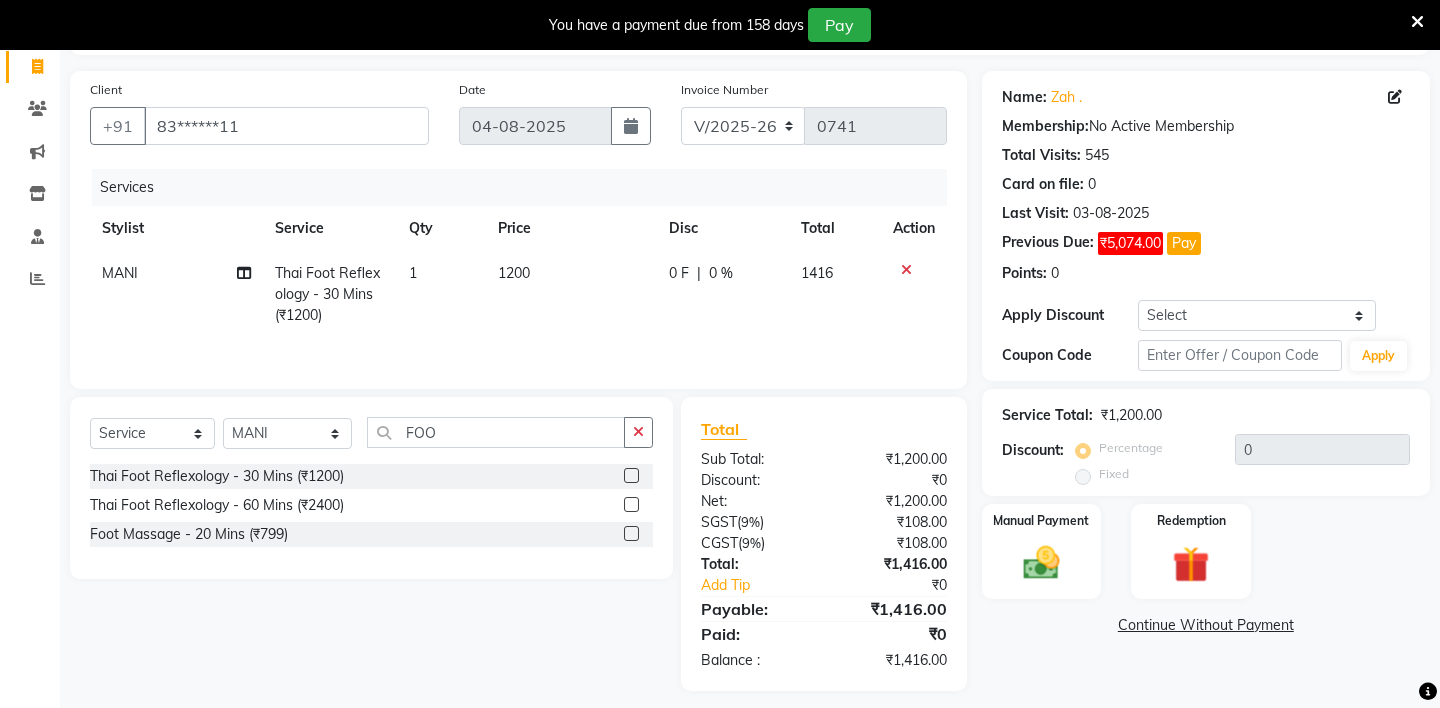 scroll, scrollTop: 140, scrollLeft: 0, axis: vertical 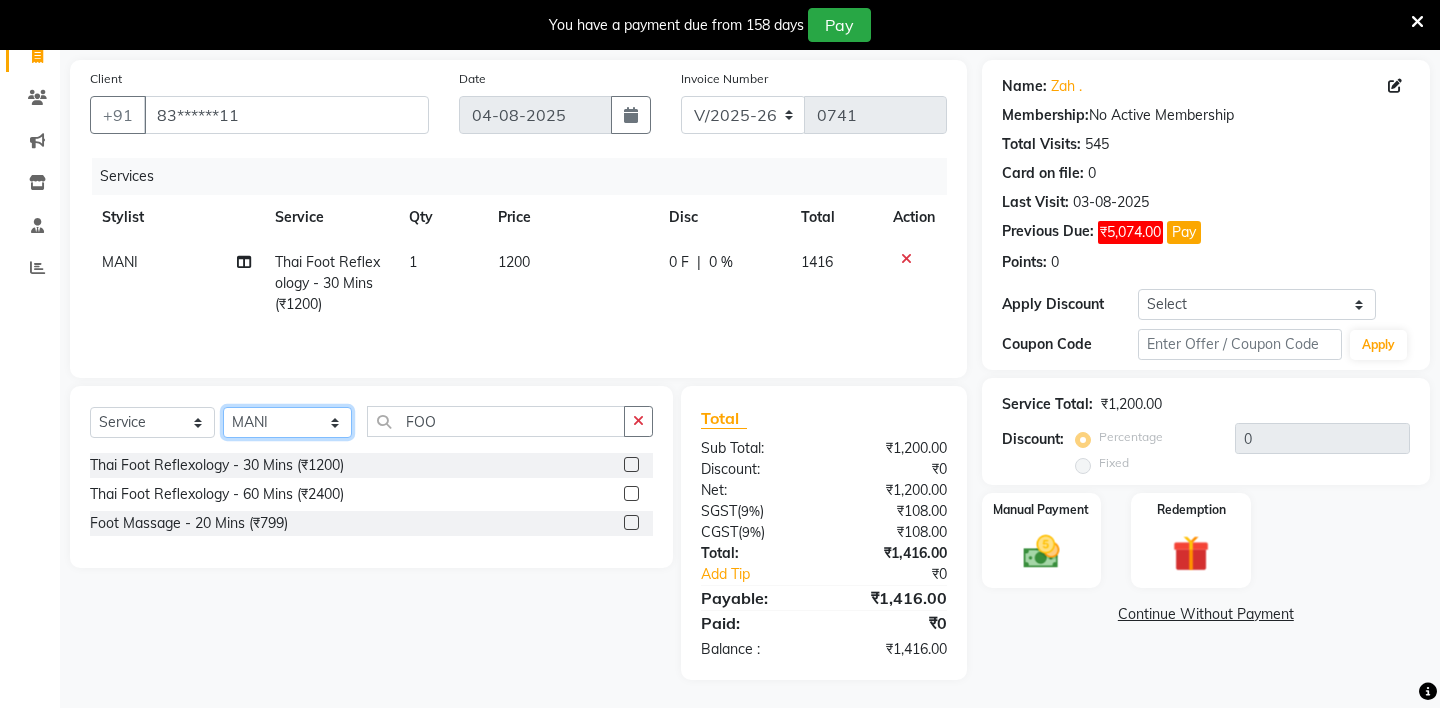 click on "Select Stylist ABHIJEET - ZAH BEAUTY RETAIL APANG APEM ASIF ITUNA MANI MERCY MOMOI NIUTOLI SEBIKA SHOM SUMSUM THANLIUM VICTORIA" 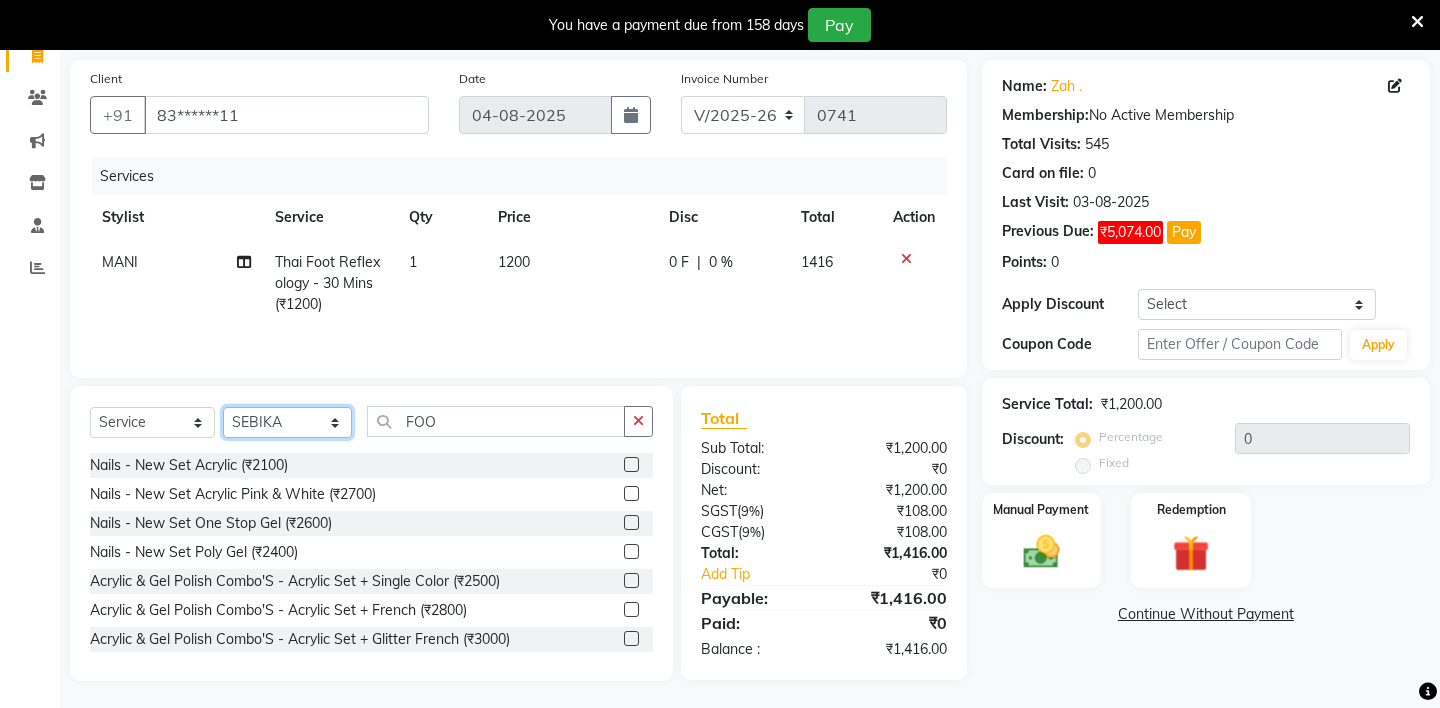 select on "46424" 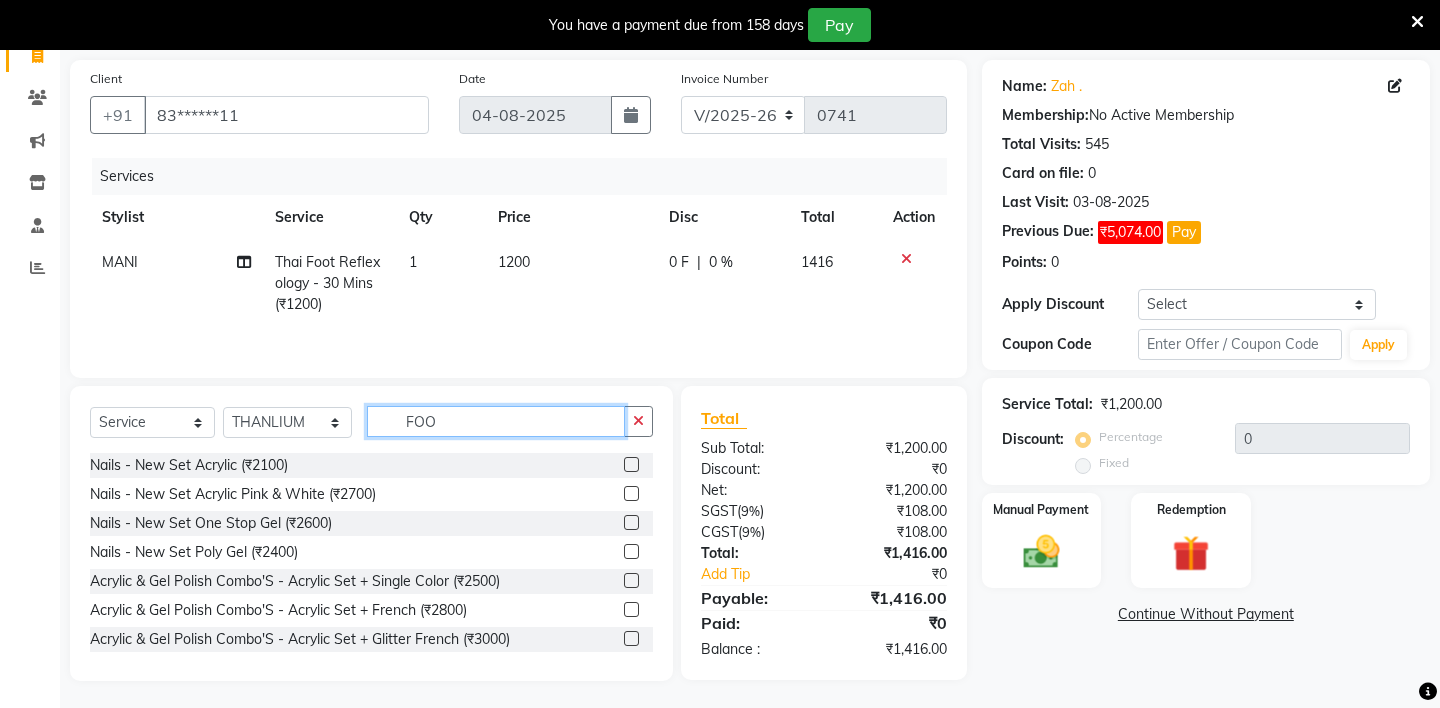 click on "FOO" 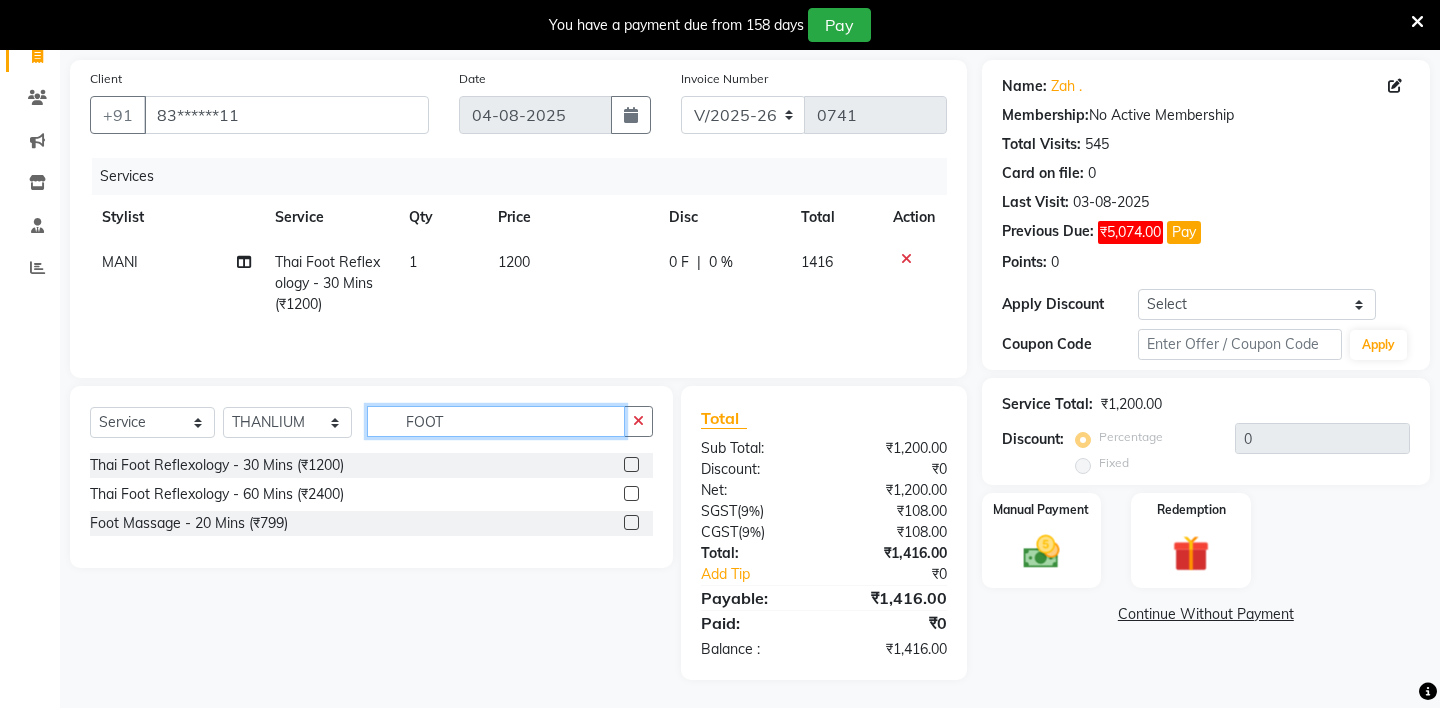 type on "FOOT" 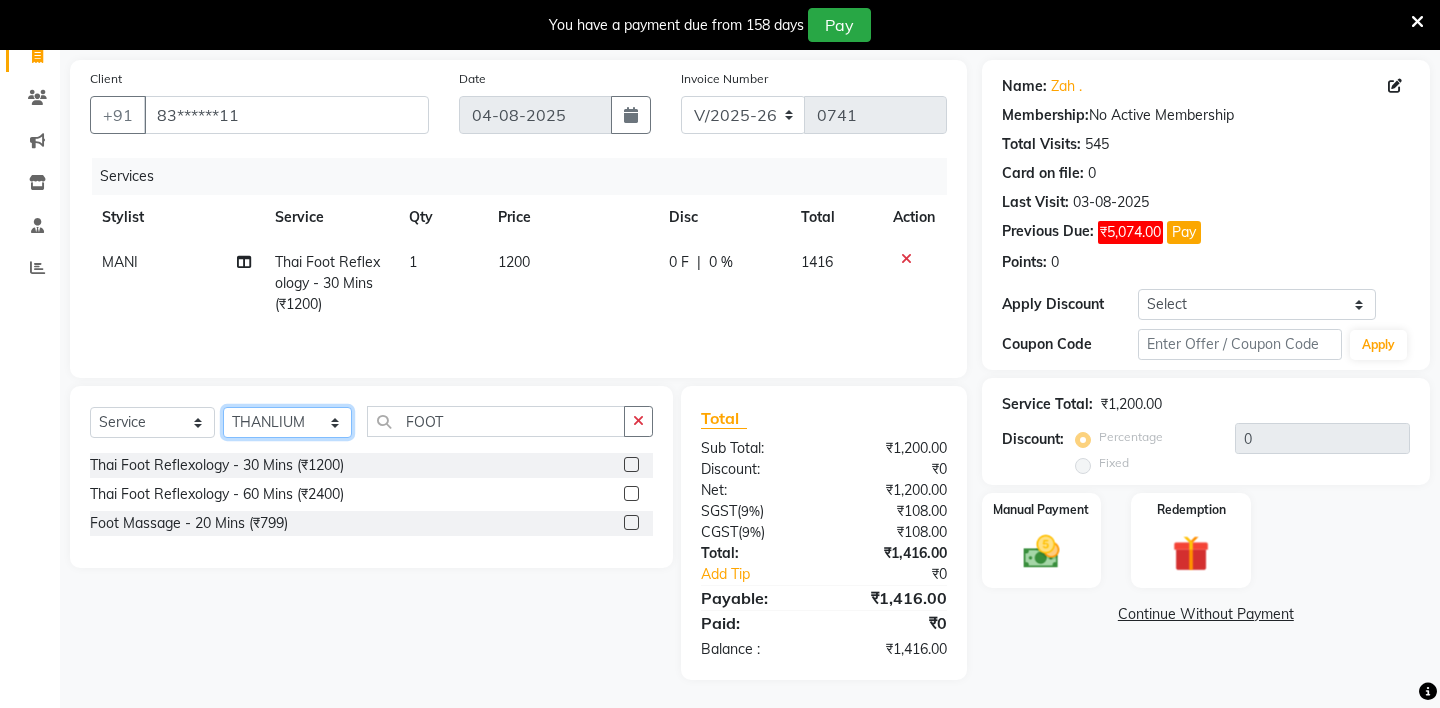 click on "Select Stylist ABHIJEET - ZAH BEAUTY RETAIL APANG APEM ASIF ITUNA MANI MERCY MOMOI NIUTOLI SEBIKA SHOM SUMSUM THANLIUM VICTORIA" 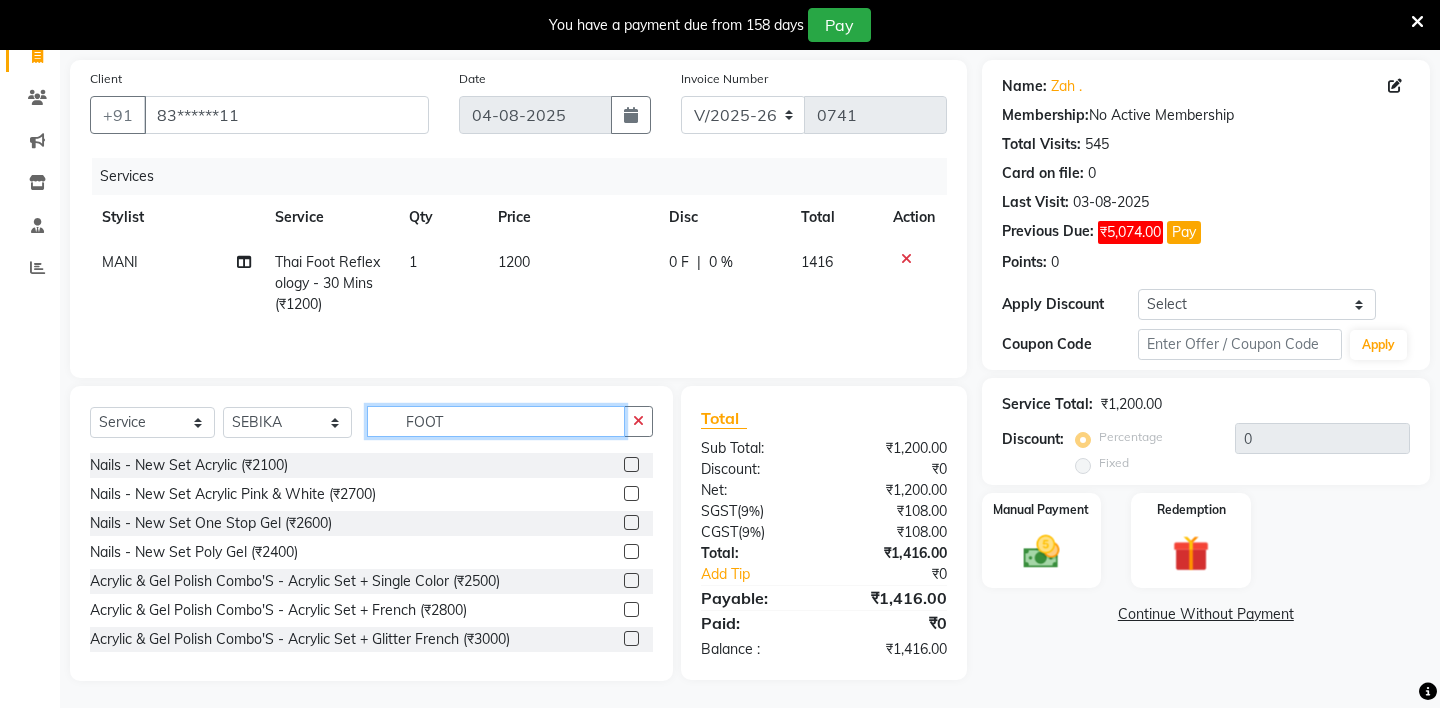 click on "FOOT" 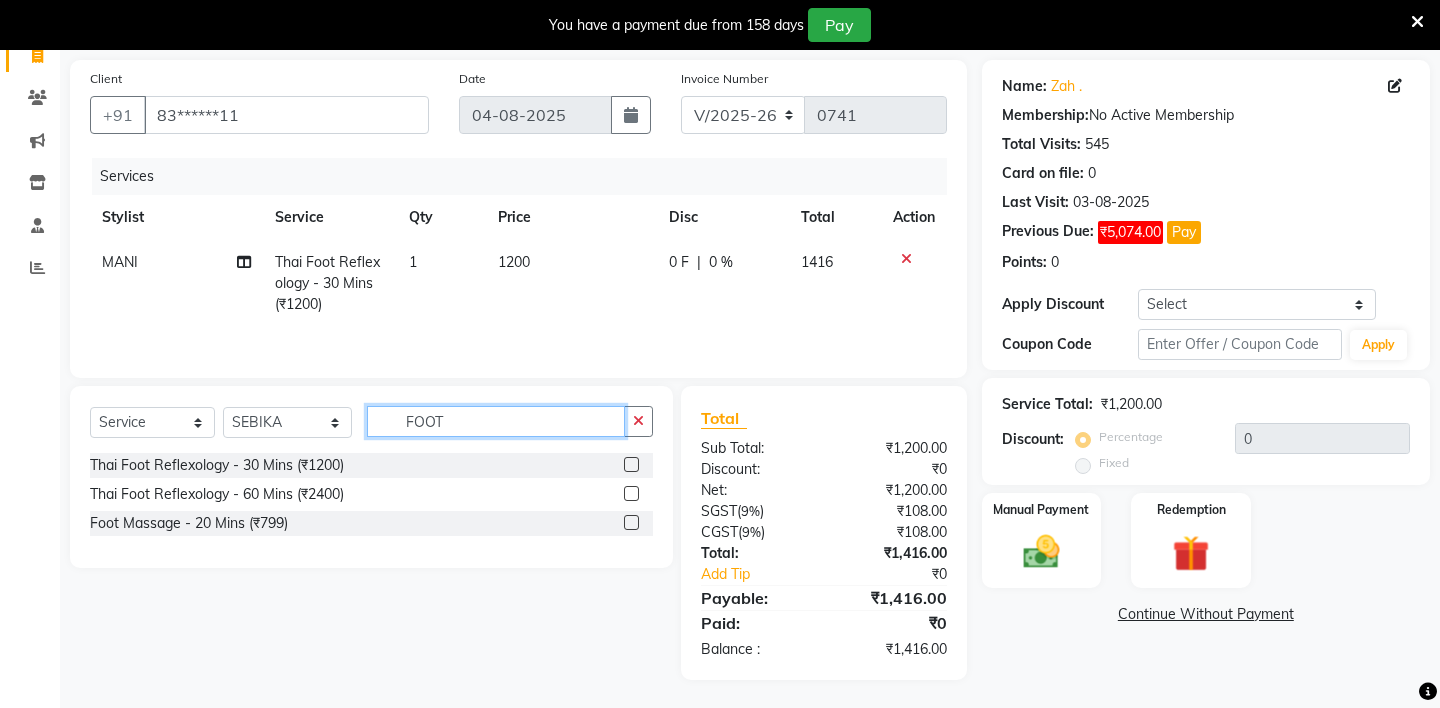 type on "FOOT" 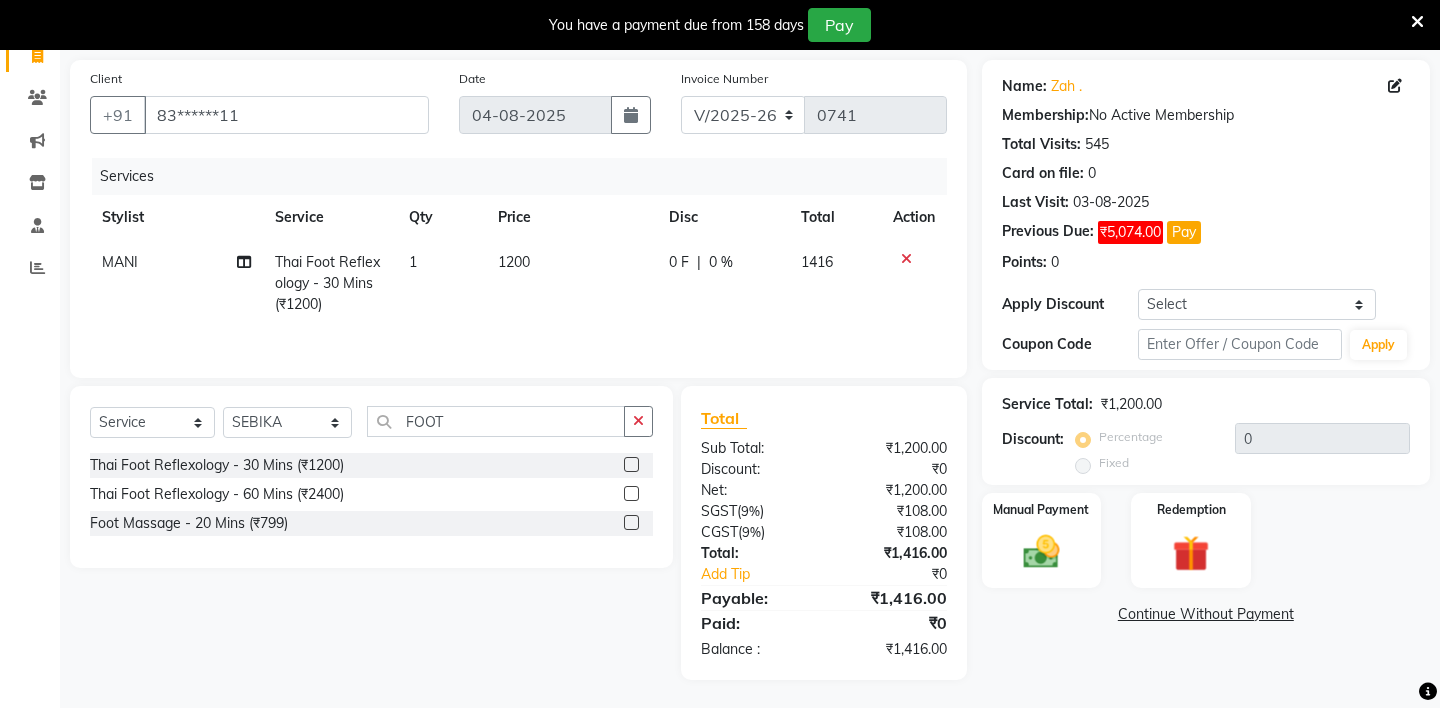 click 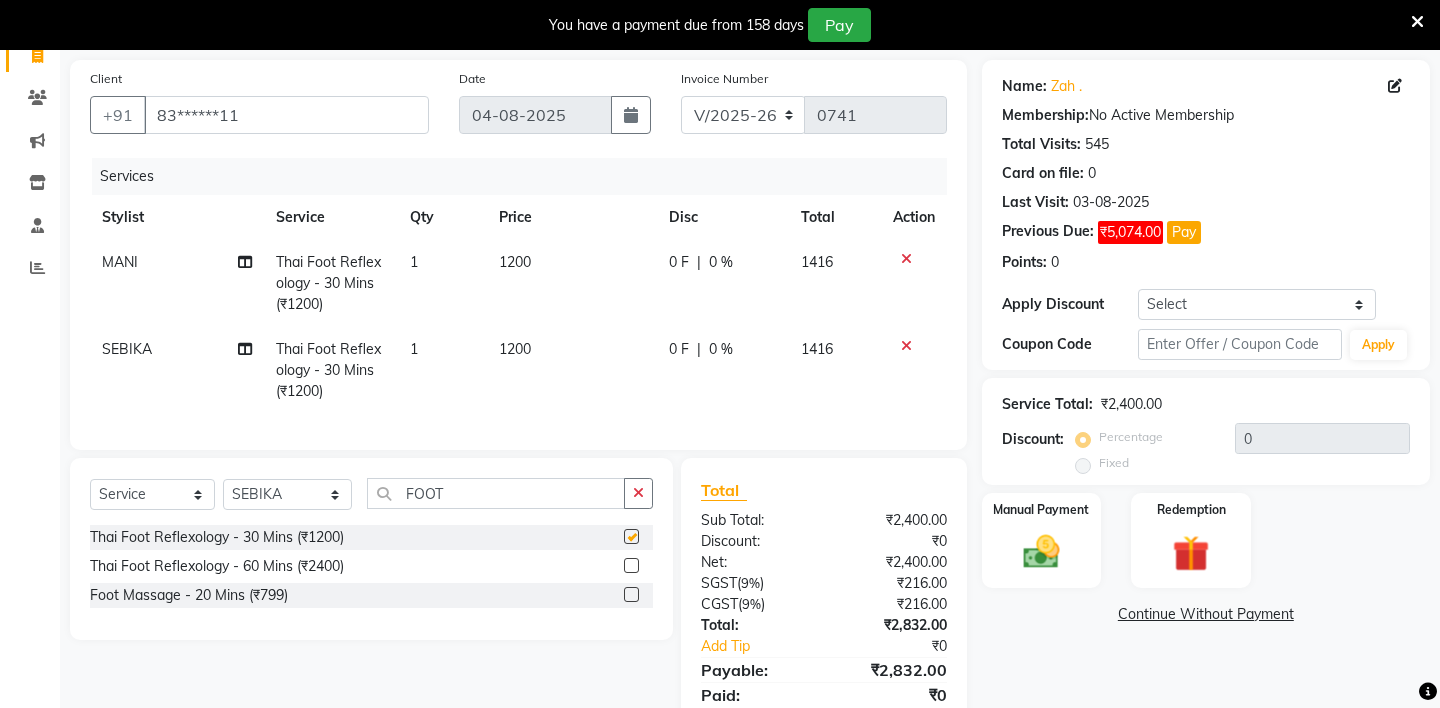 checkbox on "false" 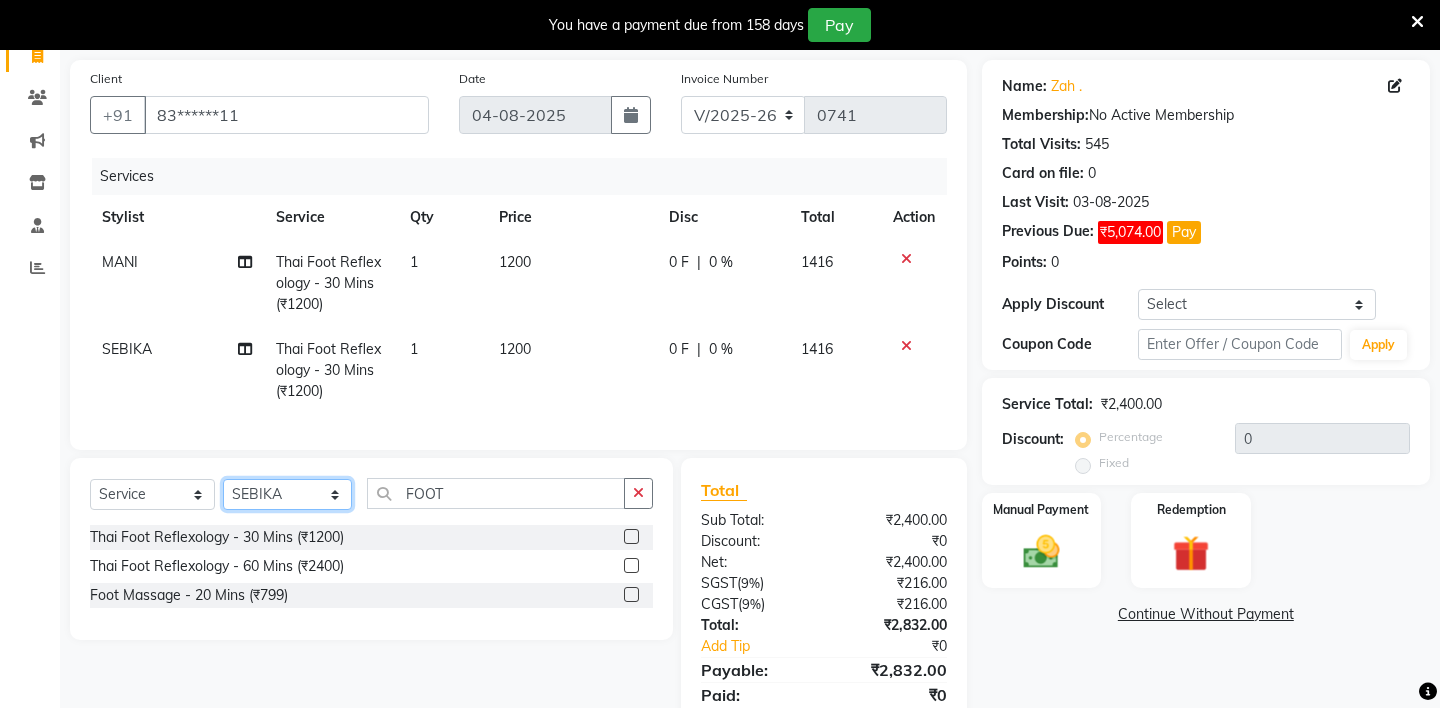 click on "Select Stylist ABHIJEET - ZAH BEAUTY RETAIL APANG APEM ASIF ITUNA MANI MERCY MOMOI NIUTOLI SEBIKA SHOM SUMSUM THANLIUM VICTORIA" 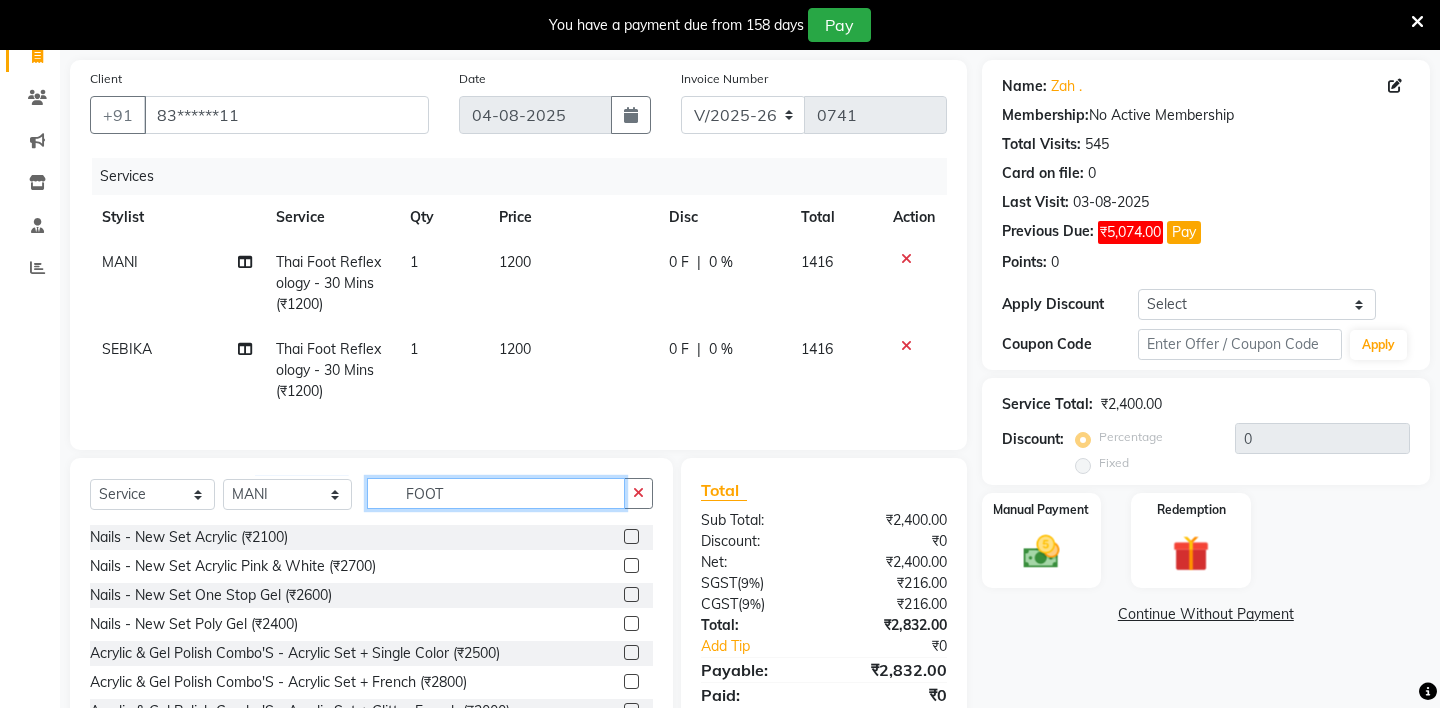 click on "FOOT" 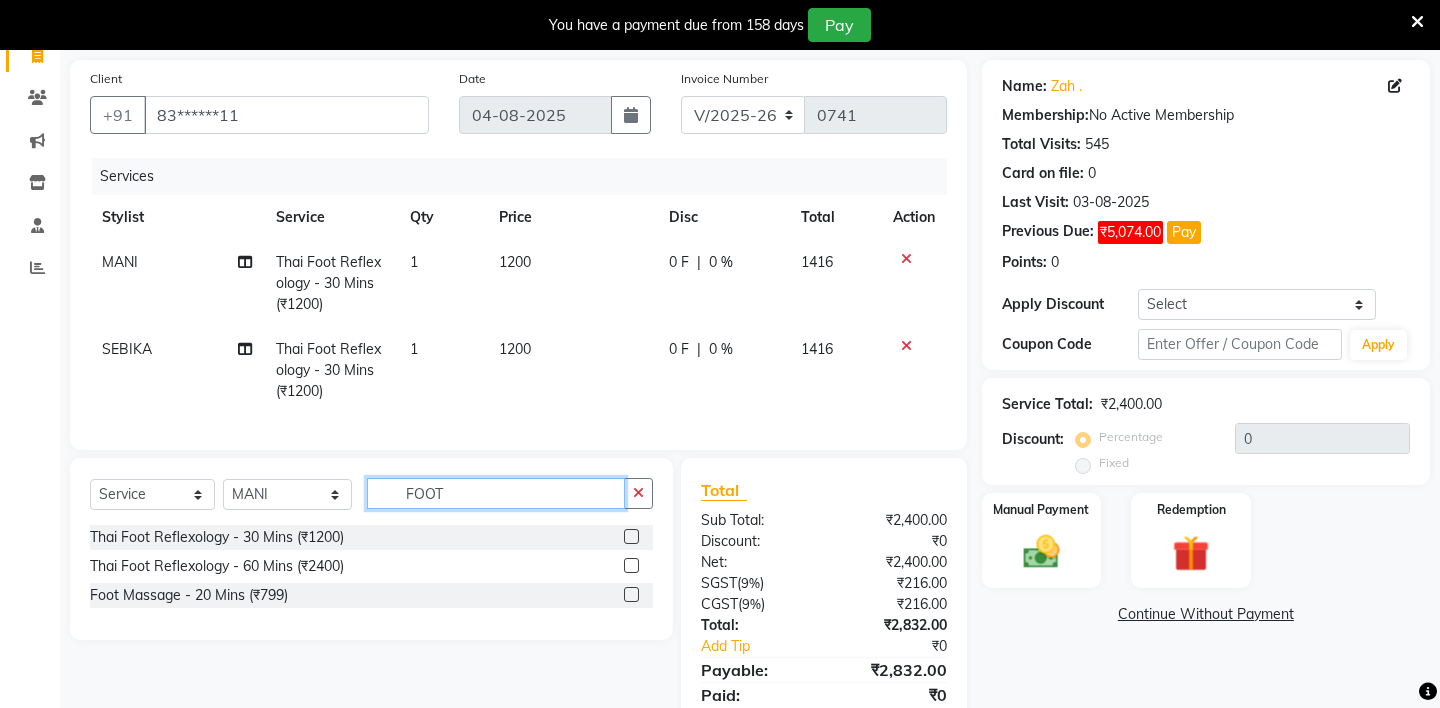 type on "FOOT" 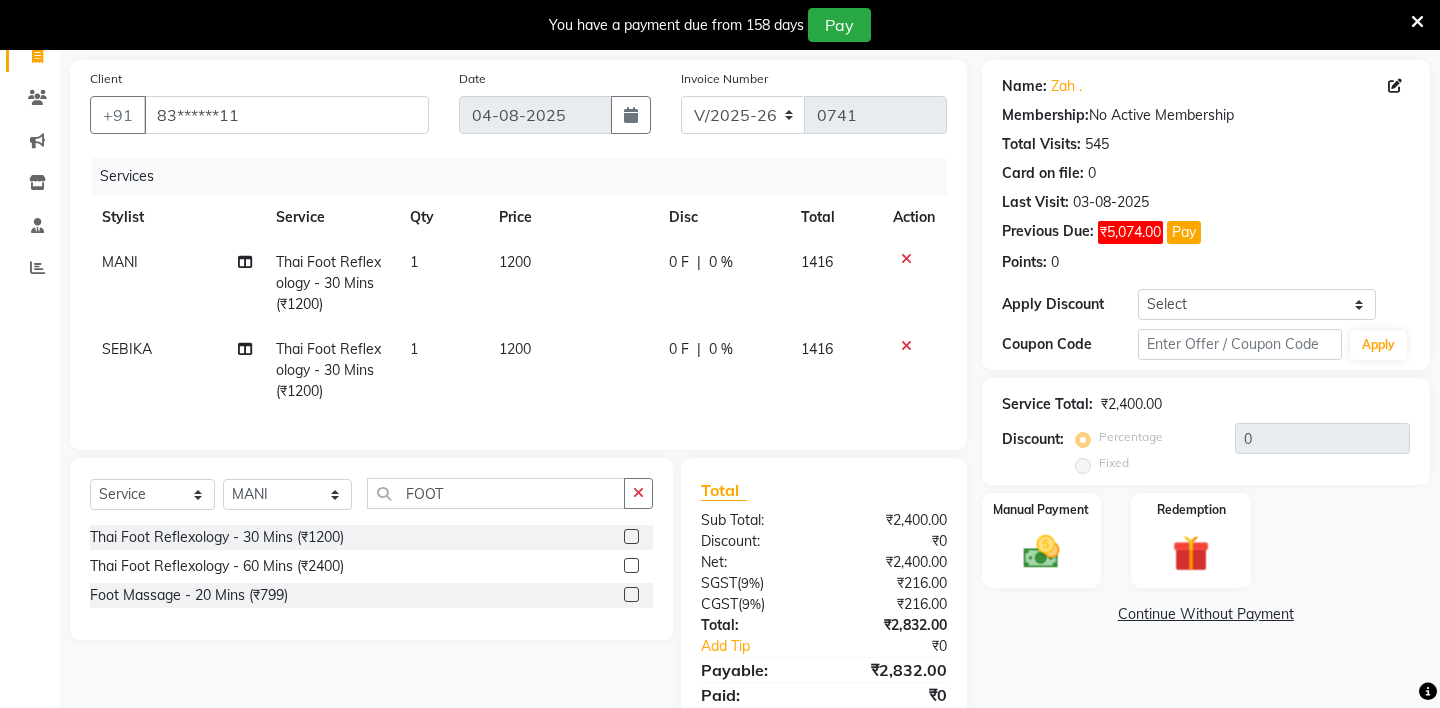 click 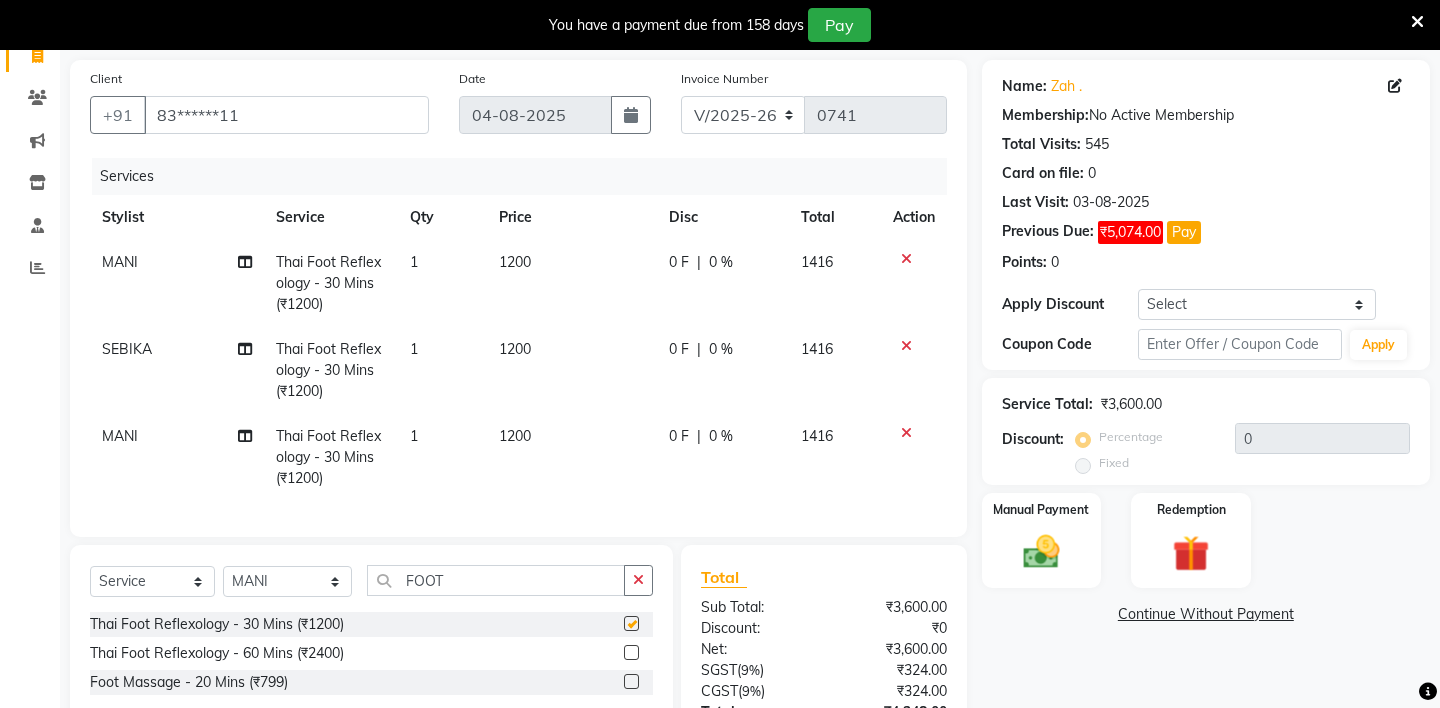 checkbox on "false" 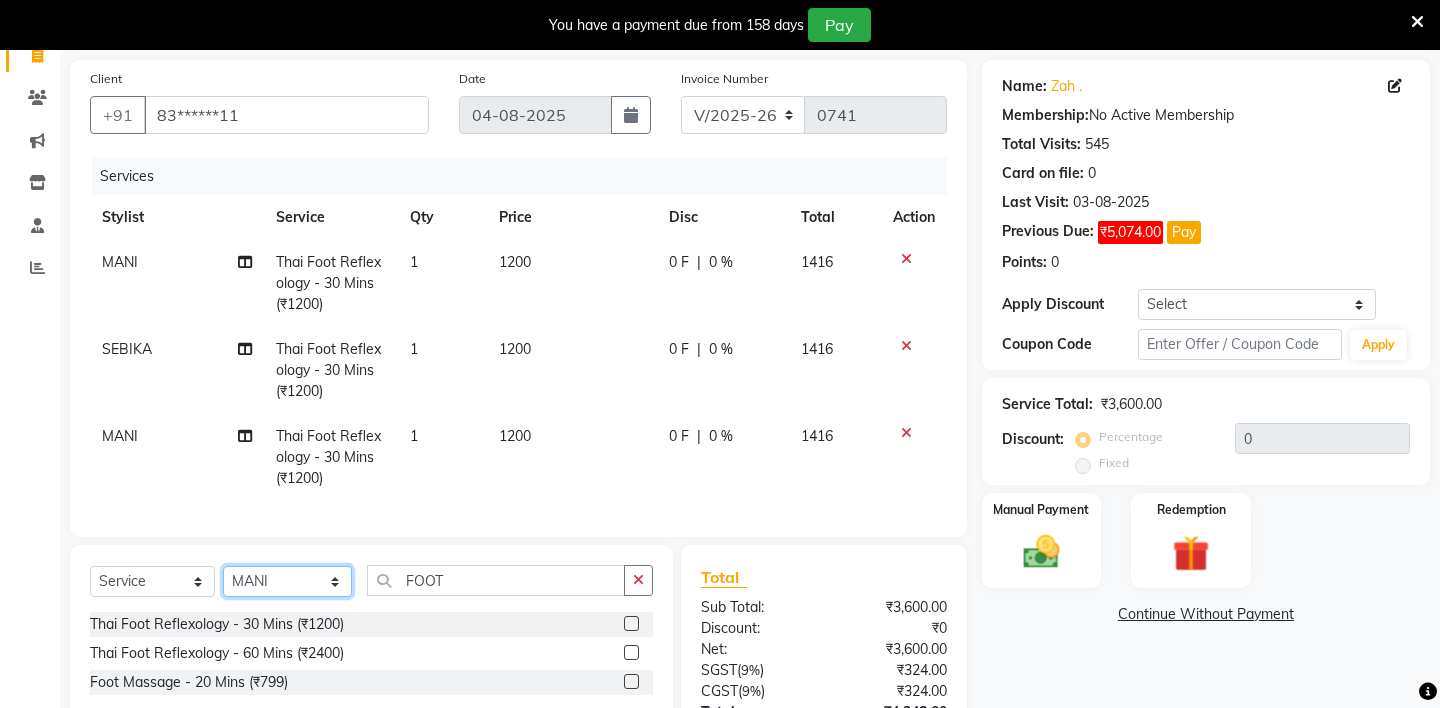 click on "Select Stylist ABHIJEET - ZAH BEAUTY RETAIL APANG APEM ASIF ITUNA MANI MERCY MOMOI NIUTOLI SEBIKA SHOM SUMSUM THANLIUM VICTORIA" 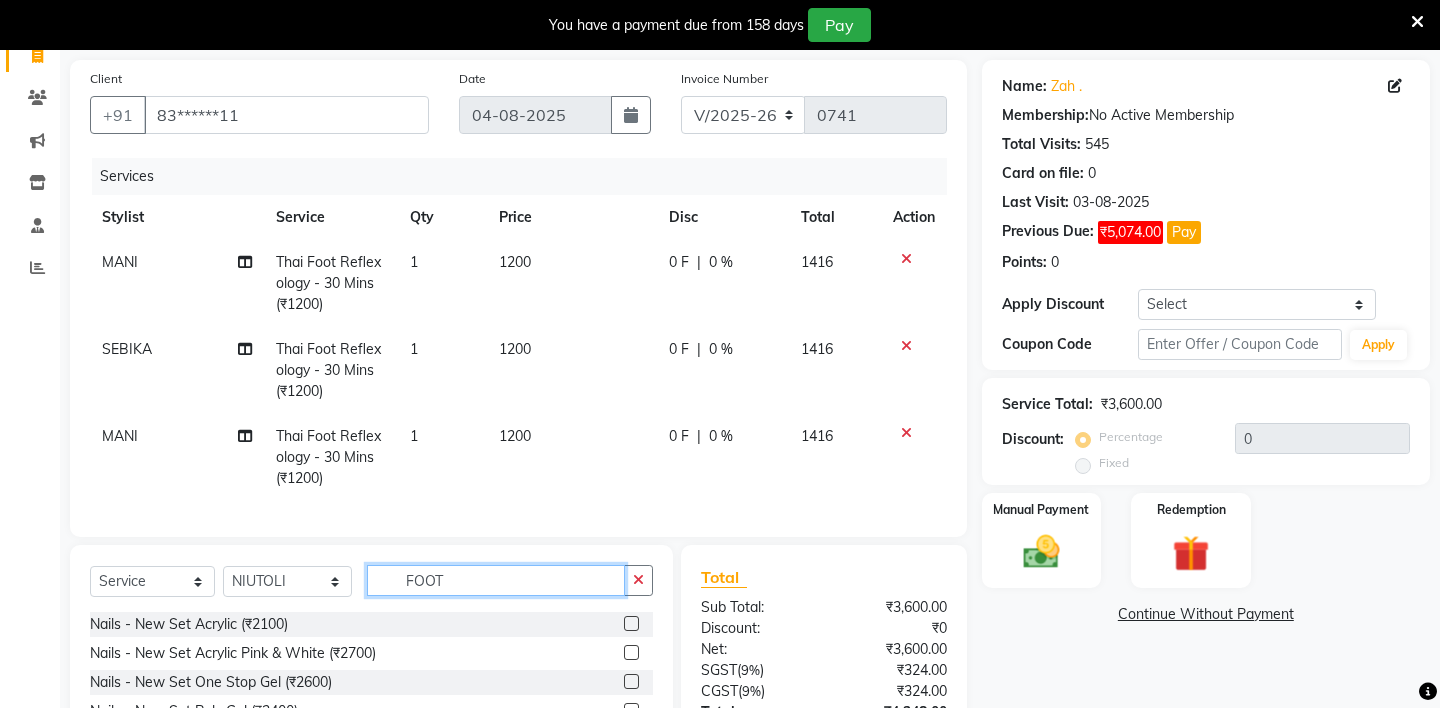 click on "FOOT" 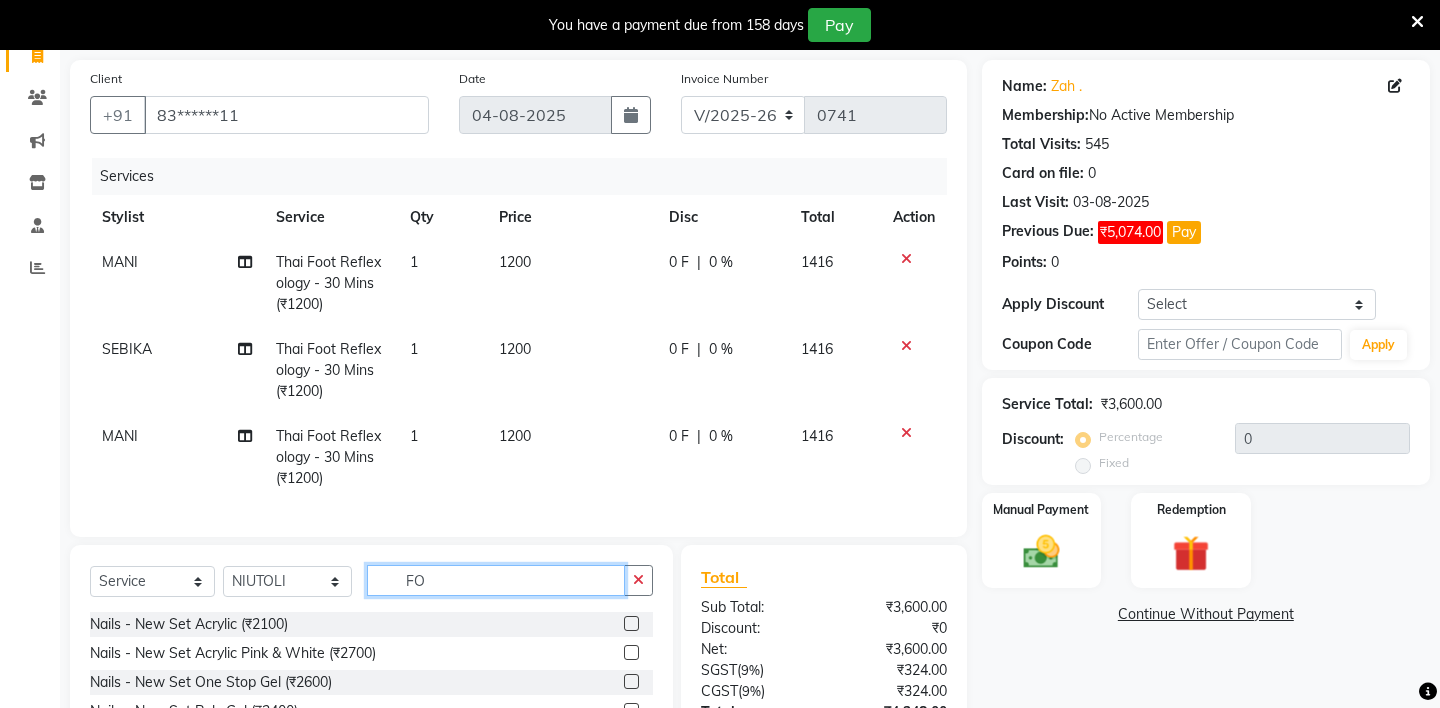 type on "F" 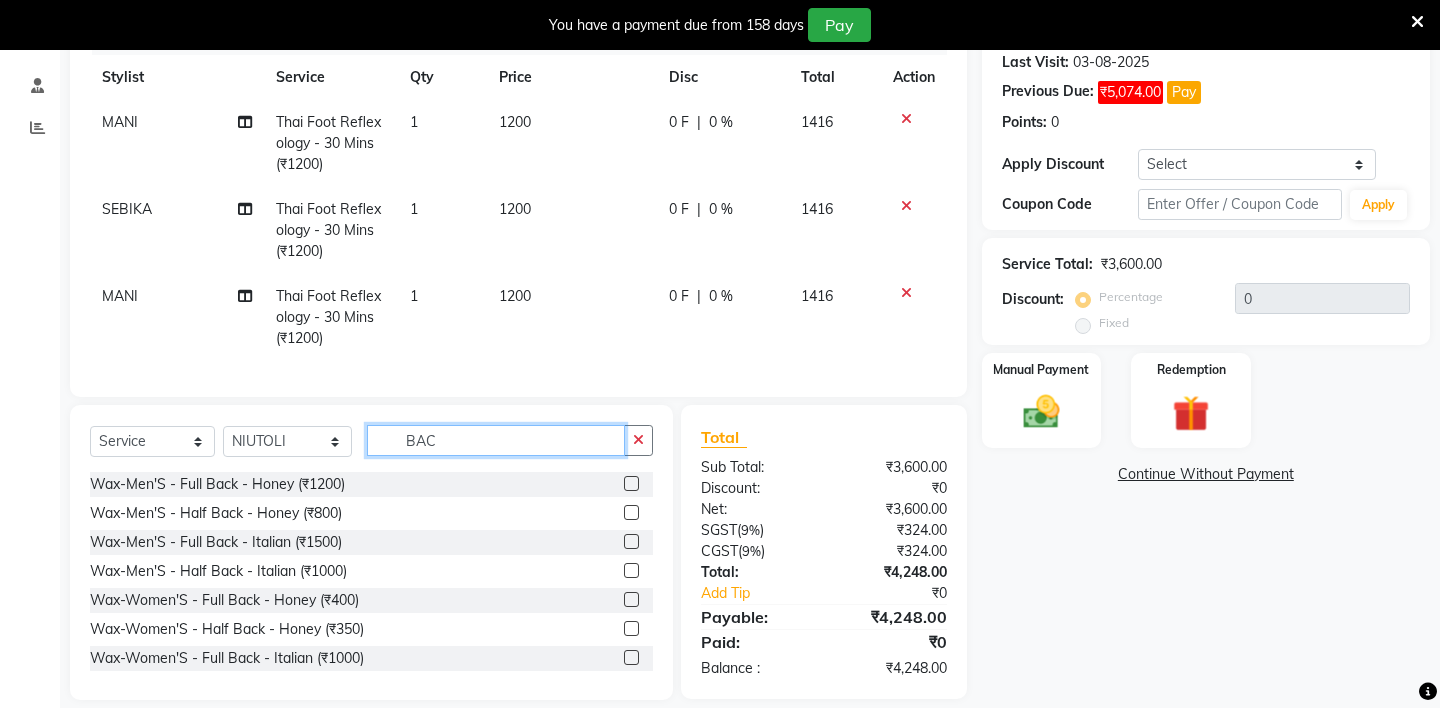 scroll, scrollTop: 281, scrollLeft: 0, axis: vertical 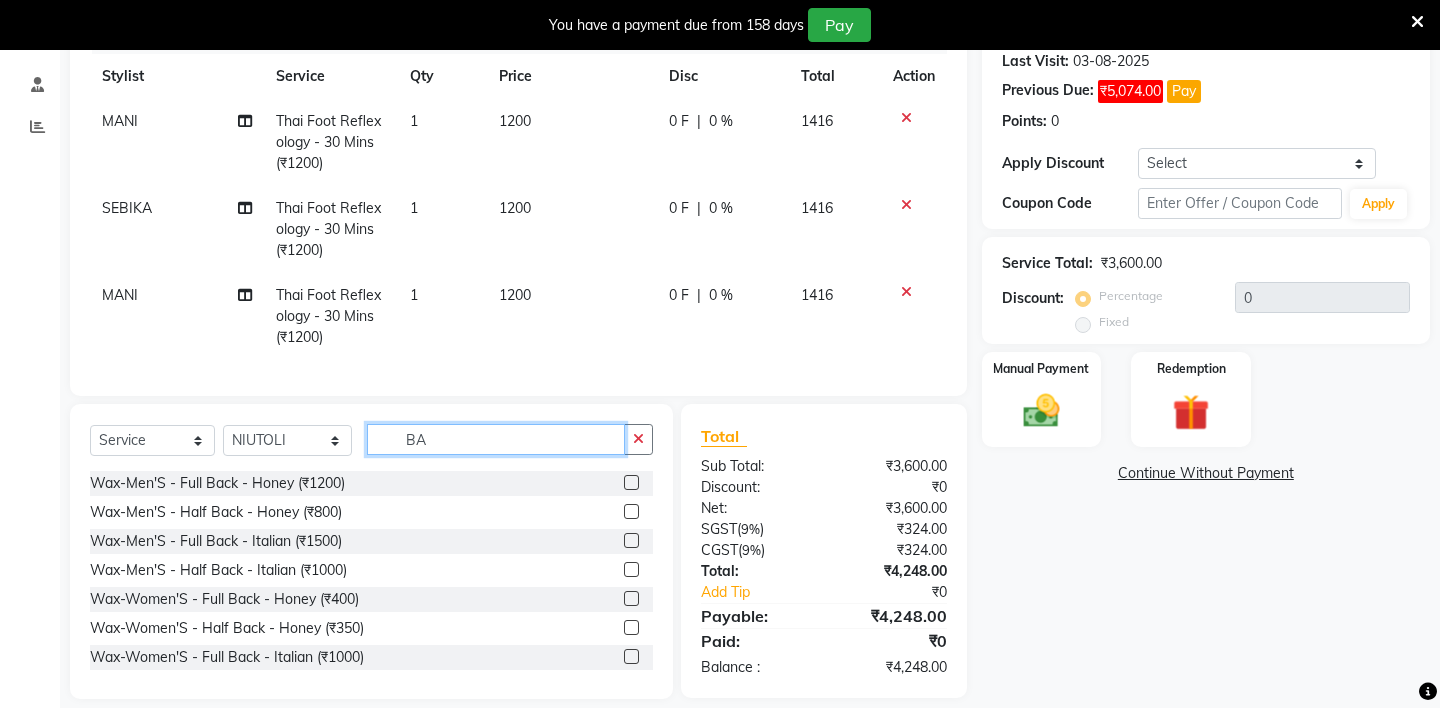 type on "B" 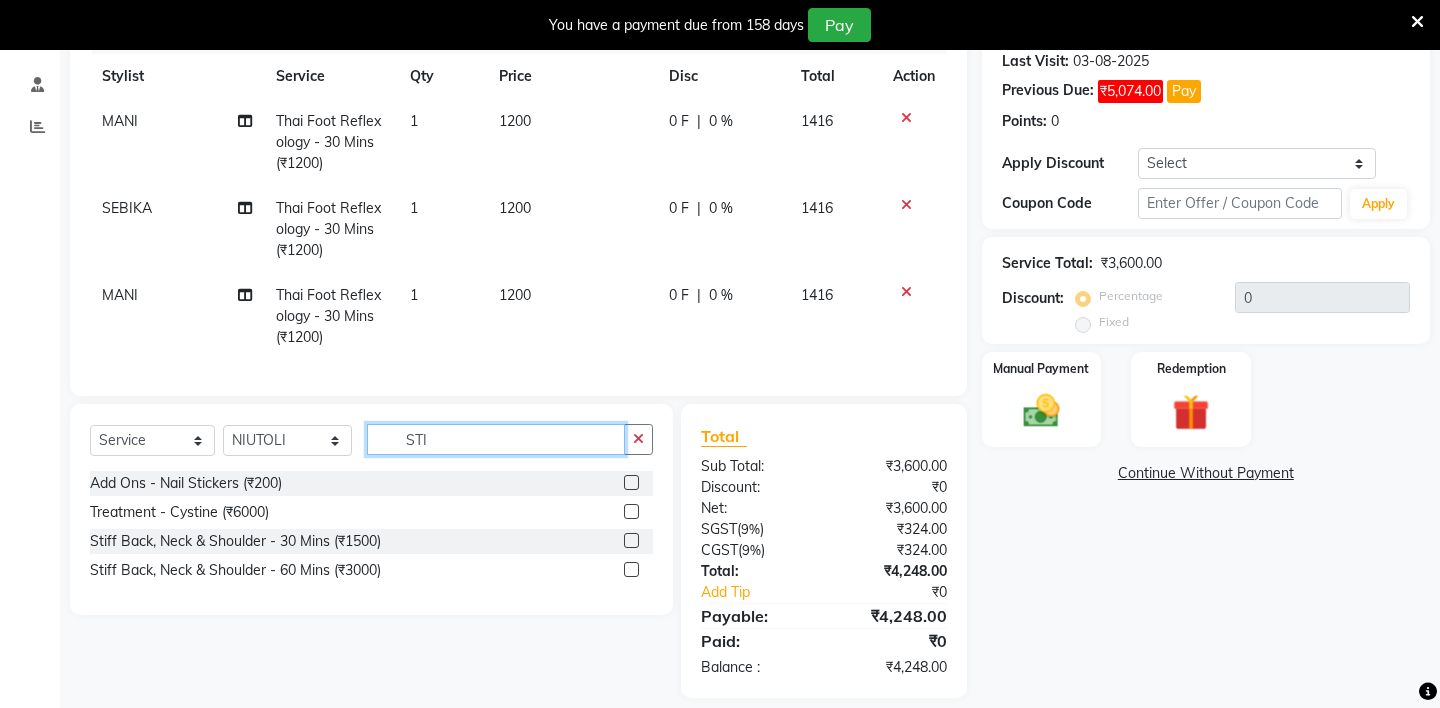 type on "STI" 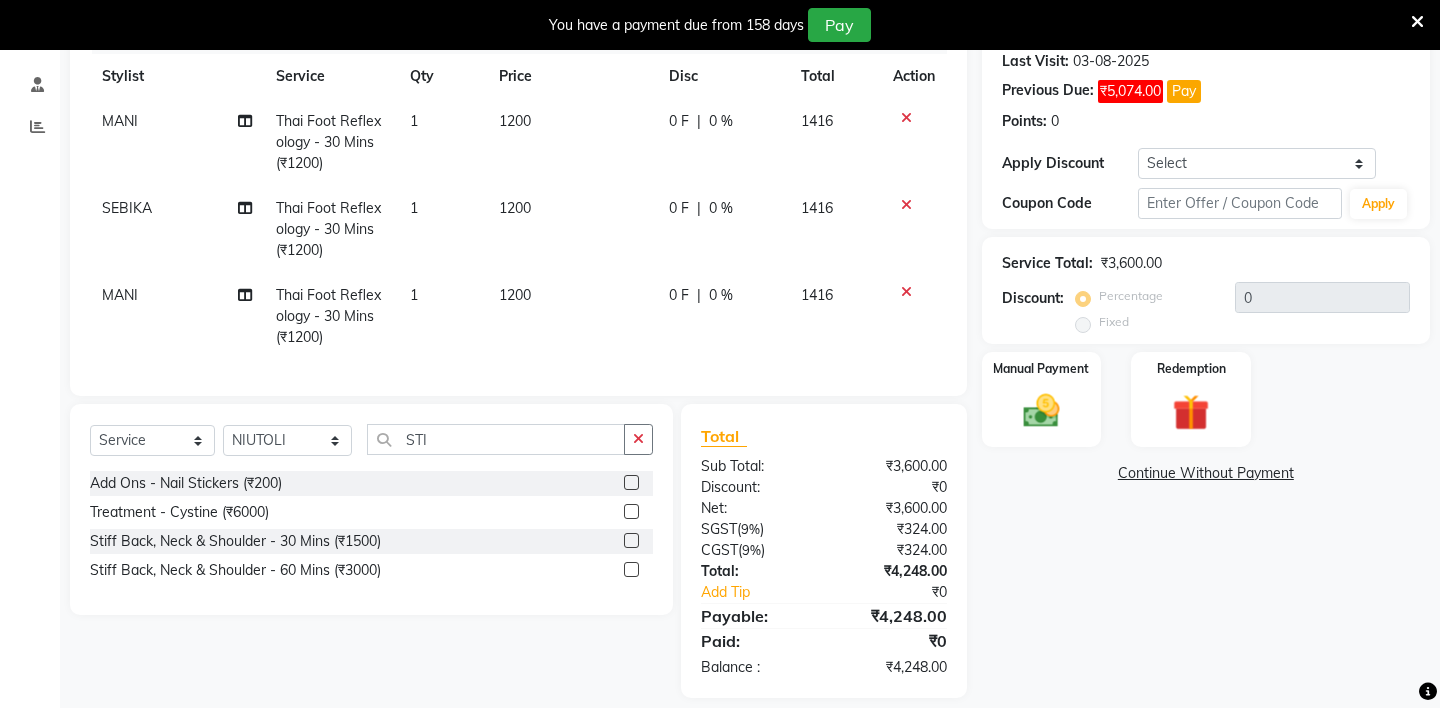 click 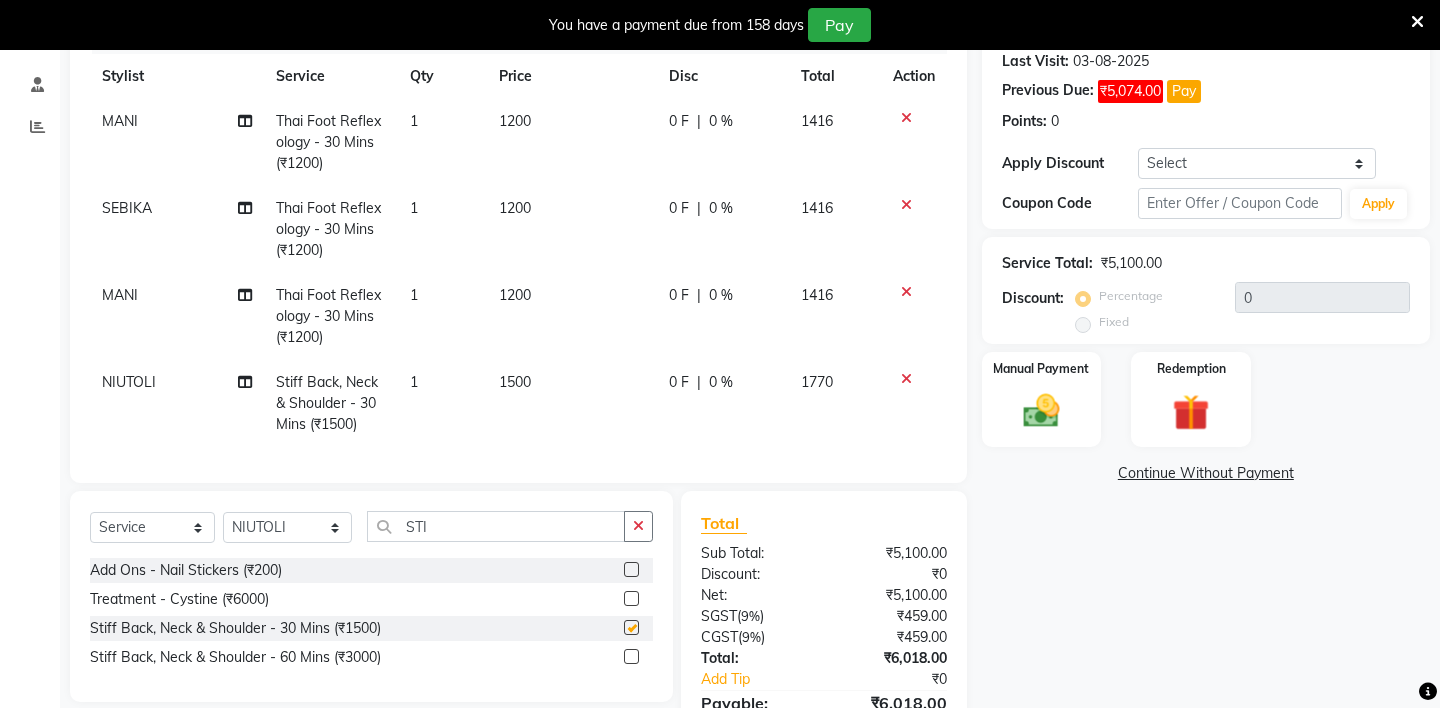 checkbox on "false" 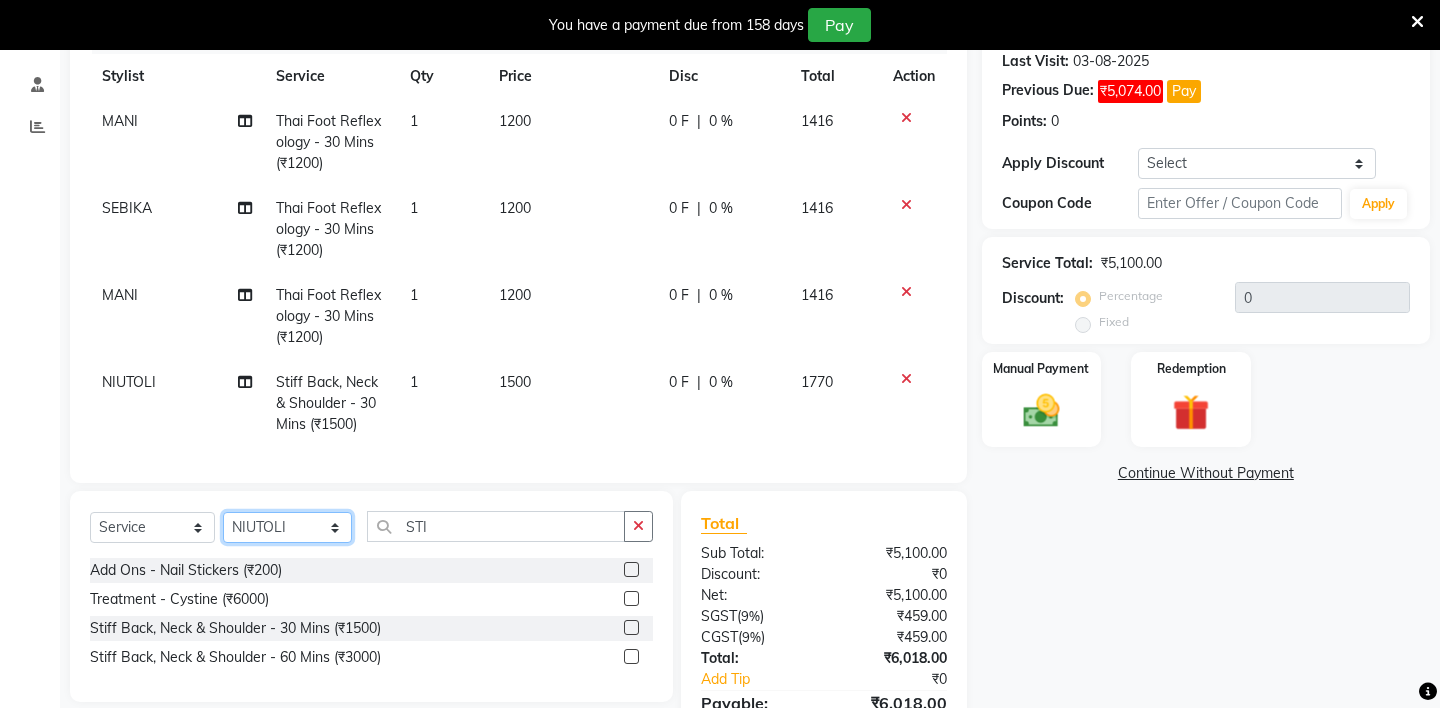 click on "Select Stylist ABHIJEET - ZAH BEAUTY RETAIL APANG APEM ASIF ITUNA MANI MERCY MOMOI NIUTOLI SEBIKA SHOM SUMSUM THANLIUM VICTORIA" 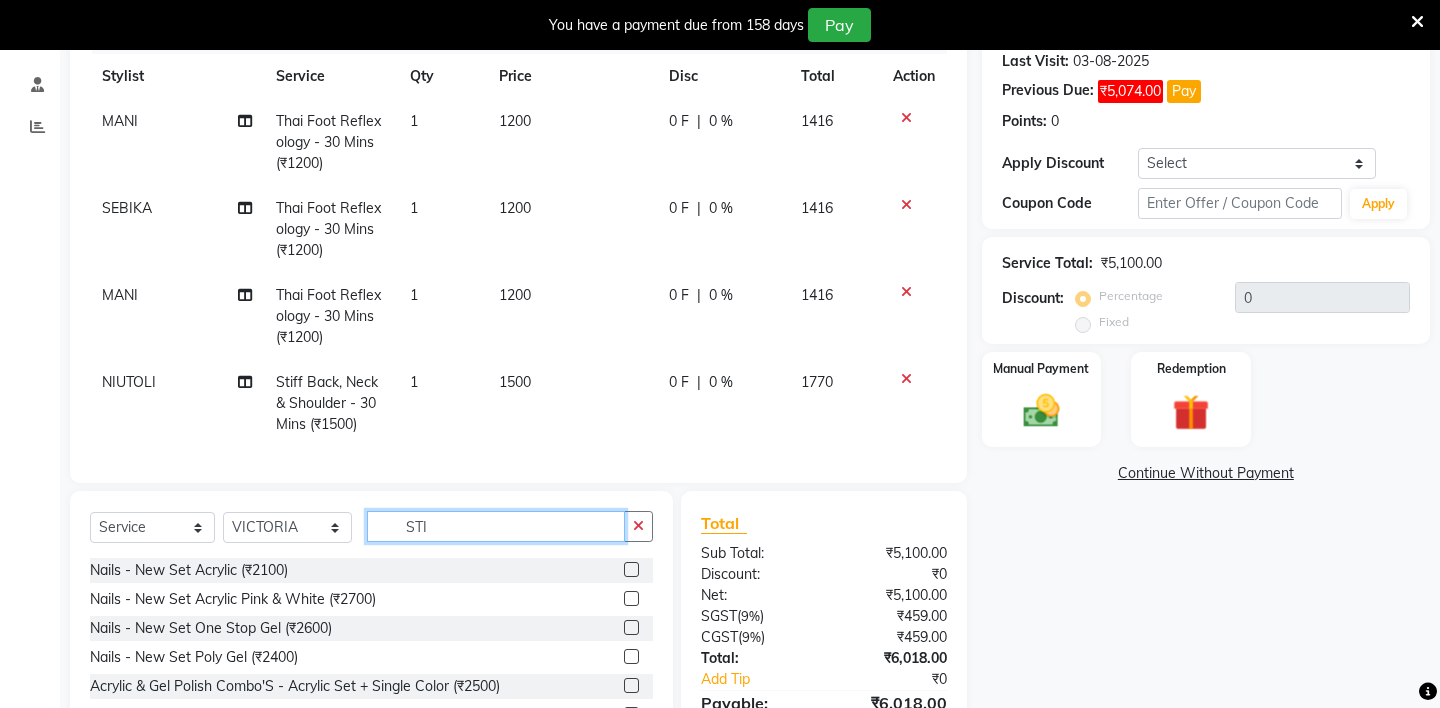 click on "STI" 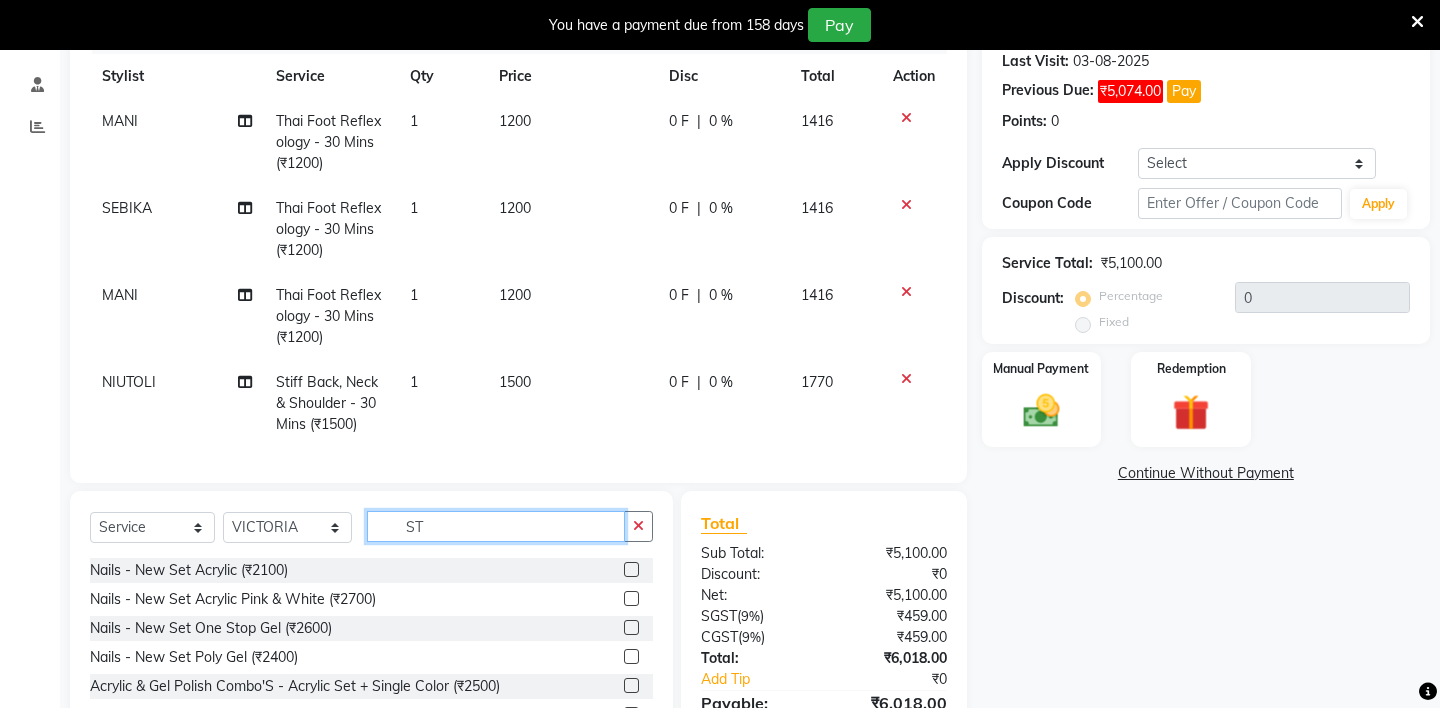 type on "S" 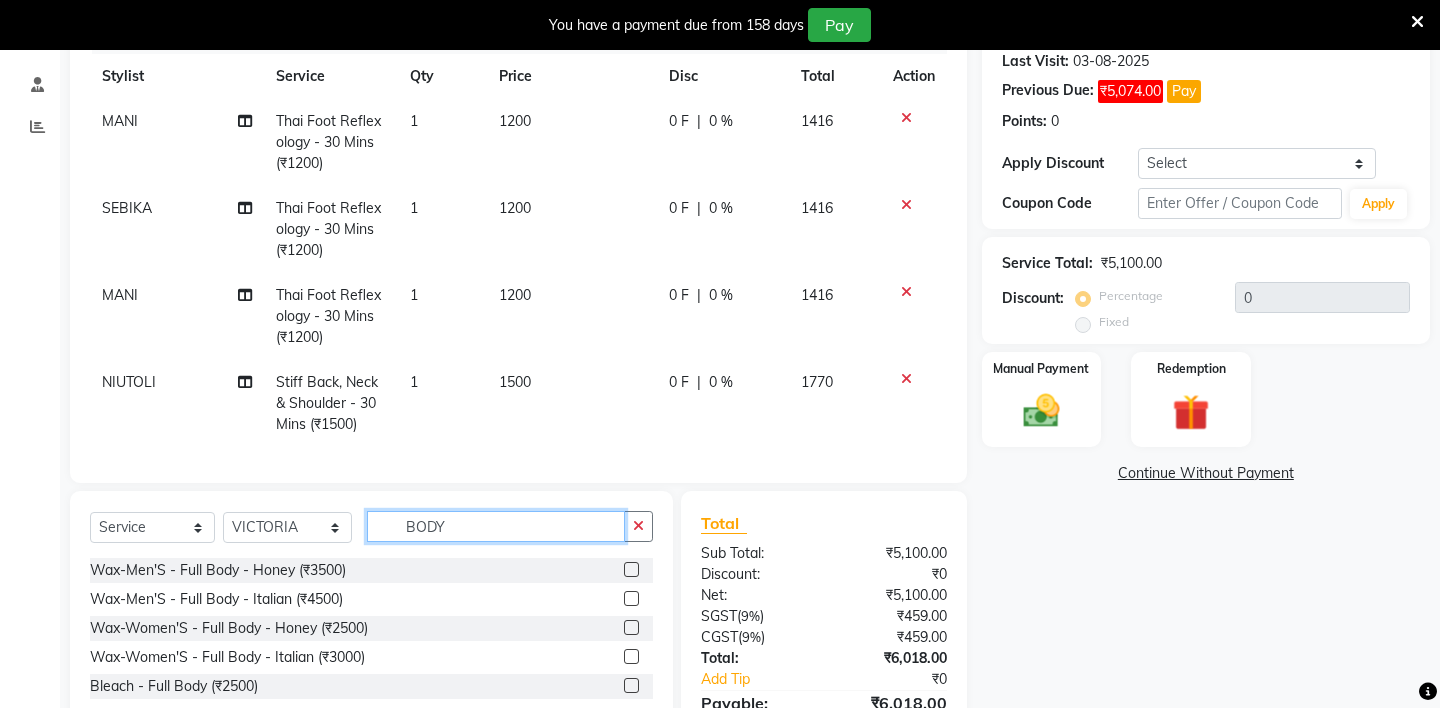scroll, scrollTop: 388, scrollLeft: 0, axis: vertical 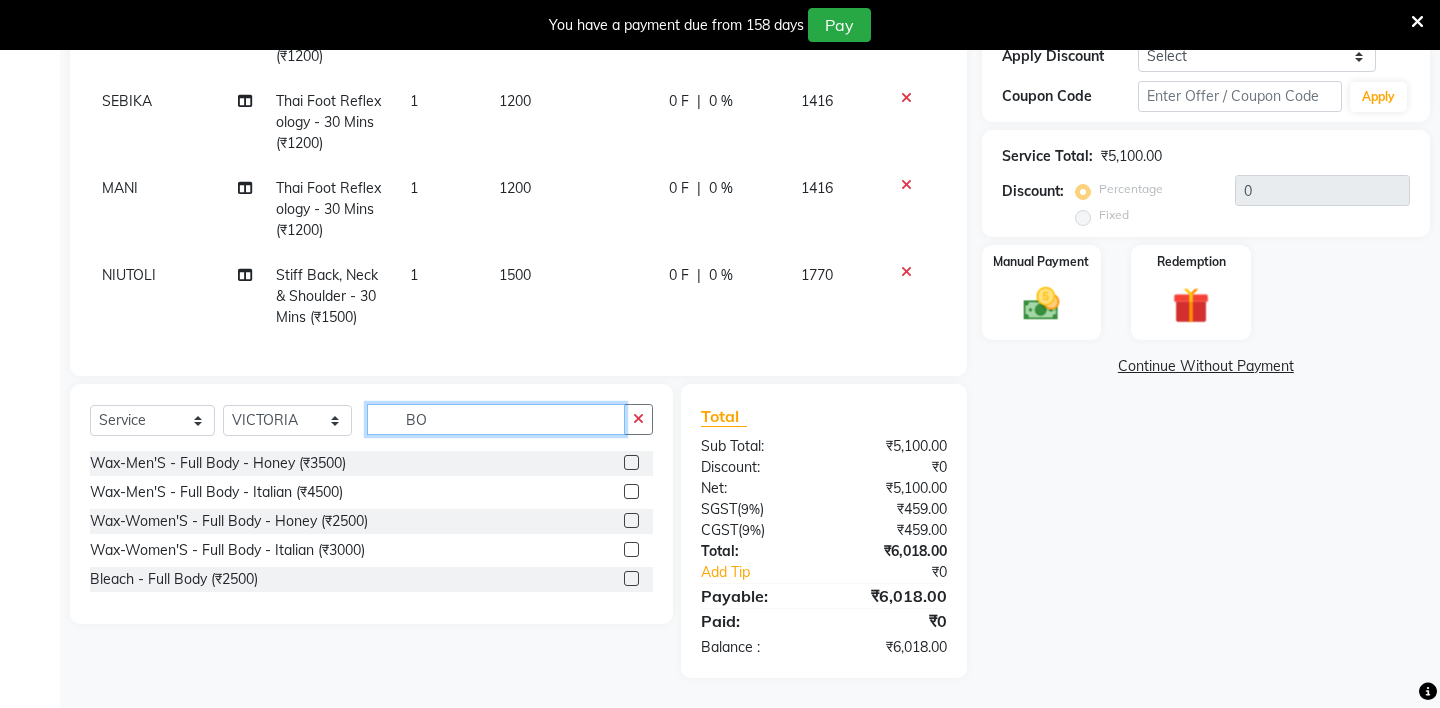 type on "B" 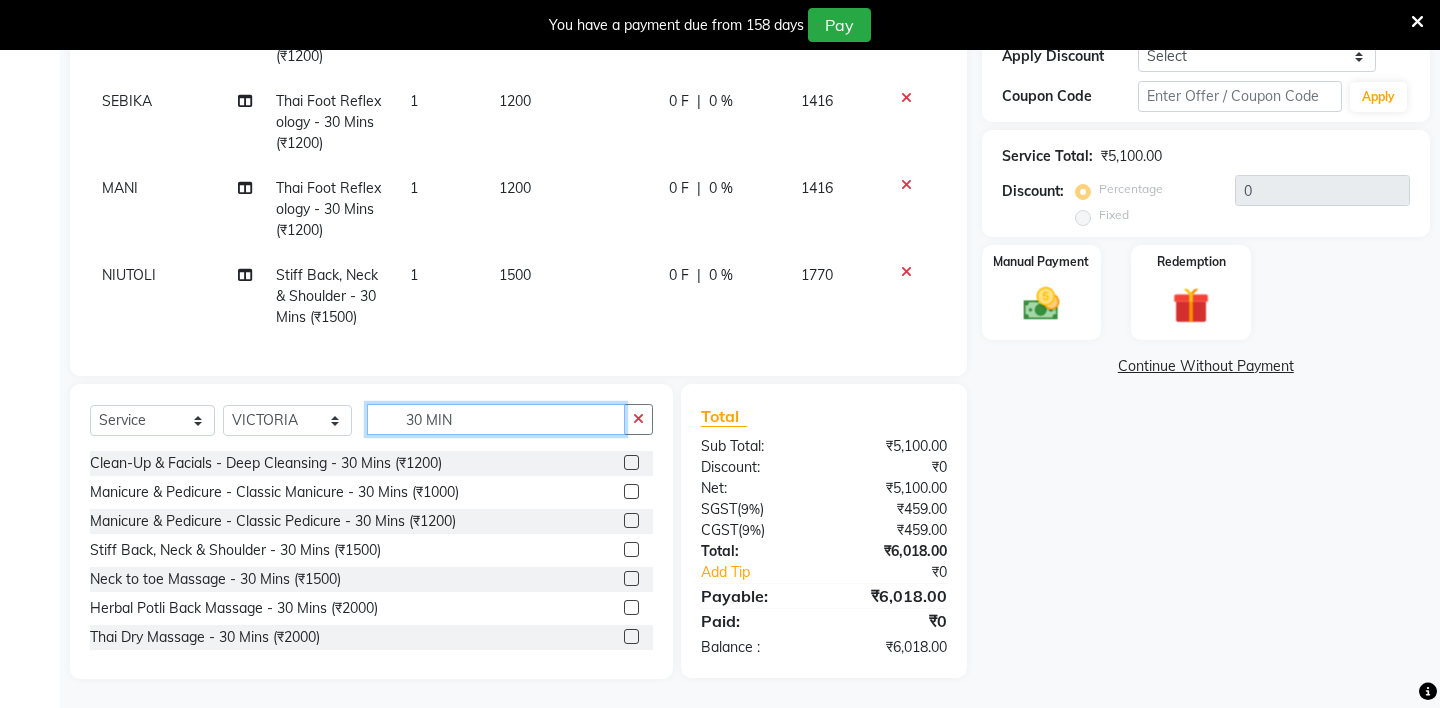 type on "30 MIN" 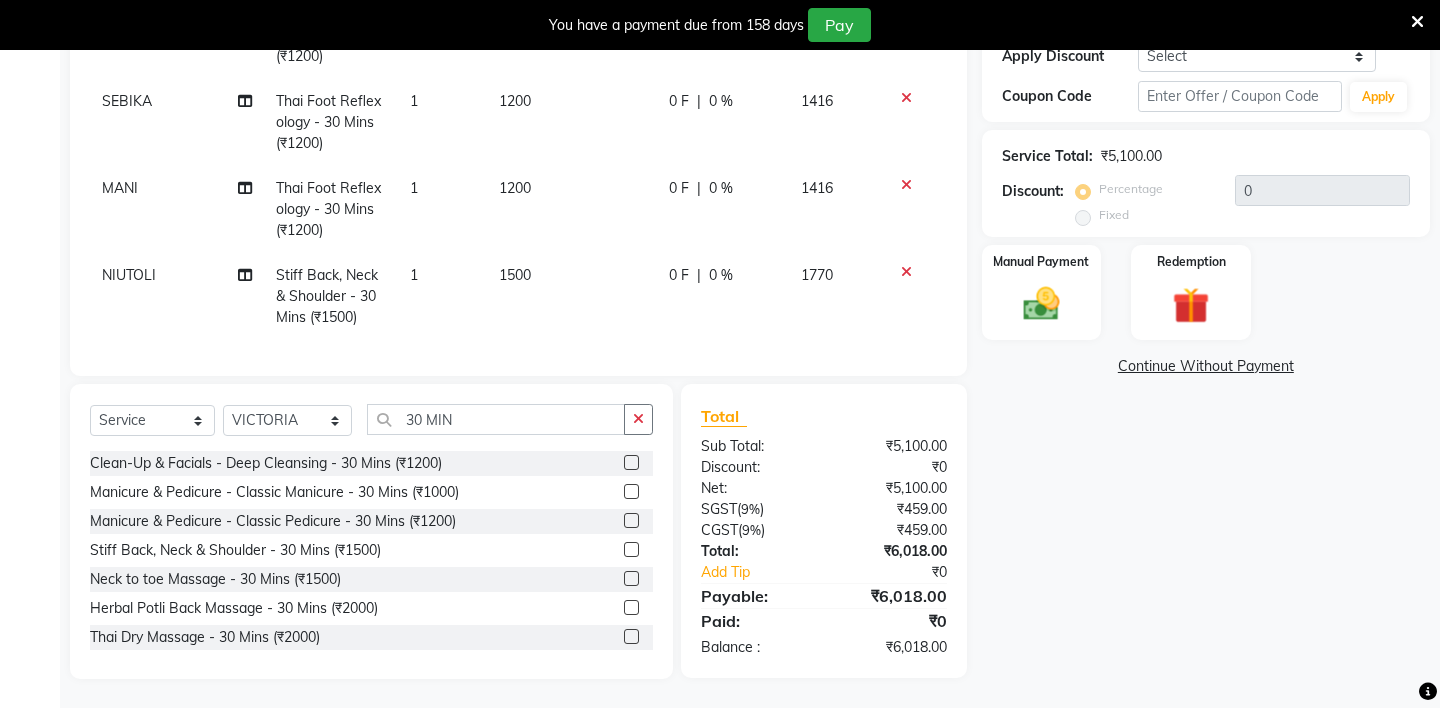 click 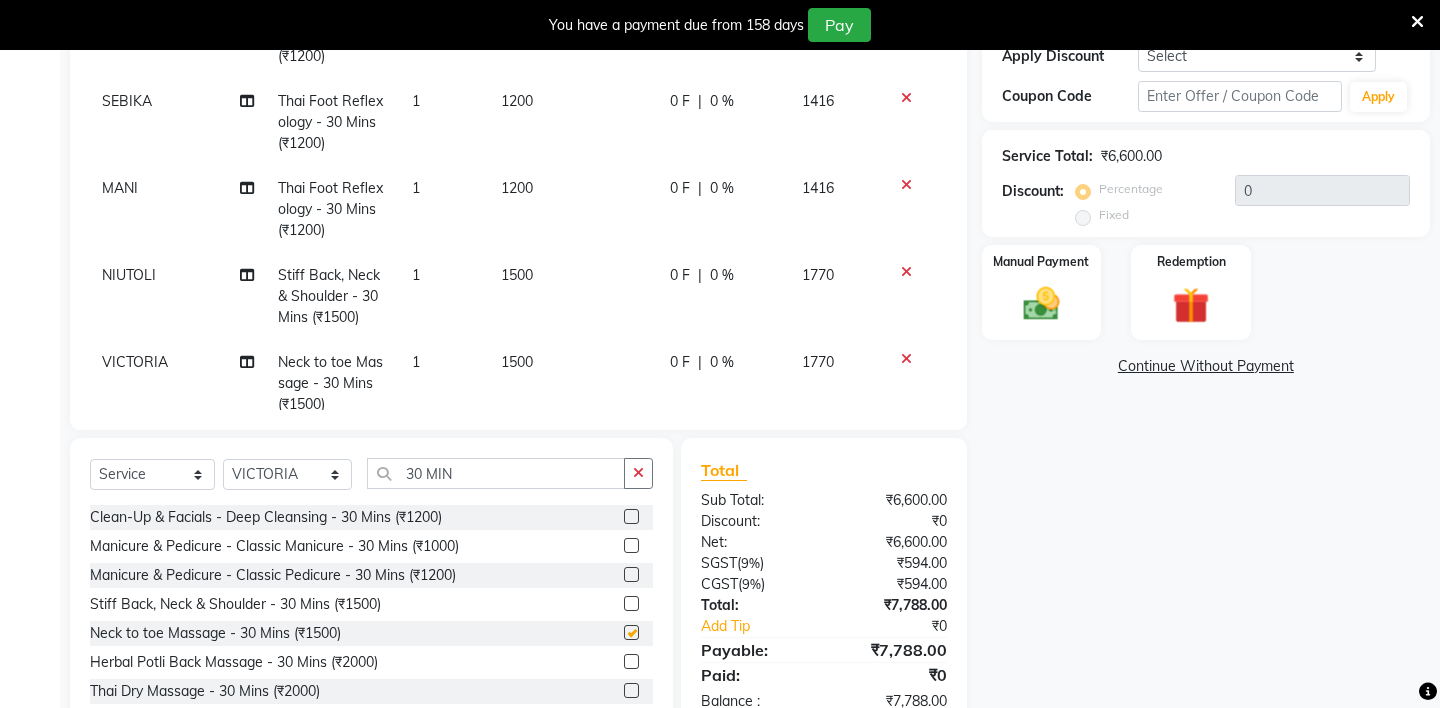 checkbox on "false" 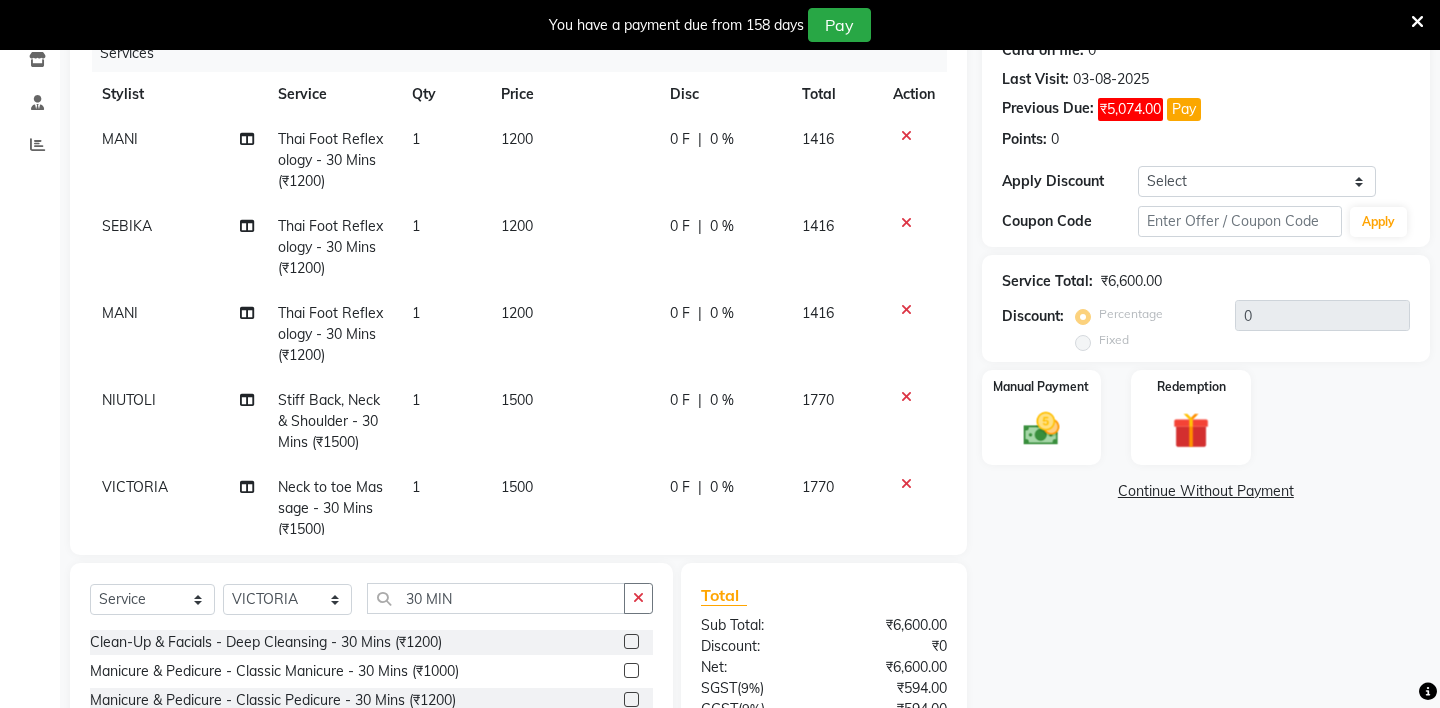 scroll, scrollTop: 275, scrollLeft: 0, axis: vertical 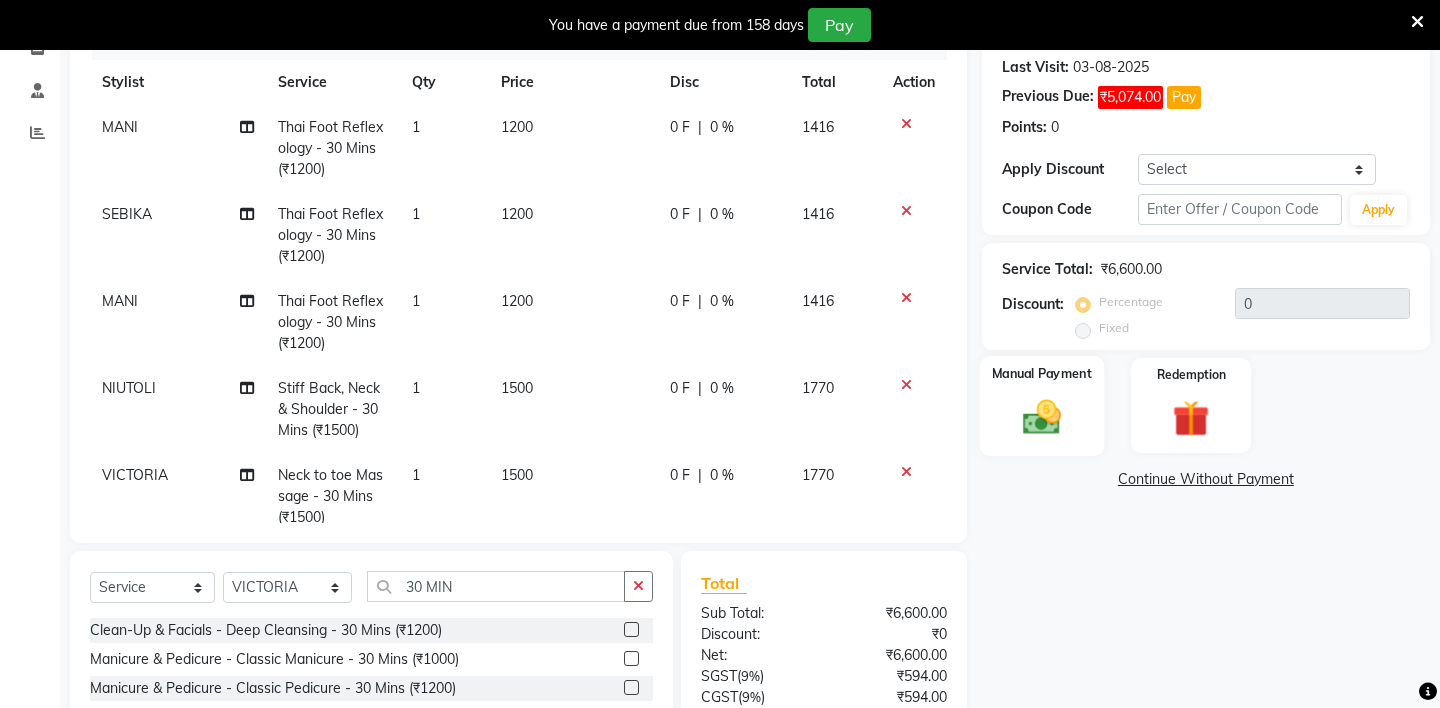 click 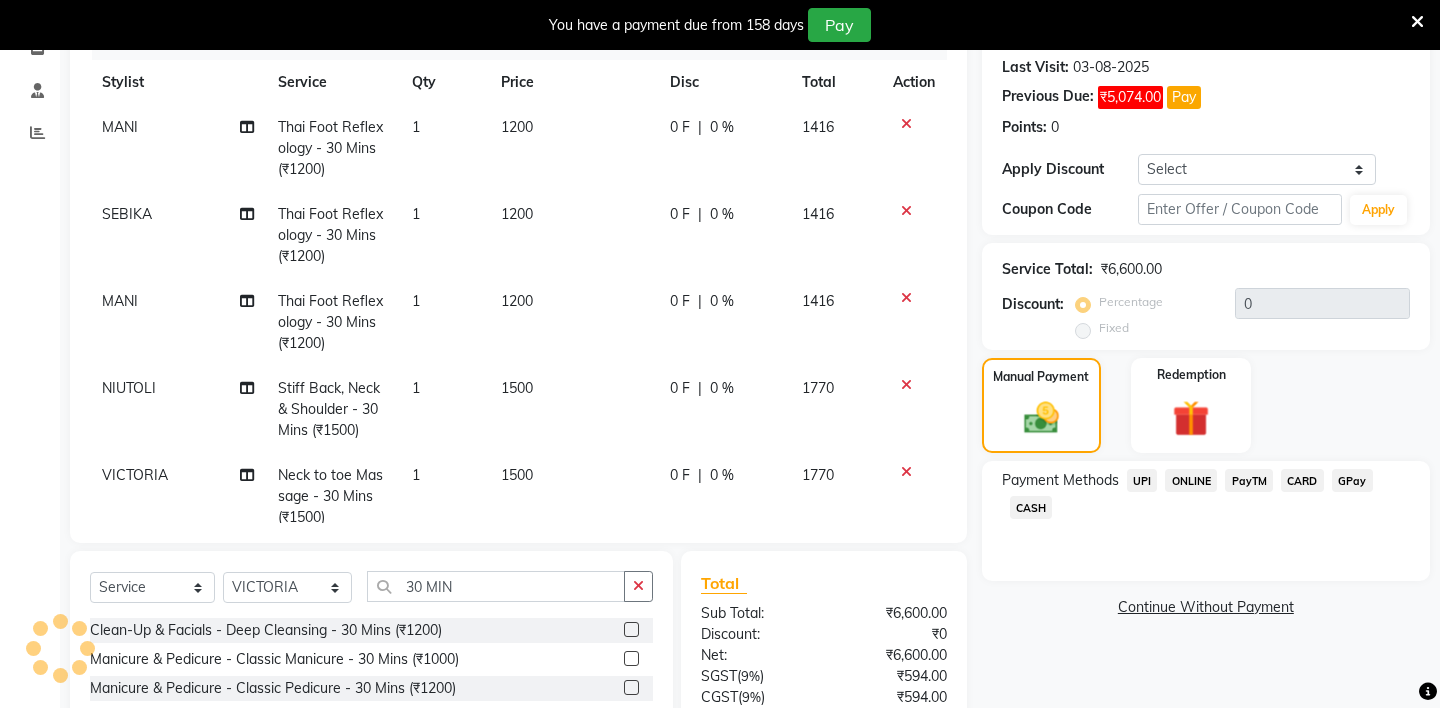 click on "CASH" 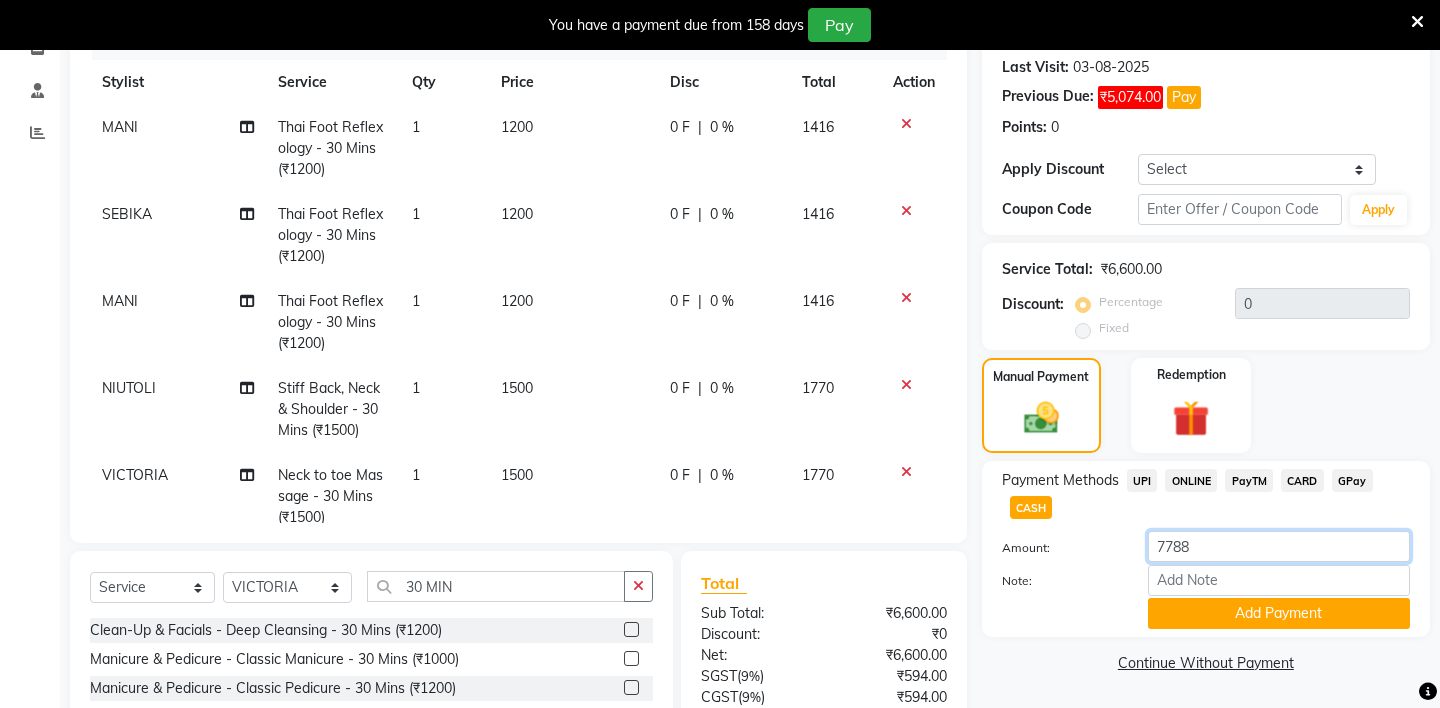 click on "7788" 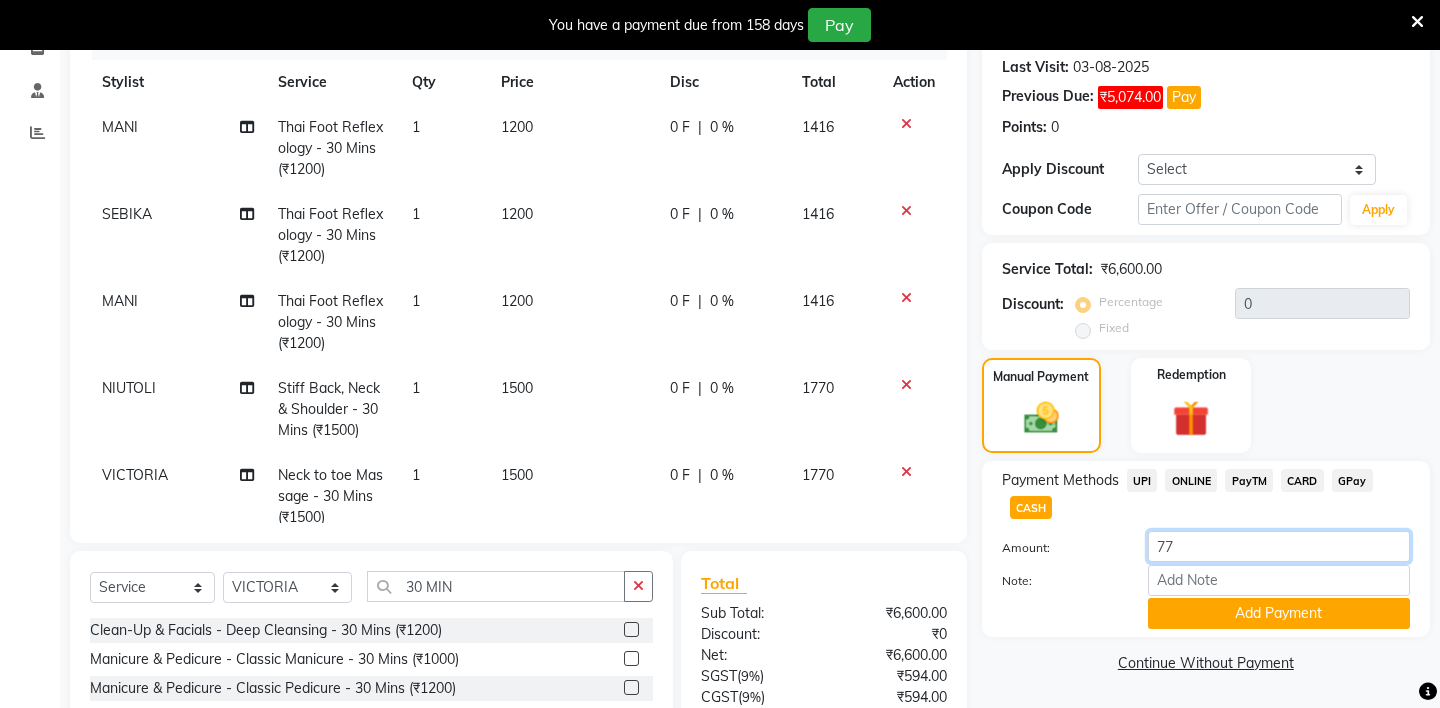 type on "7" 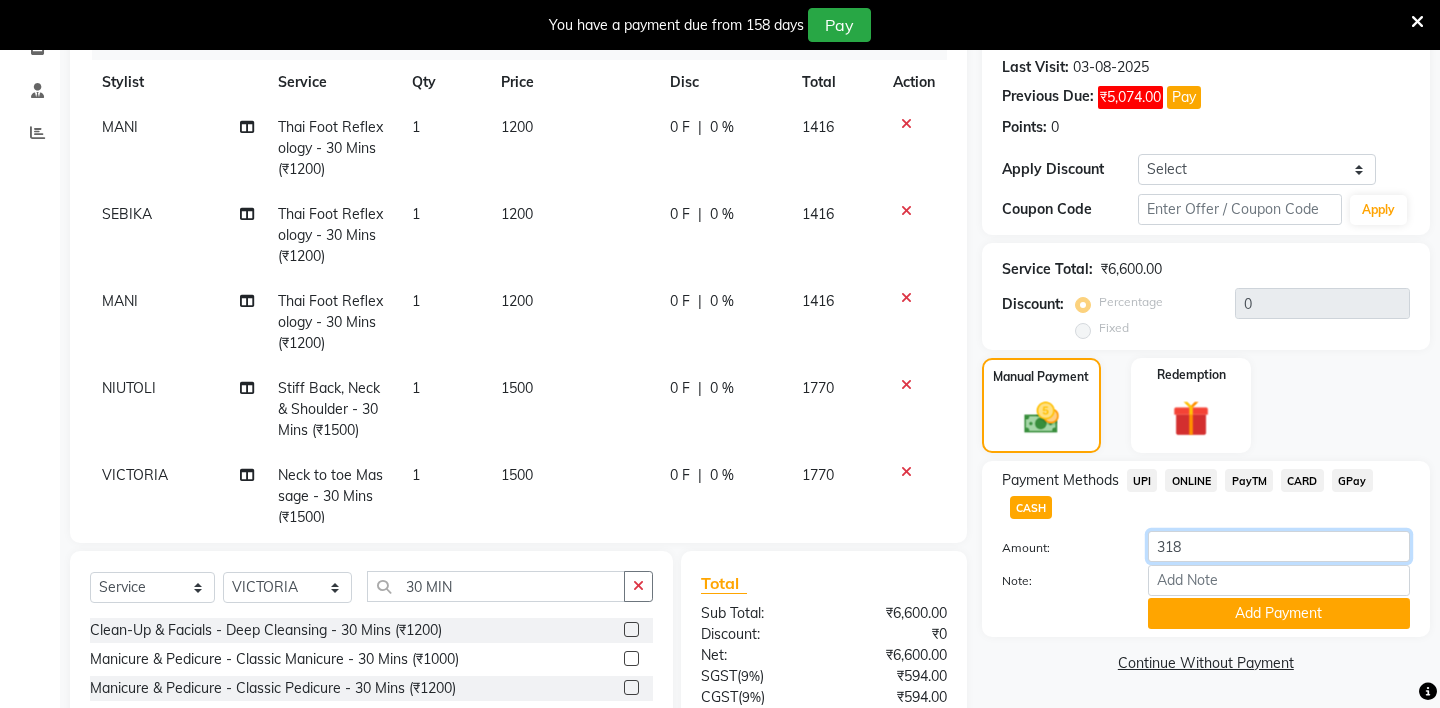 type on "3186" 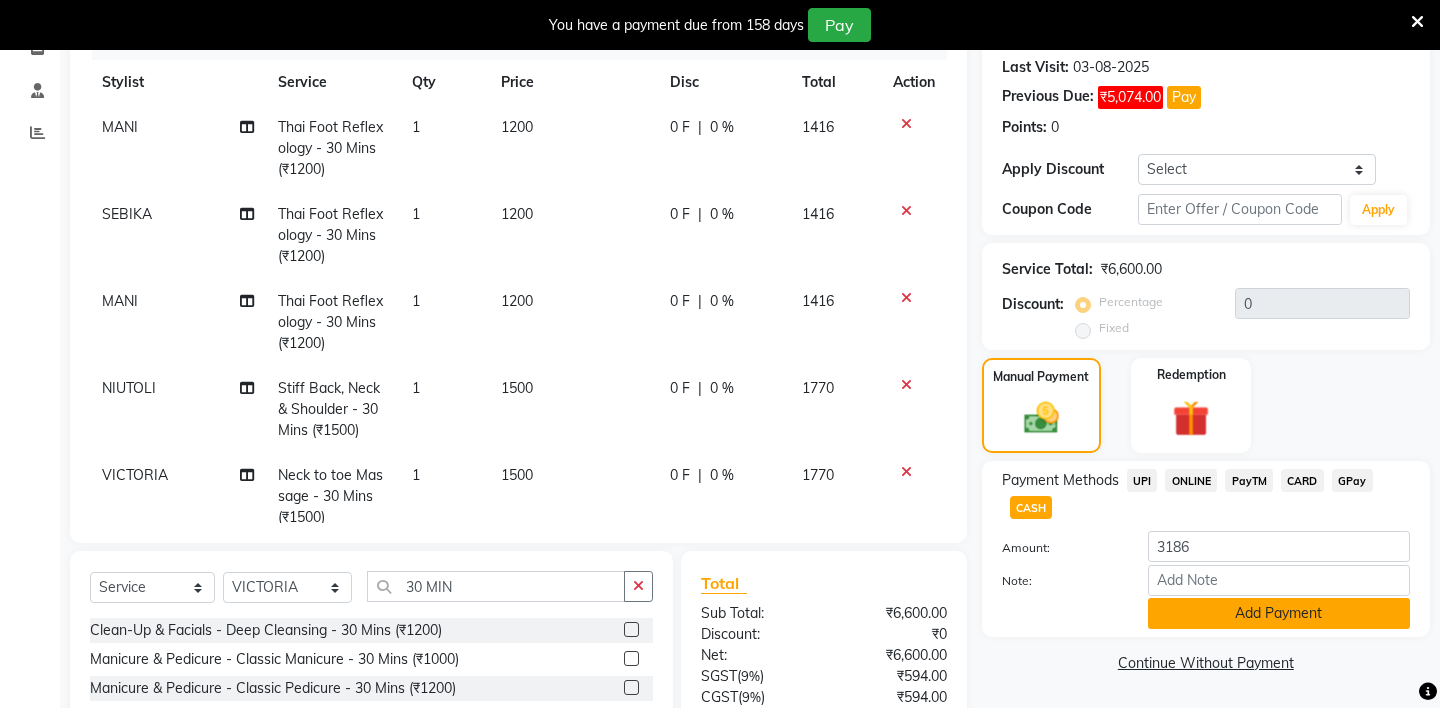 click on "Add Payment" 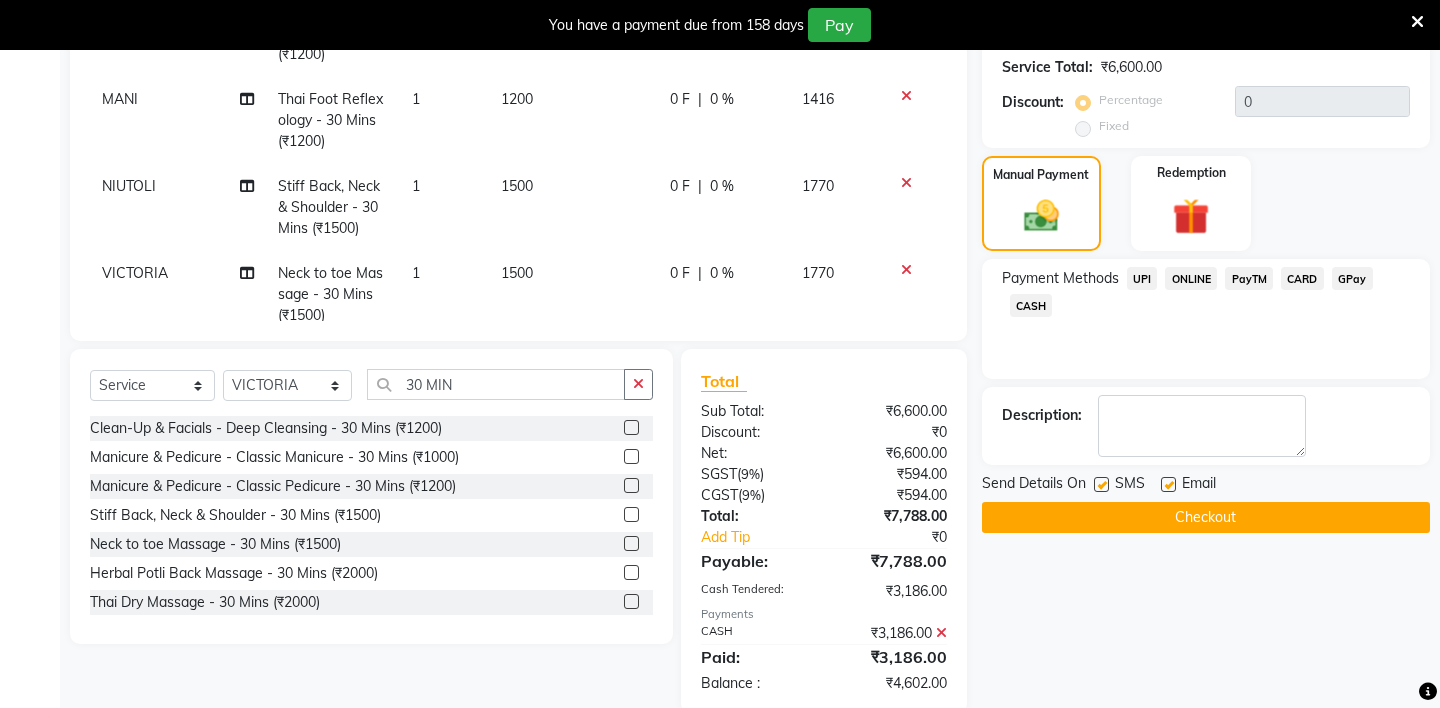 scroll, scrollTop: 482, scrollLeft: 0, axis: vertical 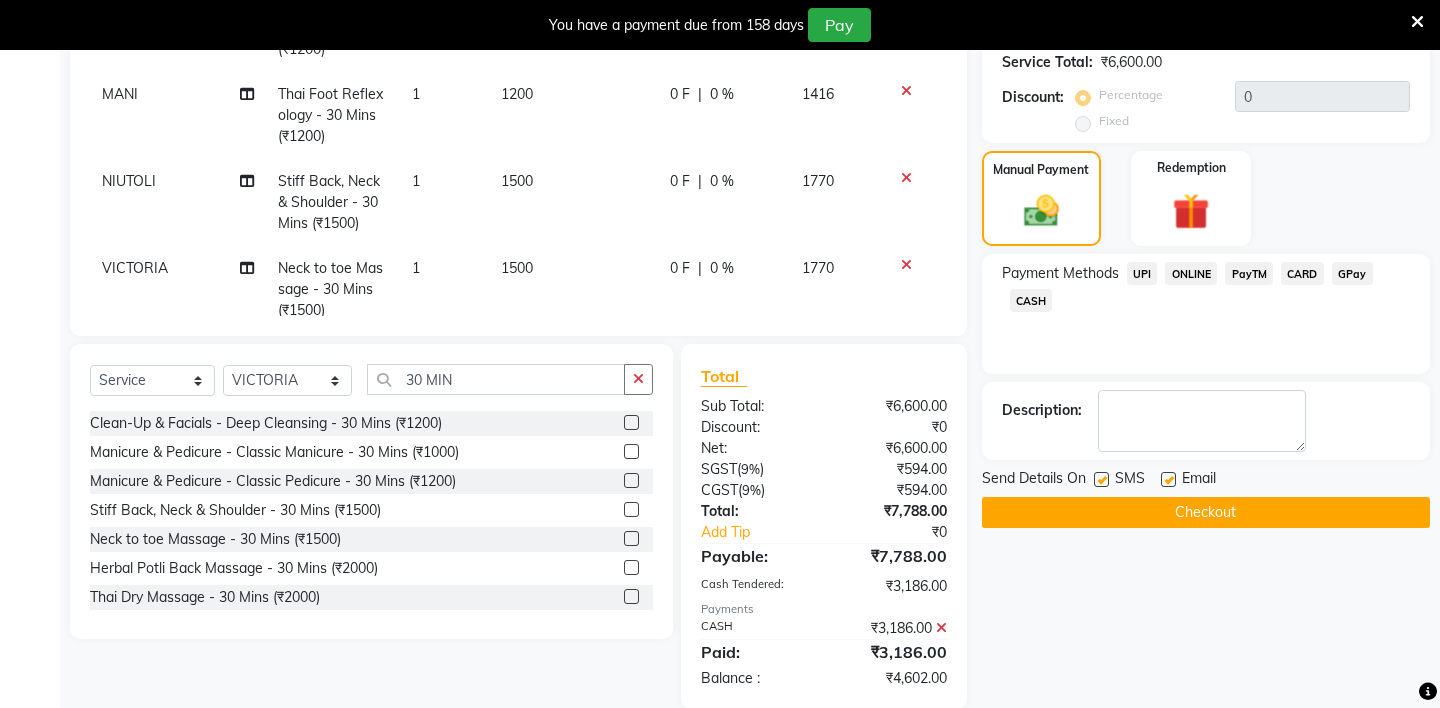 click on "CARD" 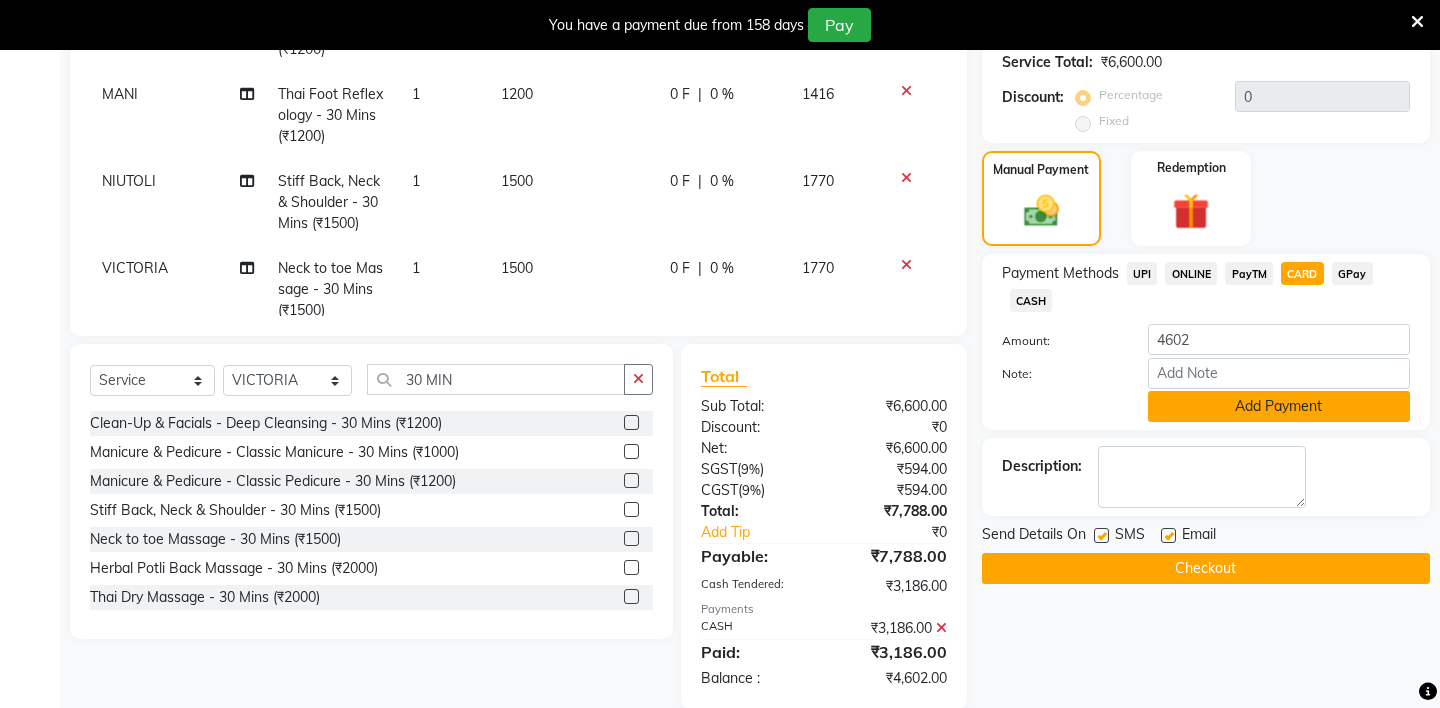 click on "Add Payment" 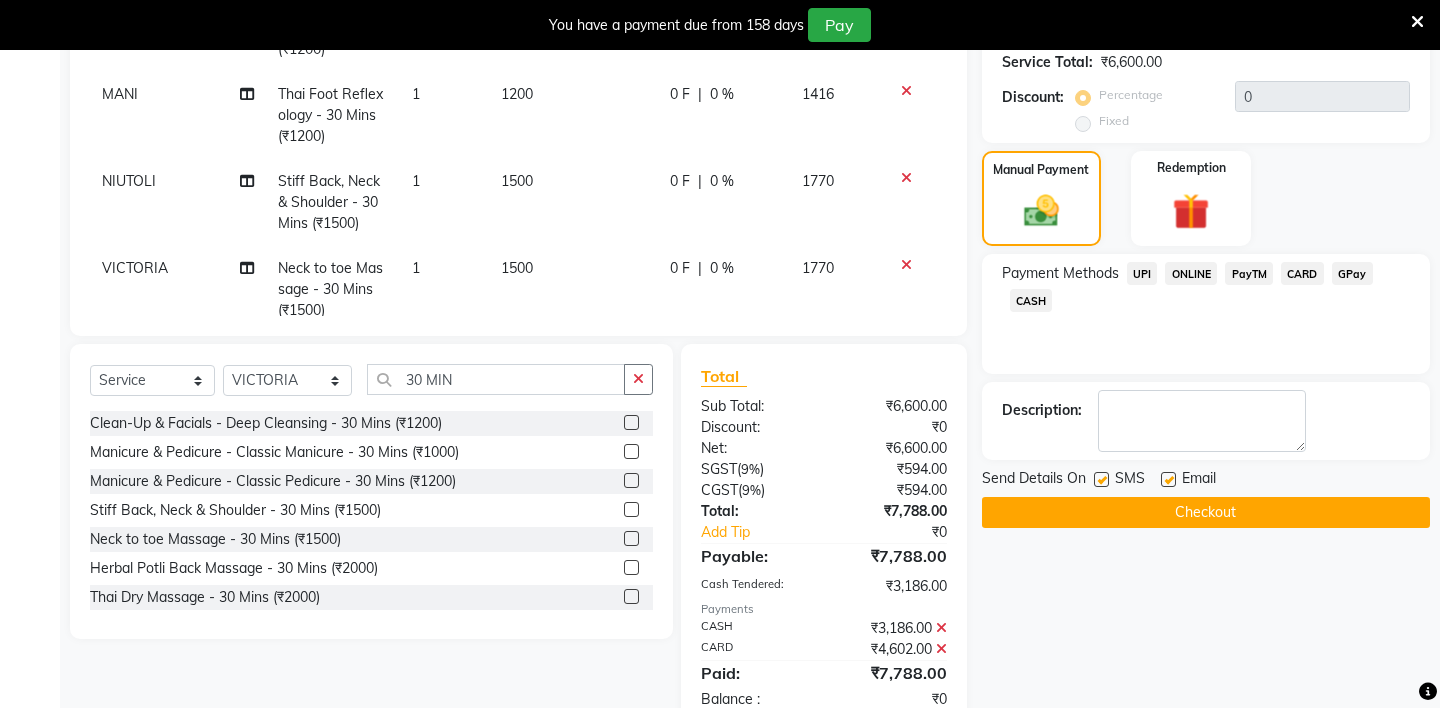 scroll, scrollTop: 534, scrollLeft: 0, axis: vertical 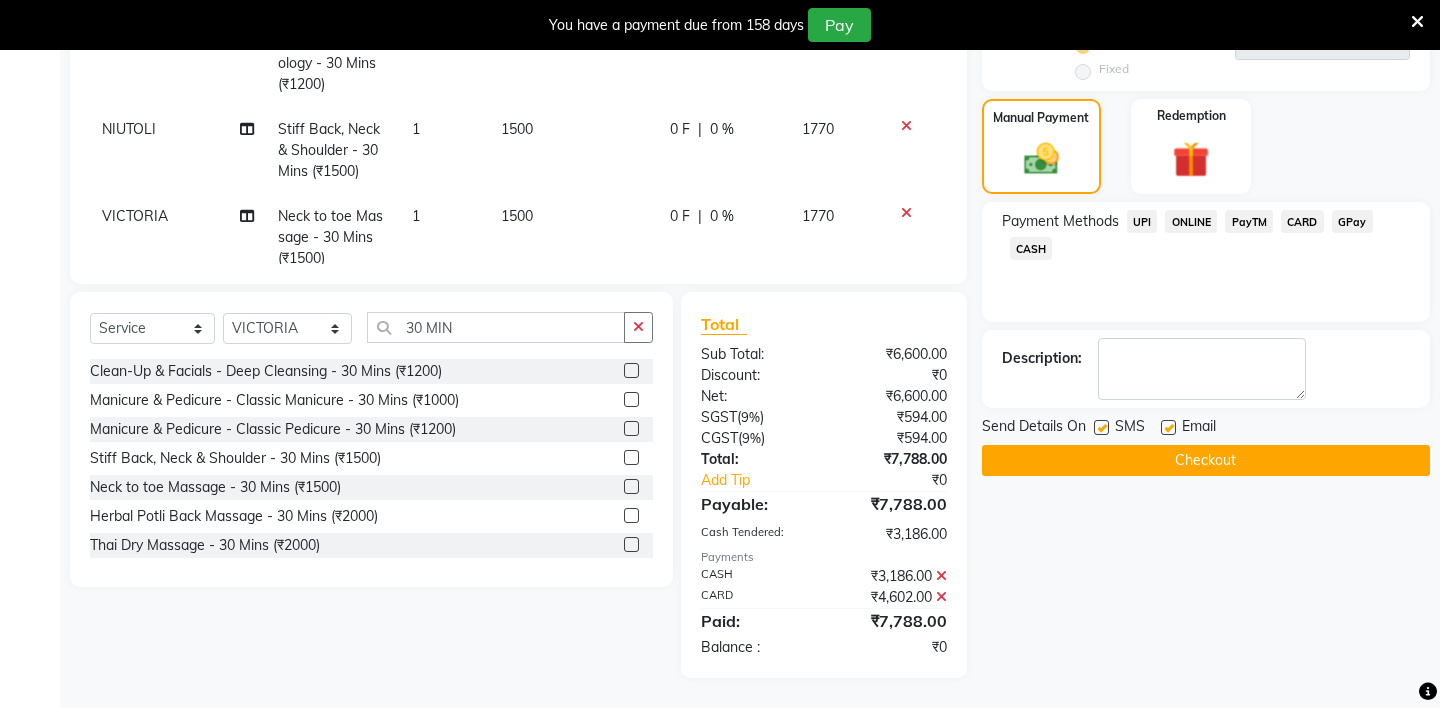 click on "Checkout" 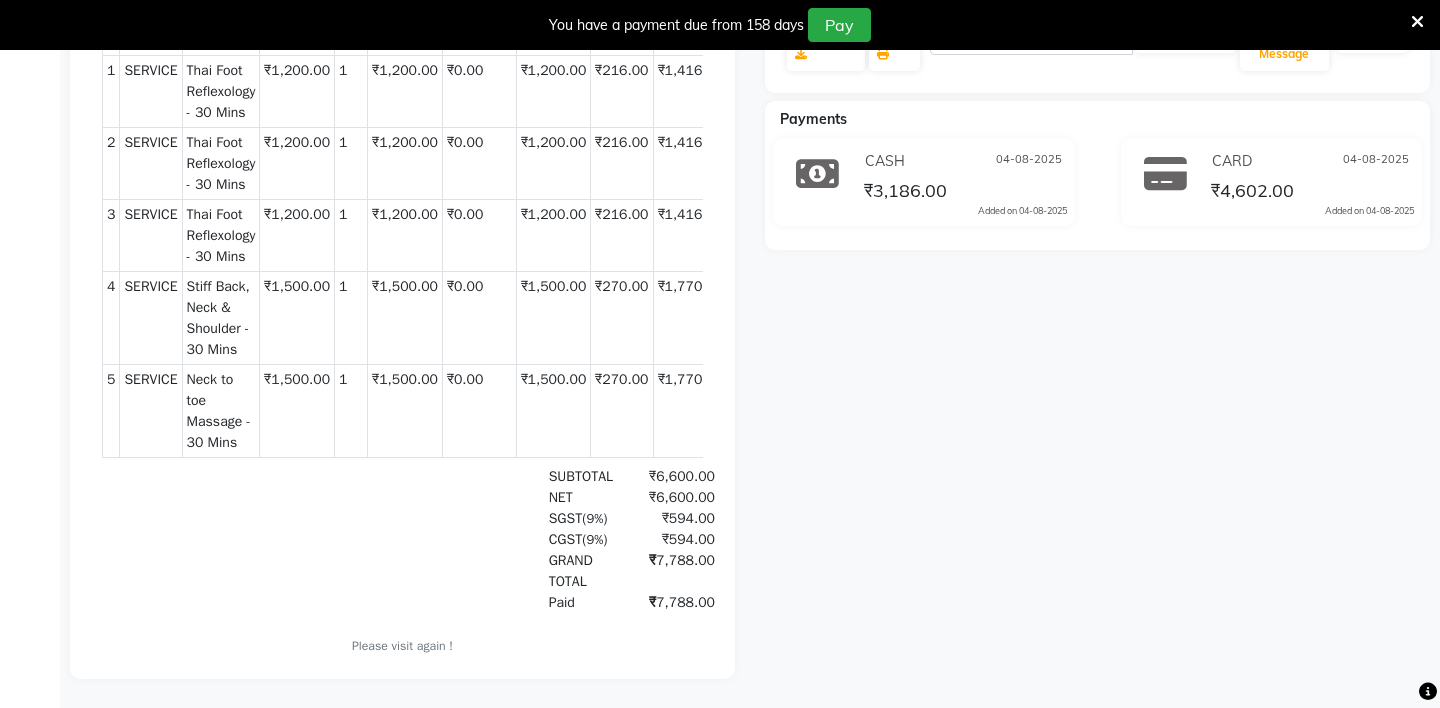 scroll, scrollTop: 0, scrollLeft: 0, axis: both 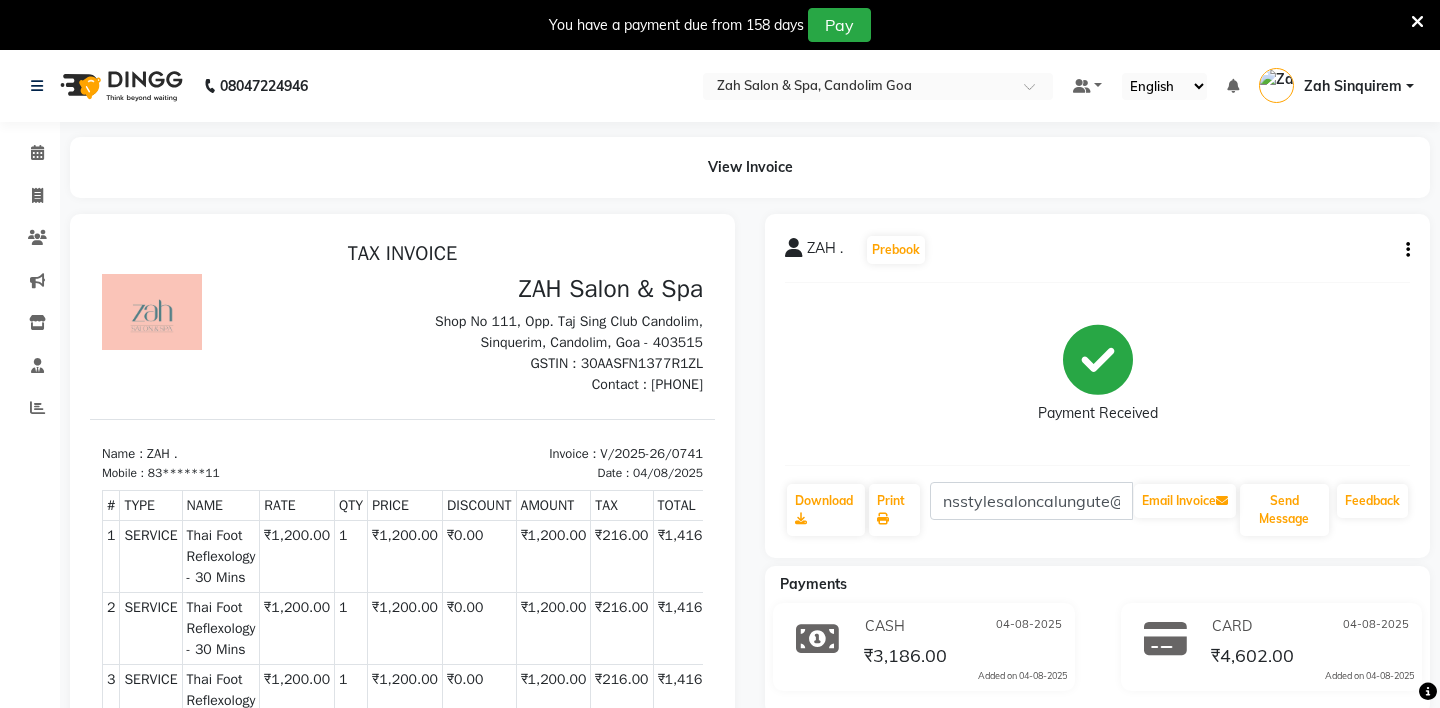 click 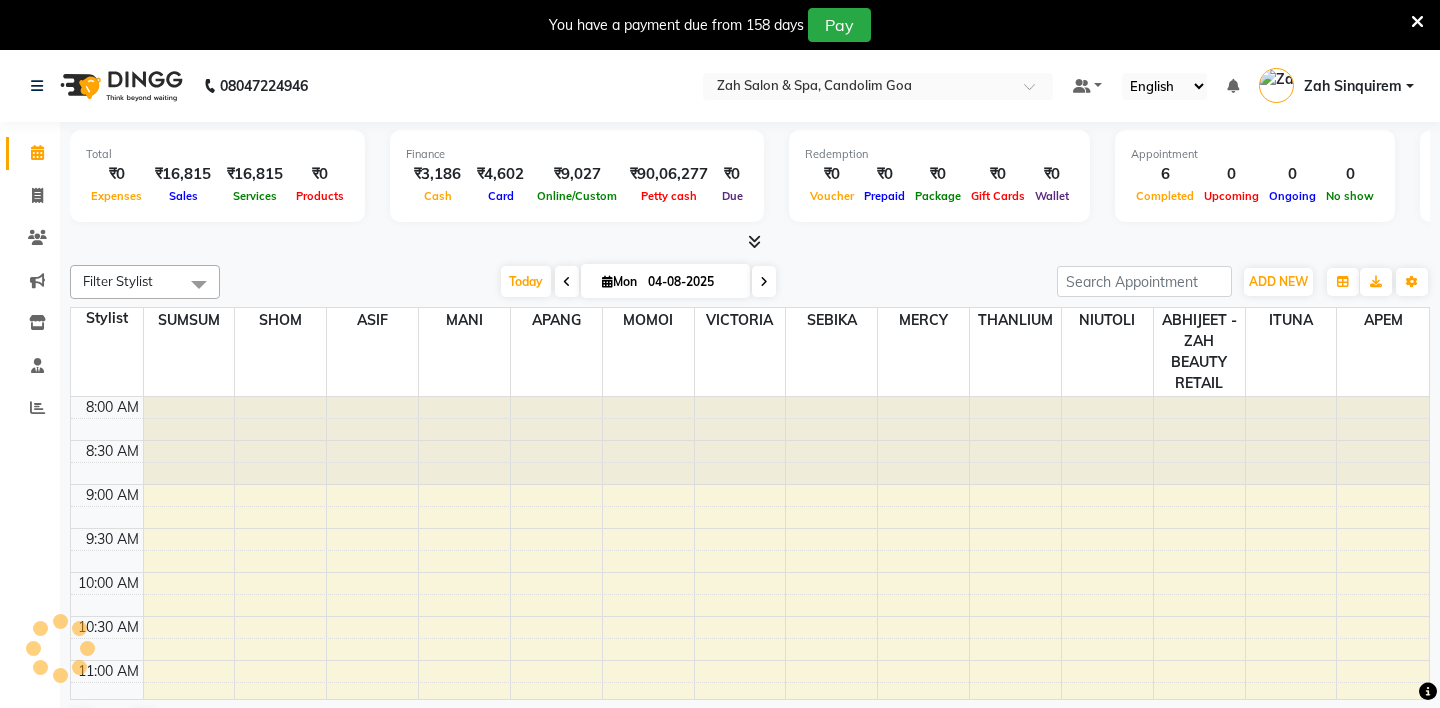 scroll, scrollTop: 0, scrollLeft: 0, axis: both 